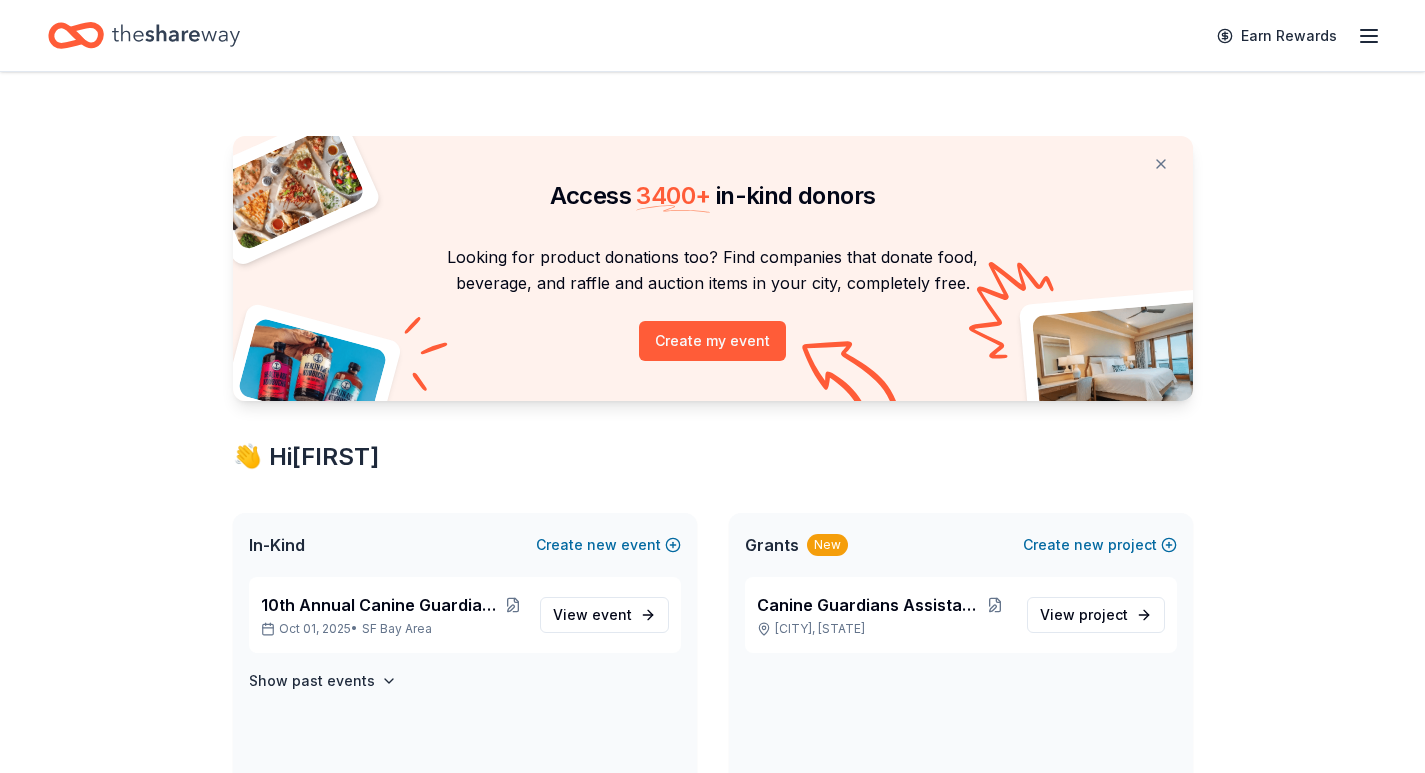 scroll, scrollTop: 0, scrollLeft: 0, axis: both 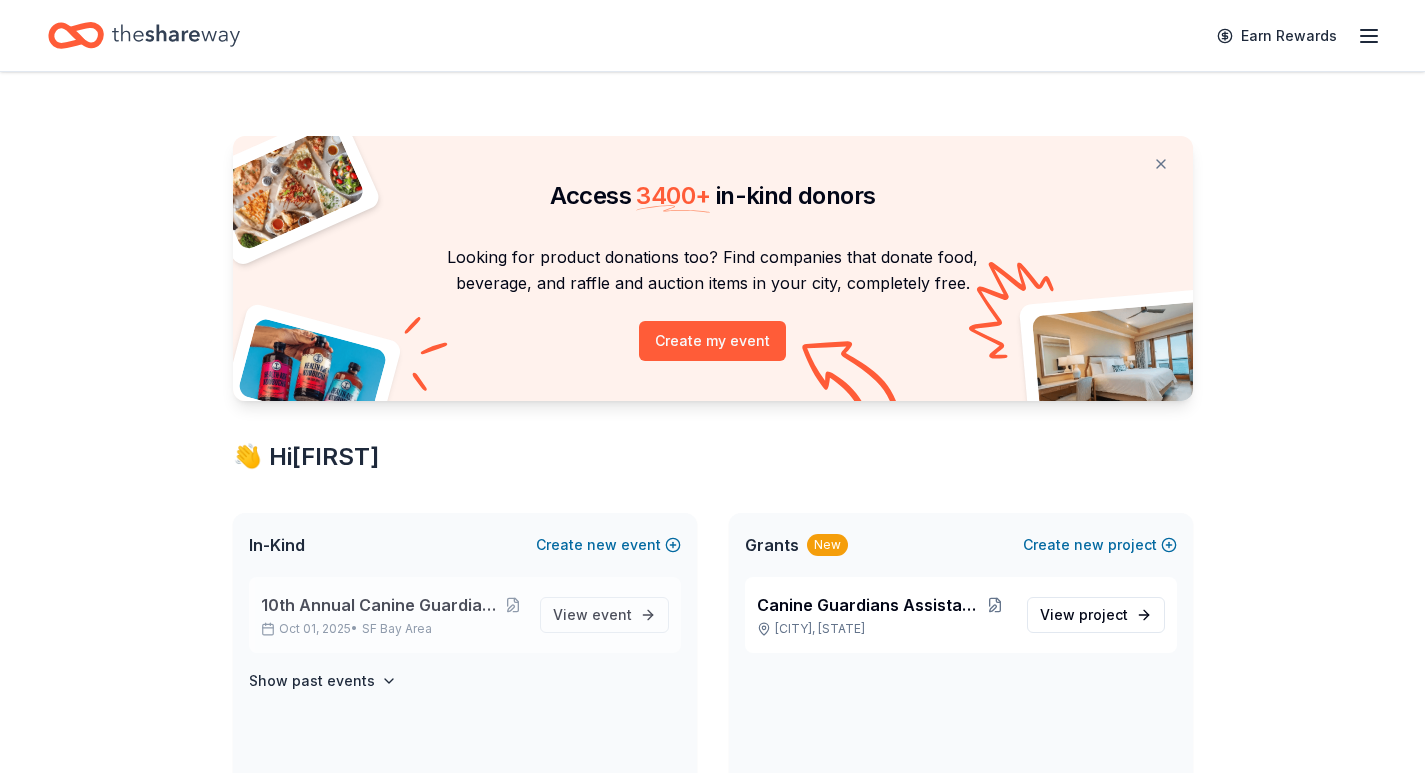 click on "10th Annual Canine Guardians Assistance Dogs Golf & Gala" at bounding box center [382, 605] 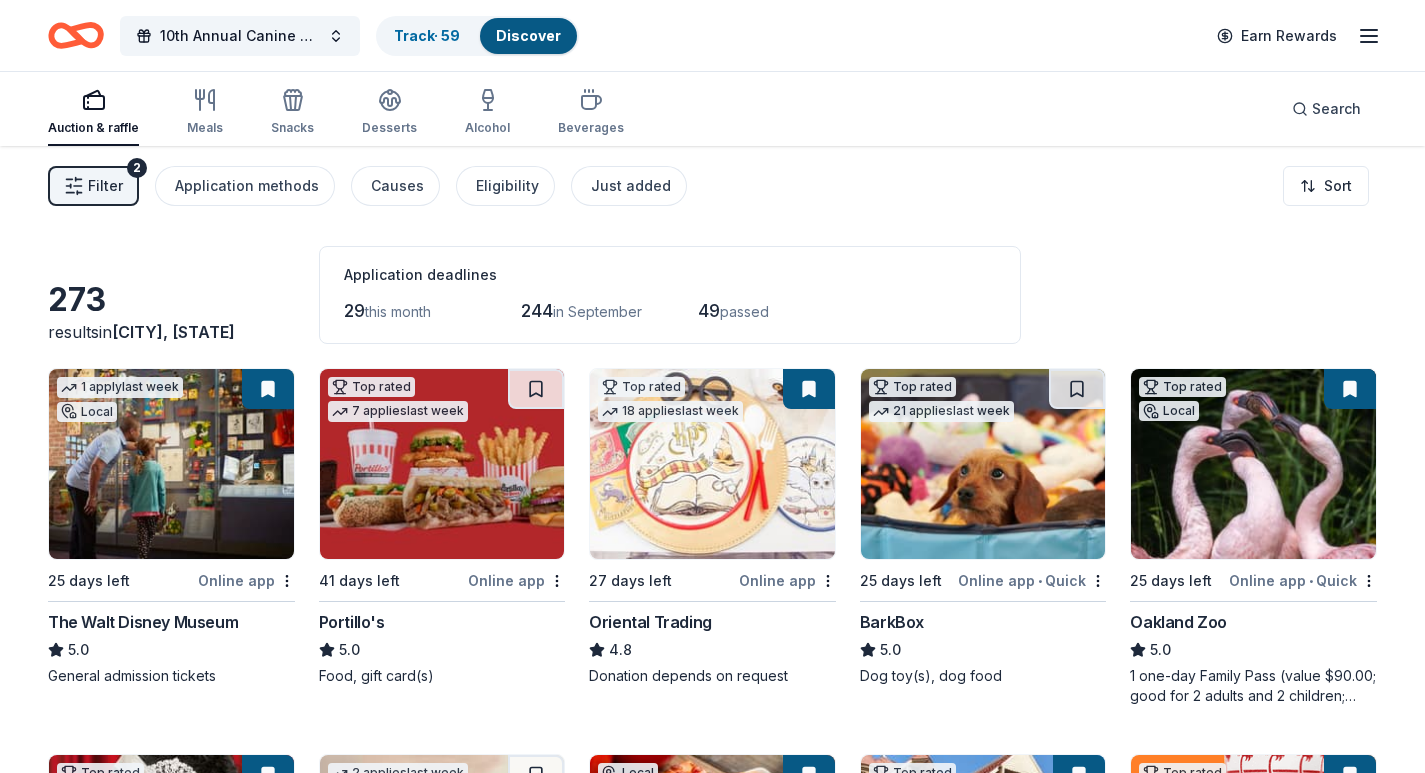 click 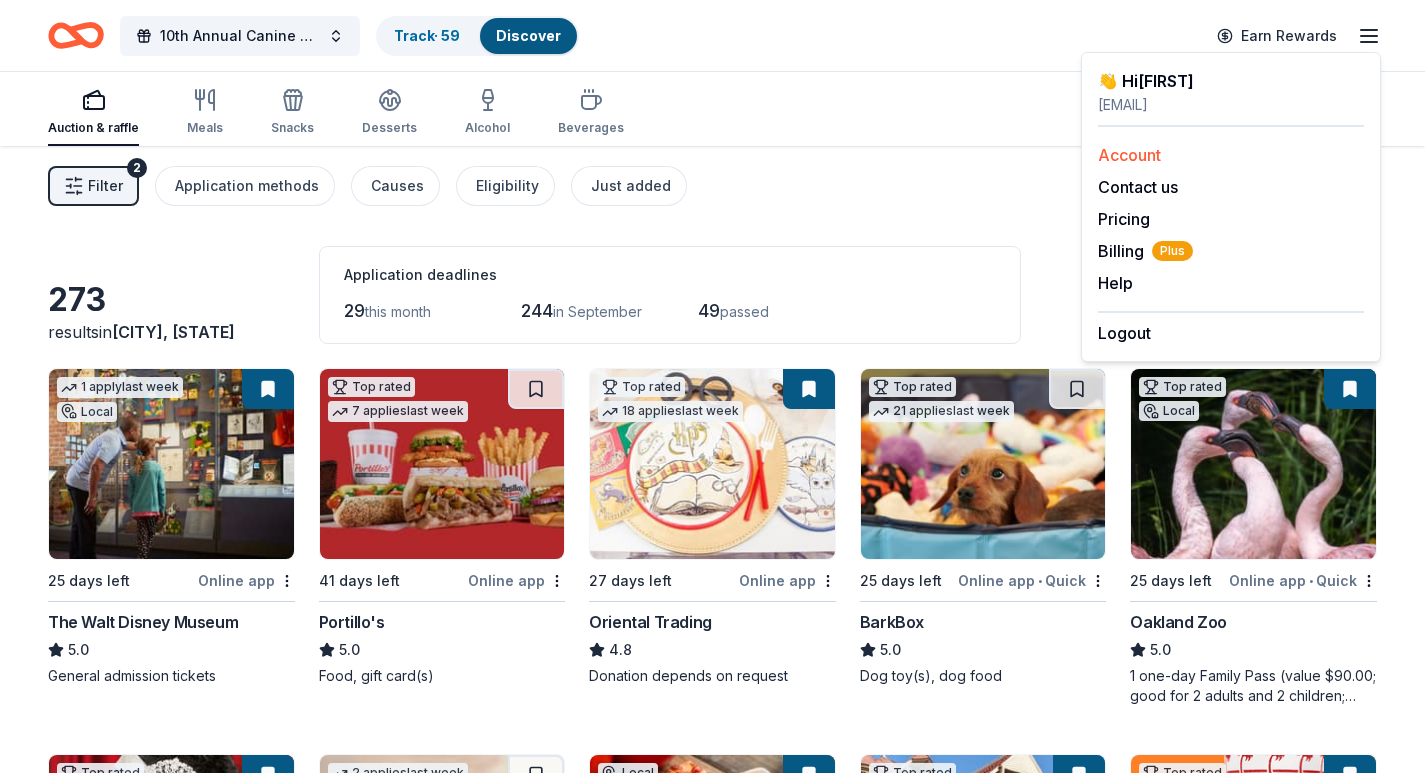click on "Account" at bounding box center [1129, 155] 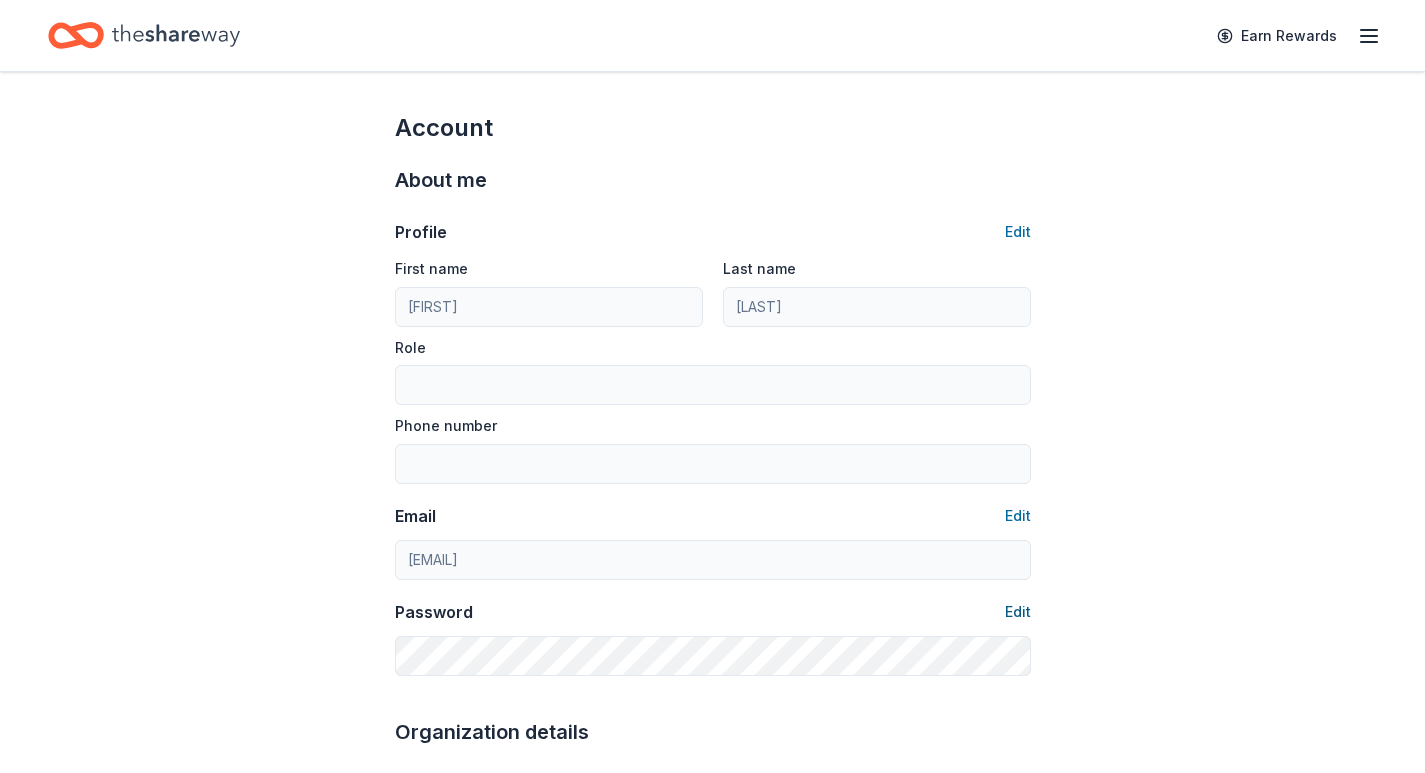 click on "Edit" at bounding box center (1018, 612) 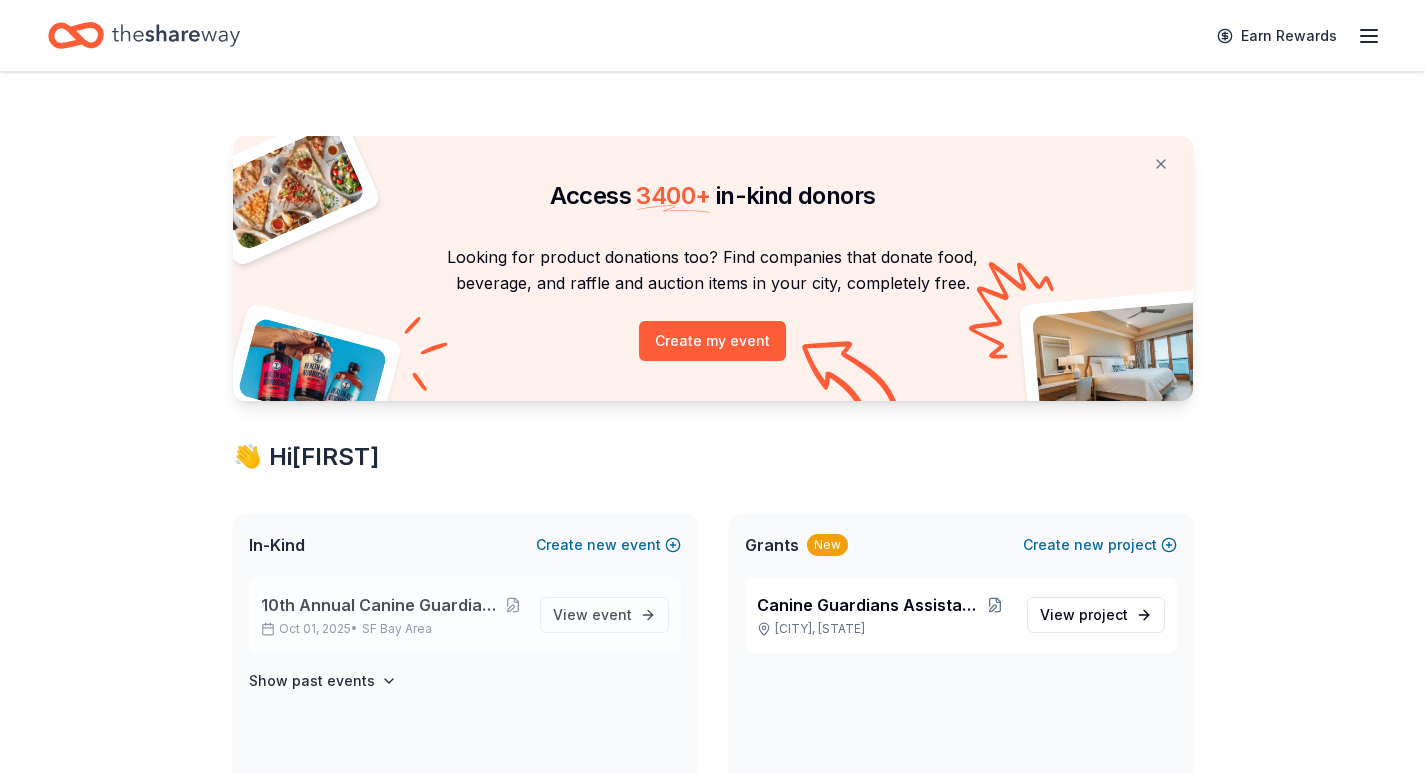 click on "10th Annual Canine Guardians Assistance Dogs Golf & Gala" at bounding box center (382, 605) 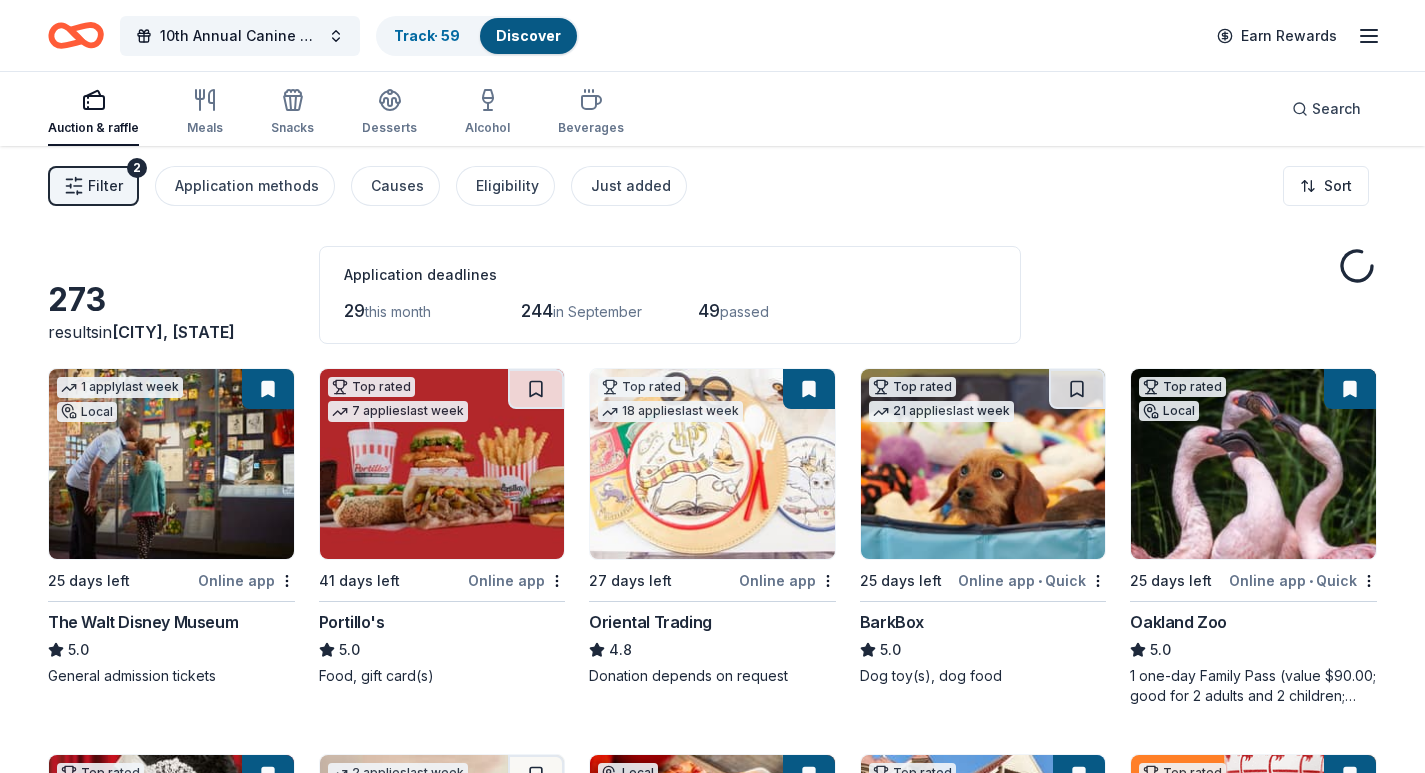 click 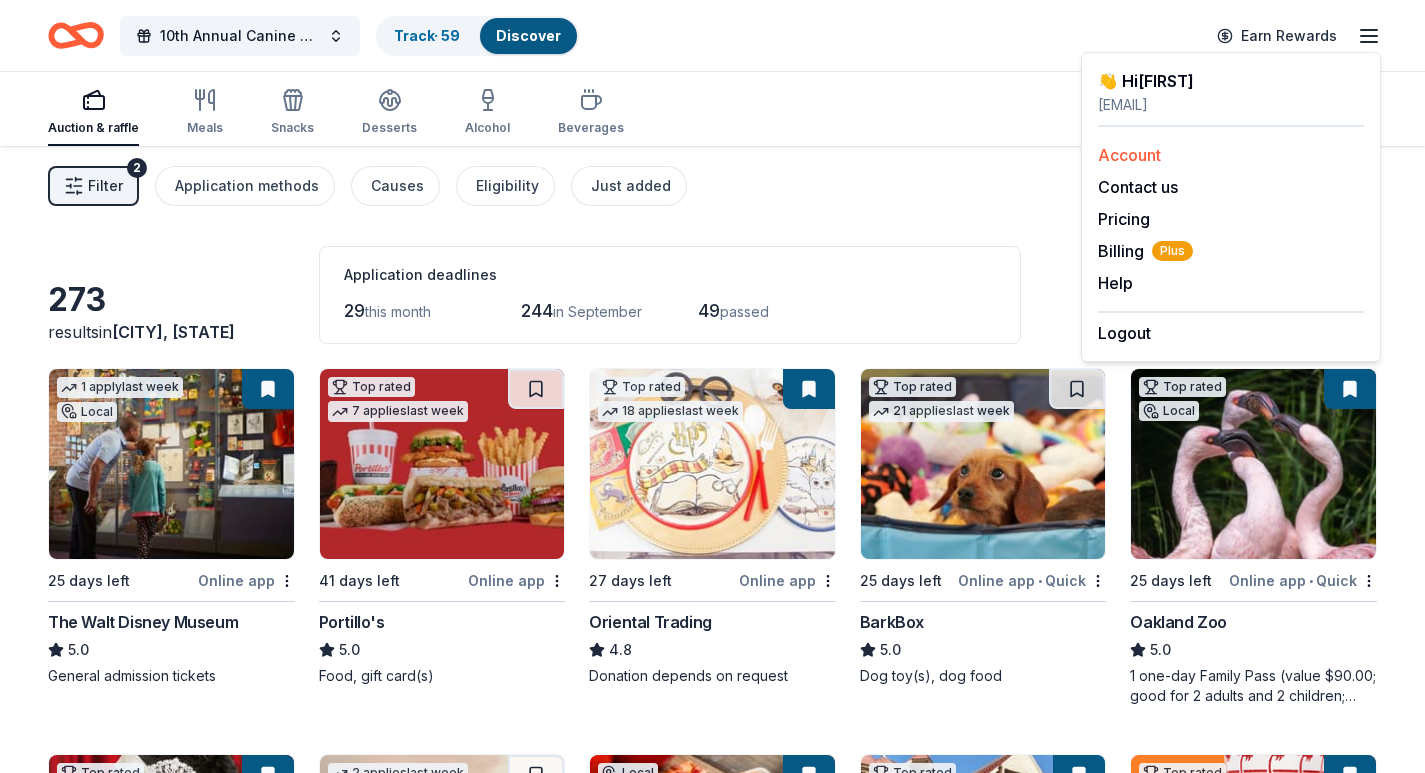 click on "Account" at bounding box center (1129, 155) 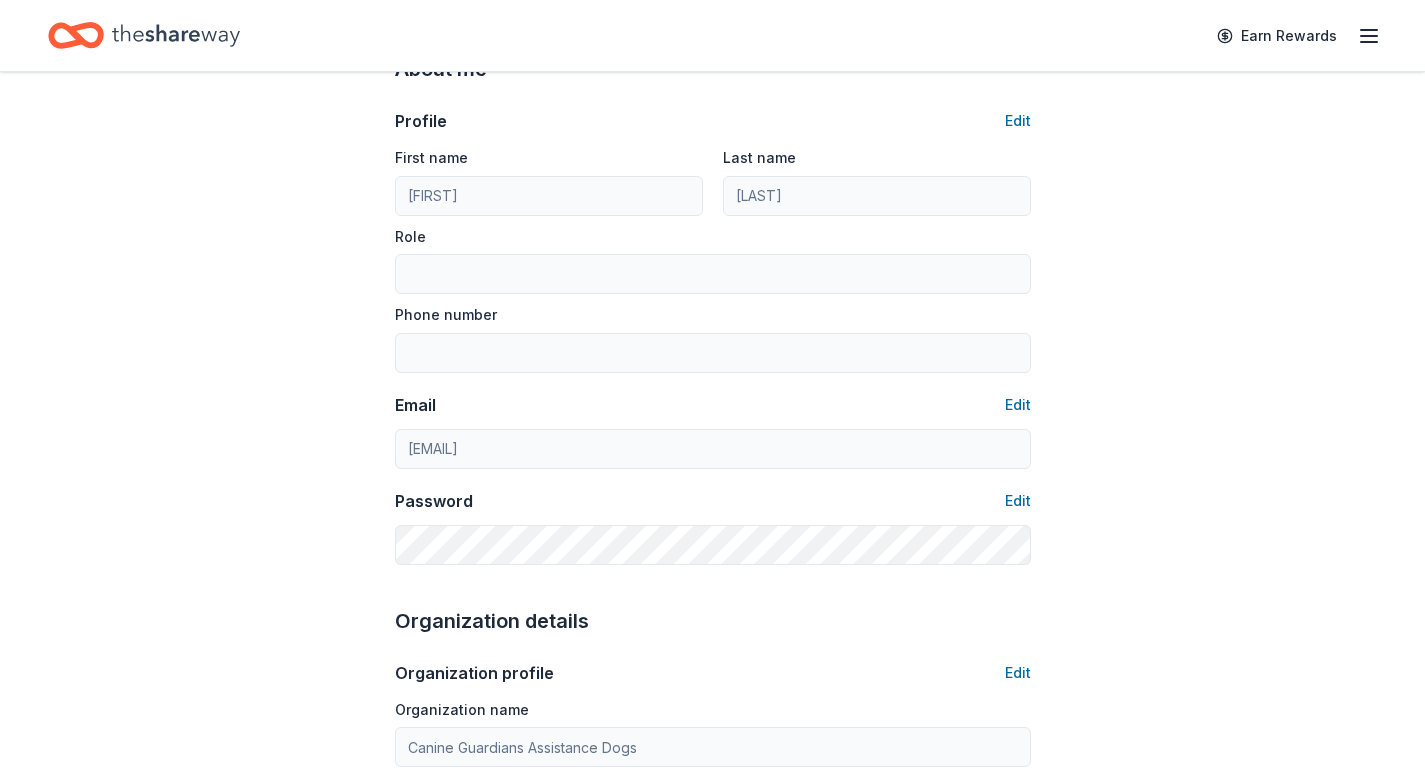 scroll, scrollTop: 0, scrollLeft: 0, axis: both 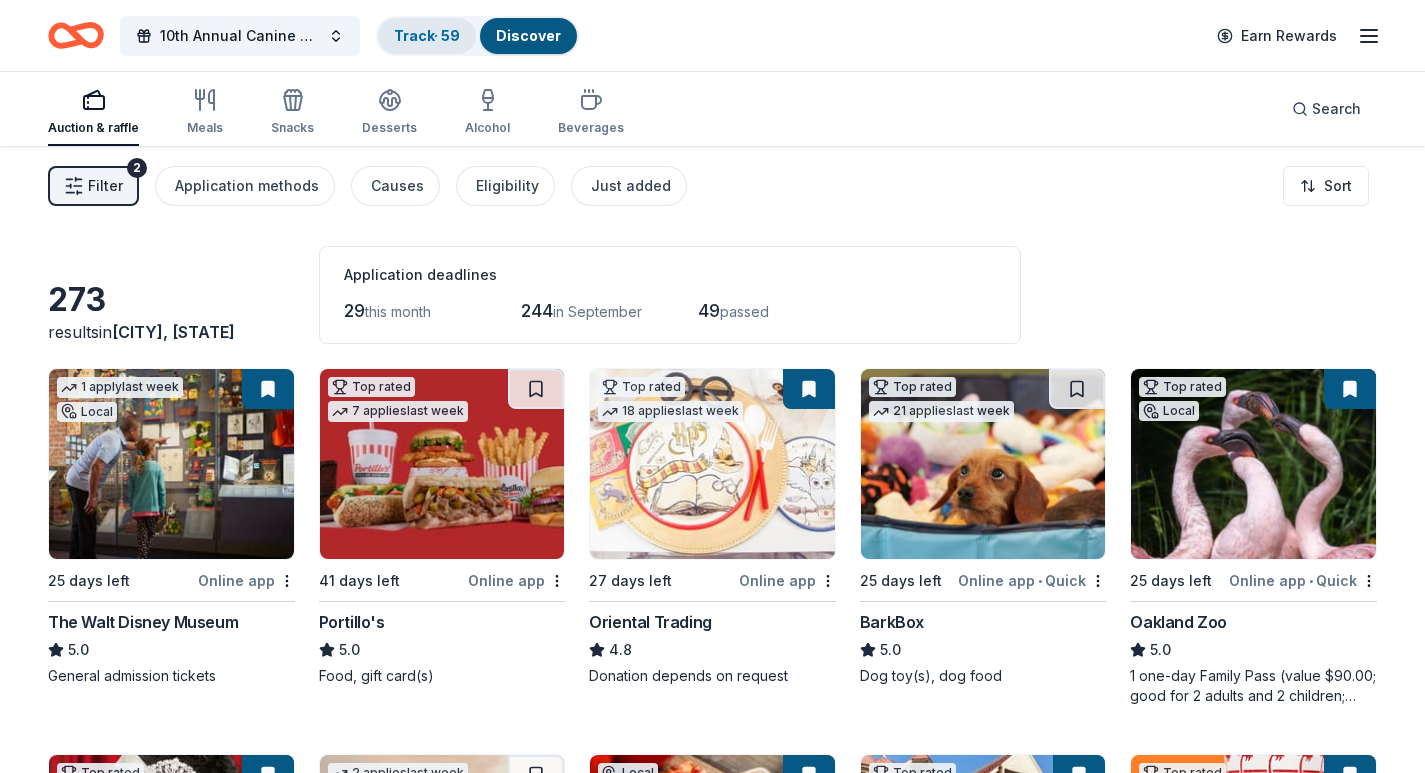 click on "Track  · 59" at bounding box center [427, 35] 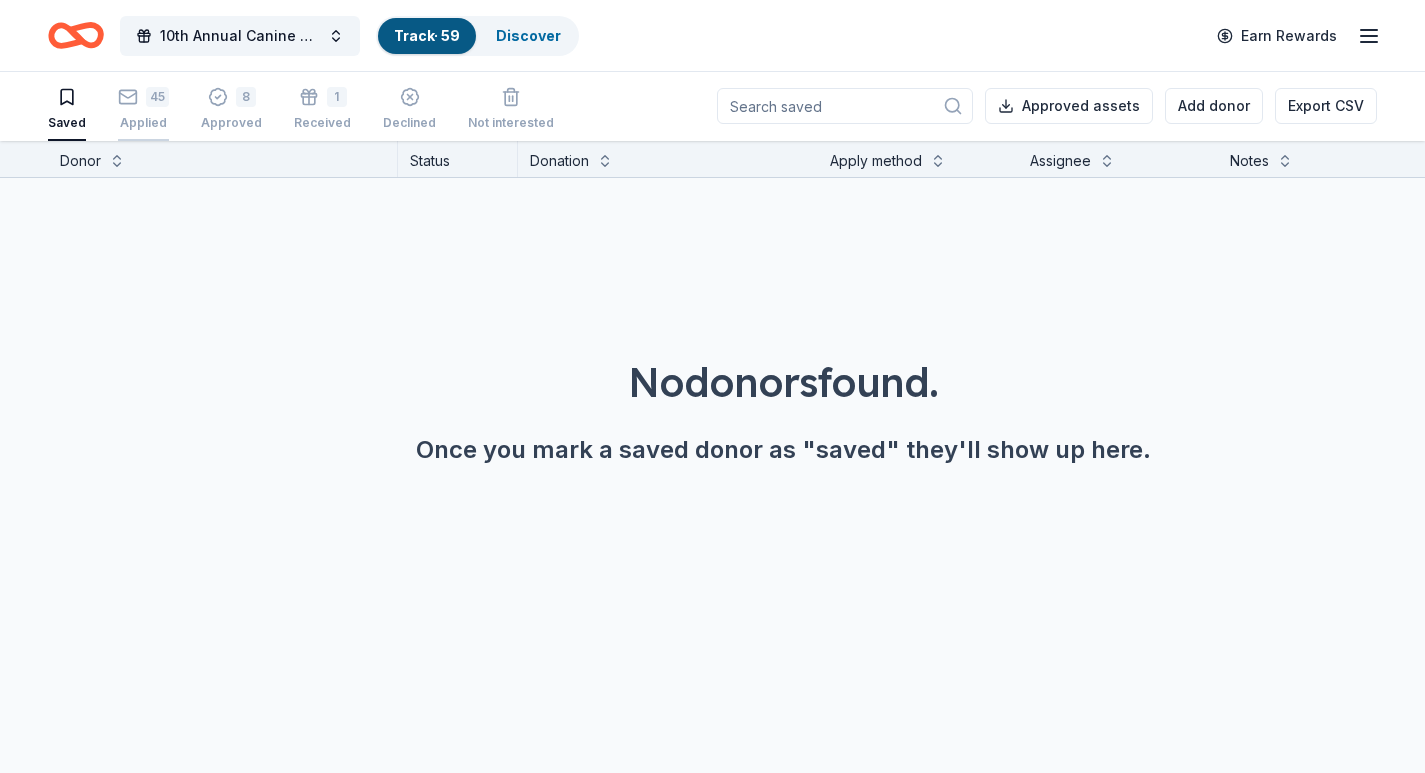 click 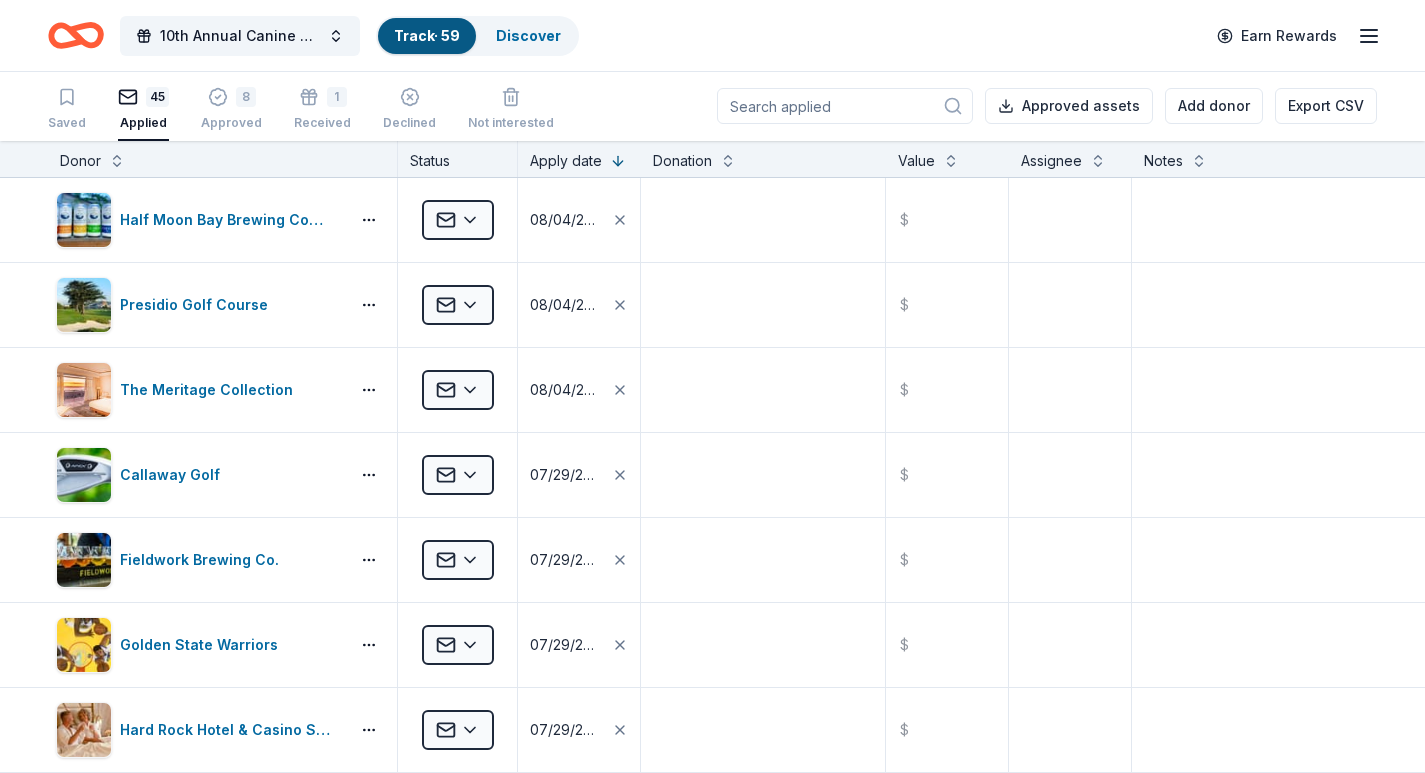 scroll, scrollTop: 0, scrollLeft: 0, axis: both 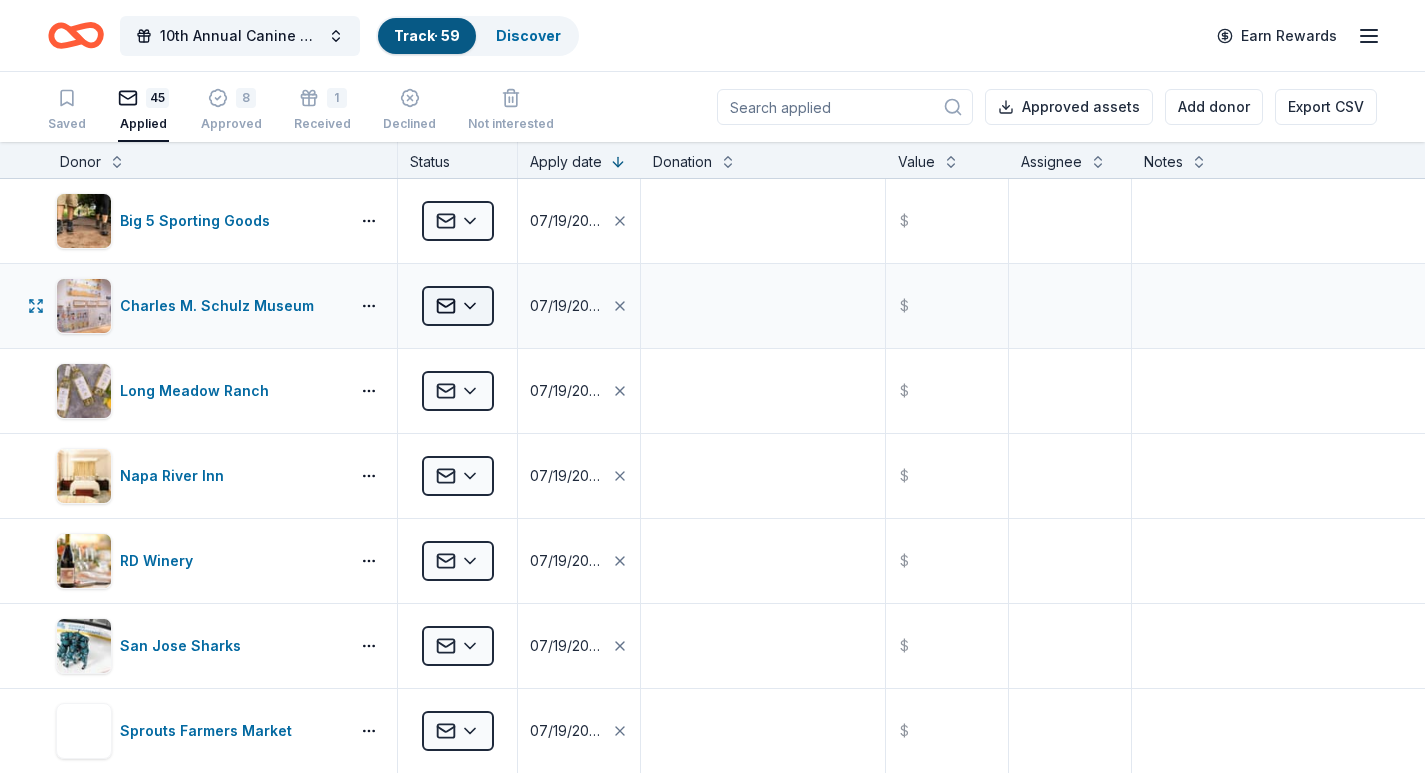 click on "Save 10th Annual Canine Guardians Assistance Dogs Golf & Gala Track  · 59 Discover Earn Rewards Saved 45 Applied 8 Approved 1 Received Declined Not interested  Approved assets Add donor Export CSV Donor Status Apply date Donation Value Assignee Notes Half Moon Bay Brewing Company Applied 08/04/2025 $ Presidio Golf Course Applied 08/04/2025 $ The Meritage Collection Applied 08/04/2025 $ Callaway Golf Applied 07/29/2025 $ Fieldwork Brewing Co. Applied 07/29/2025 $ Golden State Warriors Applied 07/29/2025 $ Hard Rock Hotel & Casino Sacramento at Fire Mountain Applied 07/29/2025 $ Jacuzzi Family Vineyards Applied 07/29/2025 $ Sierra Nevada Applied 07/29/2025 $ Smart & Final Applied 07/29/2025 $ The Chefs' Warehouse Applied 07/29/2025 $ The Westin (Verasa Napa) Applied 07/29/2025 $ Uptown Theatre Napa Applied 07/29/2025 $ Alaska Airlines Applied 07/28/2025 $ iFLY Applied 07/28/2025 $ Olio E Limone Applied 07/28/2025 $ San Francisco Ballet Applied 07/28/2025 $ SF Bay Adventures Applied 07/28/2025 $ Applied $ $ $ $" at bounding box center [712, 386] 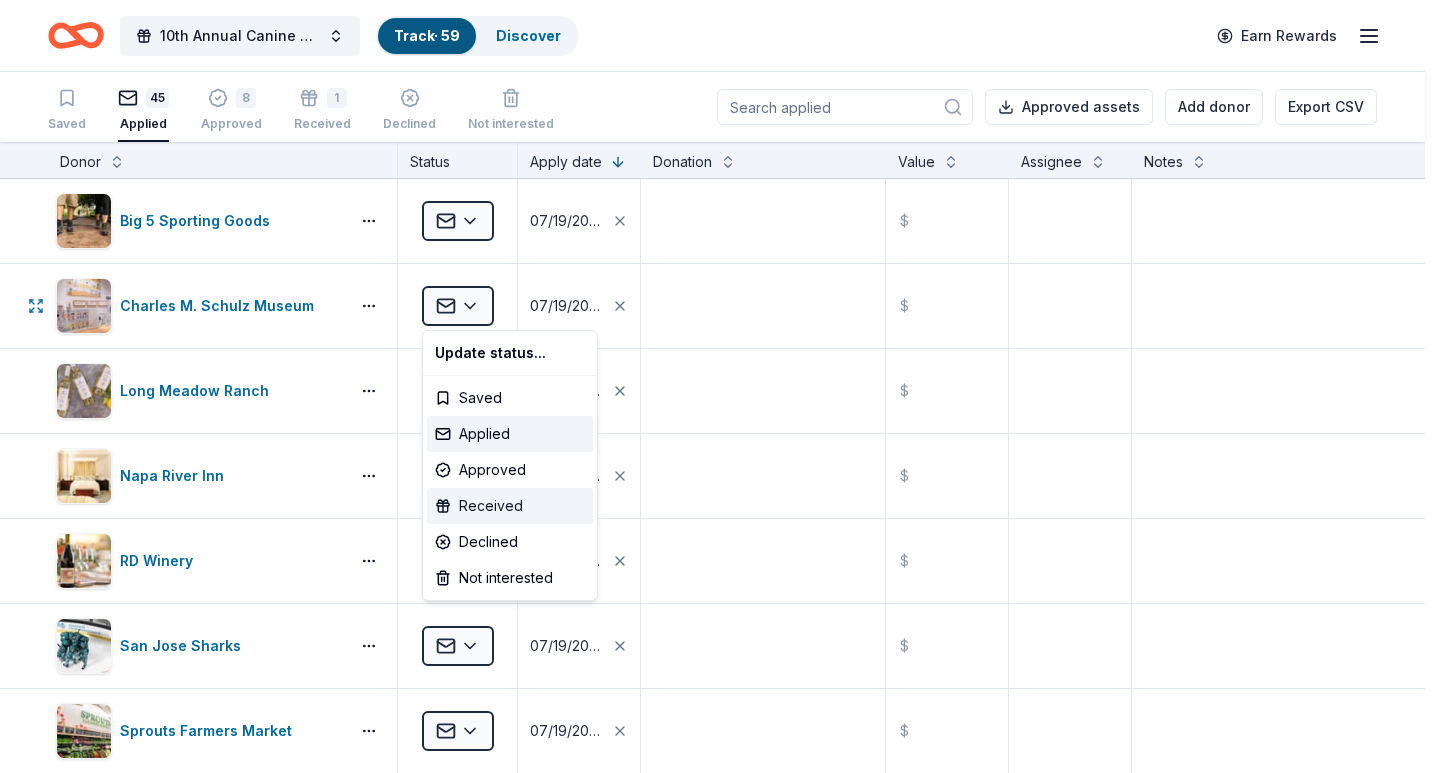 click on "Received" at bounding box center [510, 506] 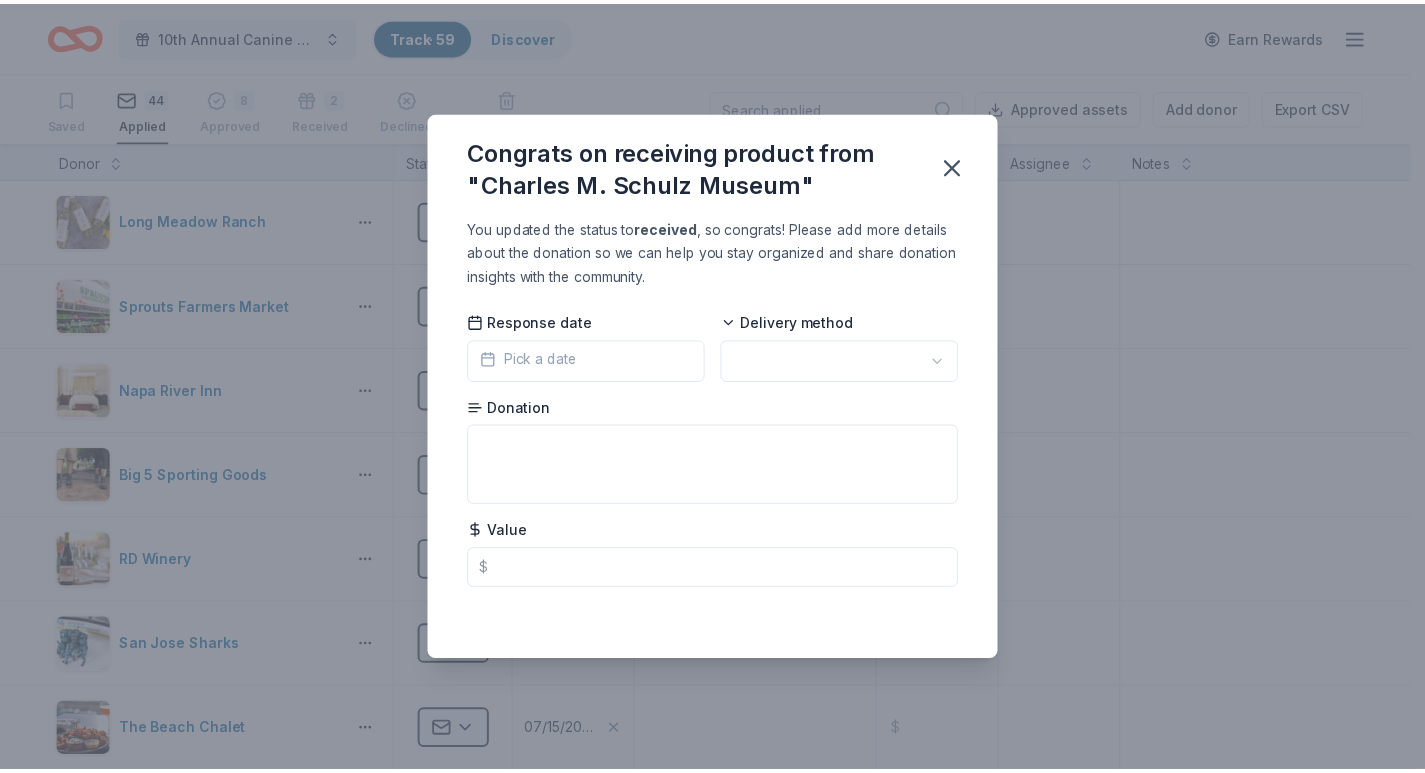 scroll, scrollTop: 1190, scrollLeft: 0, axis: vertical 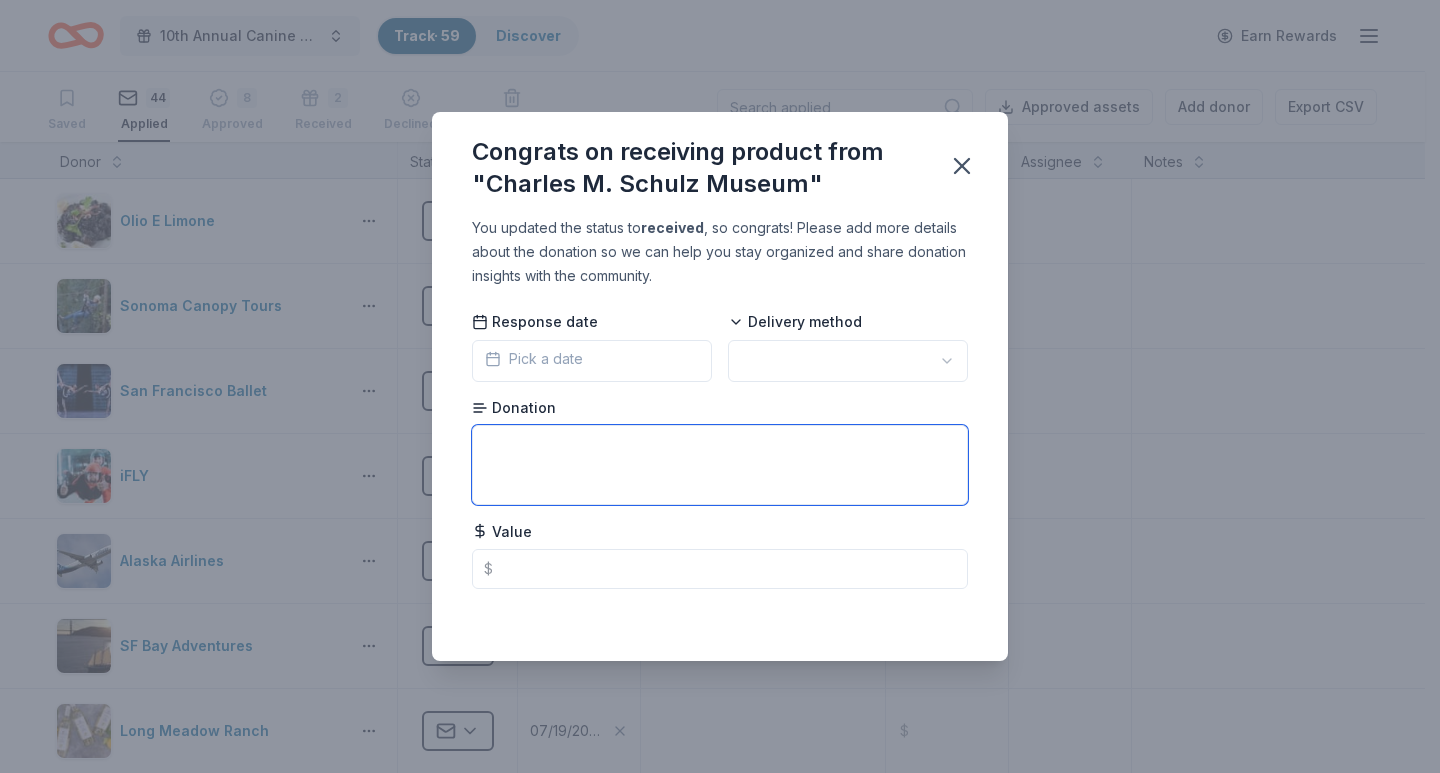 click at bounding box center [720, 465] 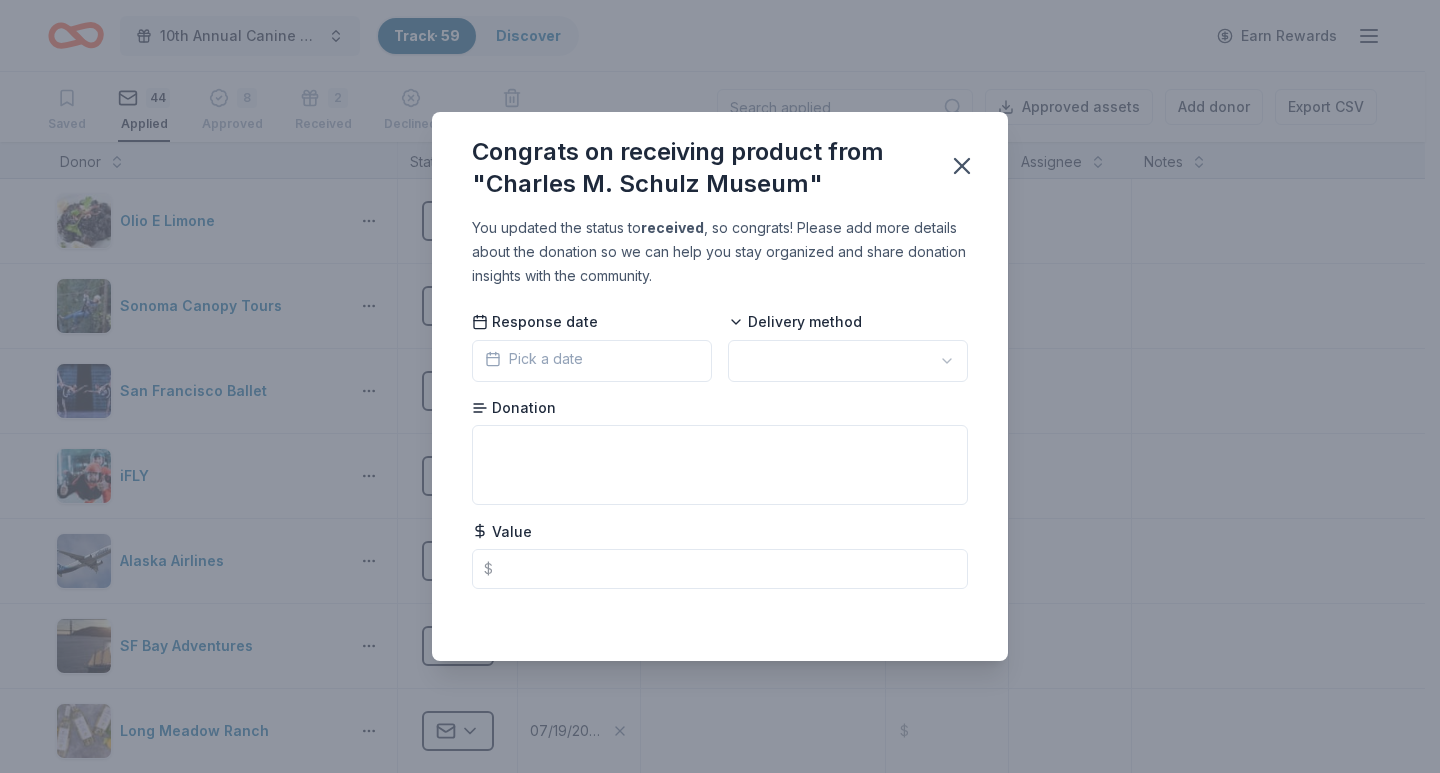 click on "Save 10th Annual Canine Guardians Assistance Dogs Golf & Gala Track  · 59 Discover Earn Rewards Saved 44 Applied 8 Approved 2 Received Declined Not interested  Approved assets Add donor Export CSV Donor Status Apply date Donation Value Assignee Notes Presidio Golf Course Applied 08/04/2025 $ Half Moon Bay Brewing Company Applied 08/04/2025 $ The Meritage Collection Applied 08/04/2025 $ Callaway Golf Applied 07/29/2025 $ Uptown Theatre Napa Applied 07/29/2025 $ Golden State Warriors Applied 07/29/2025 $ The Westin (Verasa Napa) Applied 07/29/2025 $ Jacuzzi Family Vineyards Applied 07/29/2025 $ Fieldwork Brewing Co. Applied 07/29/2025 $ Smart & Final Applied 07/29/2025 $ Sierra Nevada Applied 07/29/2025 $ Hard Rock Hotel & Casino Sacramento at Fire Mountain Applied 07/29/2025 $ The Chefs' Warehouse Applied 07/29/2025 $ Stag's Leap Wine Cellars Applied 07/28/2025 $ Olio E Limone Applied 07/28/2025 $ Sonoma Canopy Tours Applied 07/28/2025 $ San Francisco Ballet Applied 07/28/2025 $ iFLY Applied 07/28/2025 $ $ $" at bounding box center (720, 386) 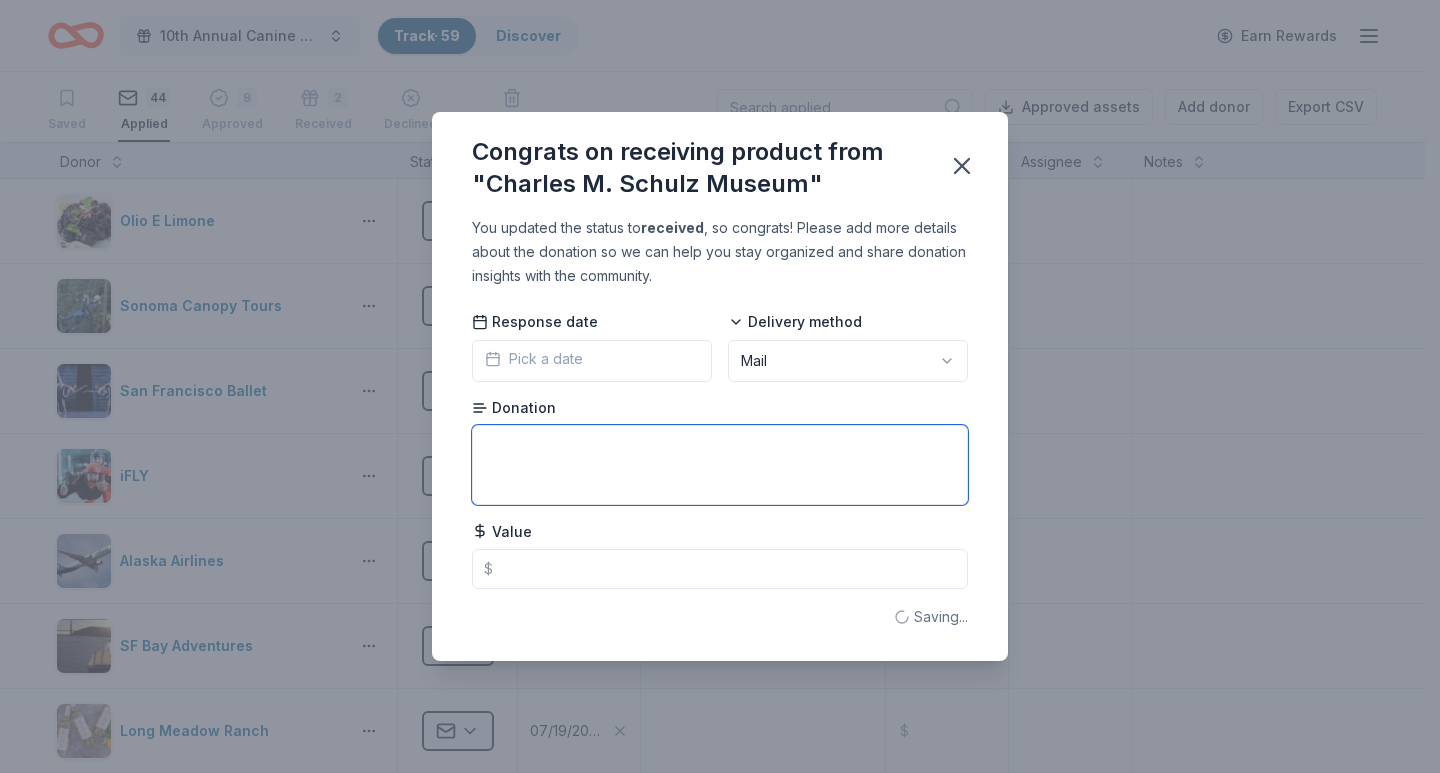 click at bounding box center [720, 465] 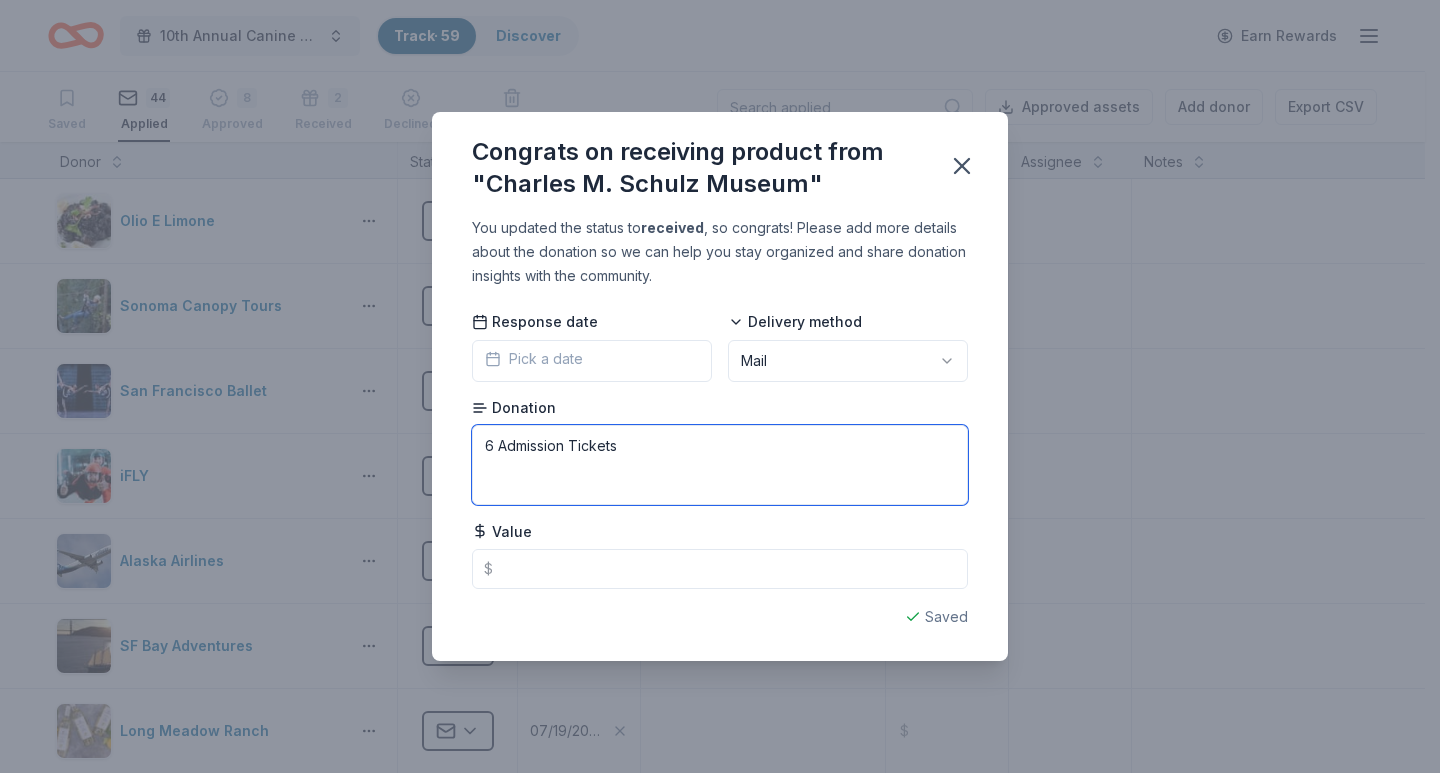 type on "6 Admission Tickets" 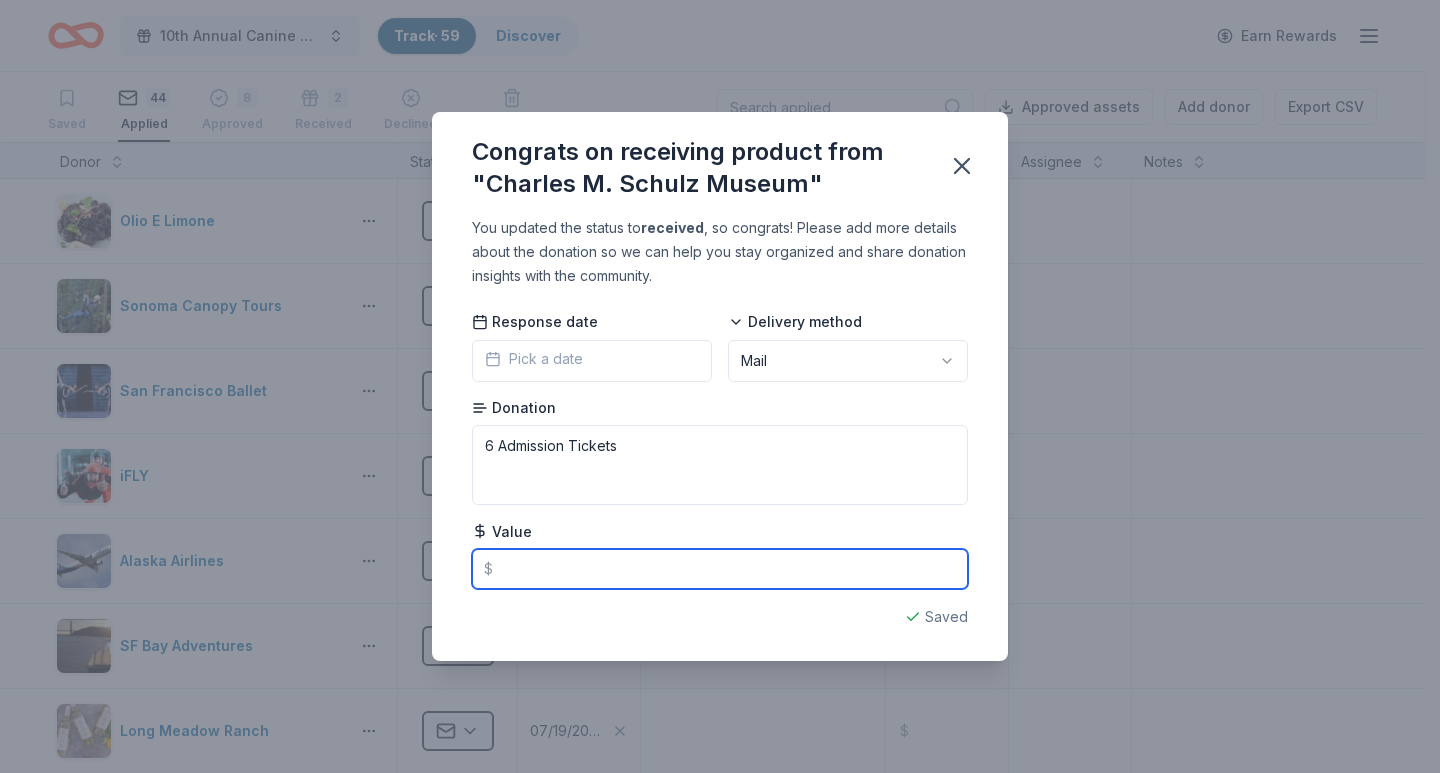 click at bounding box center (720, 569) 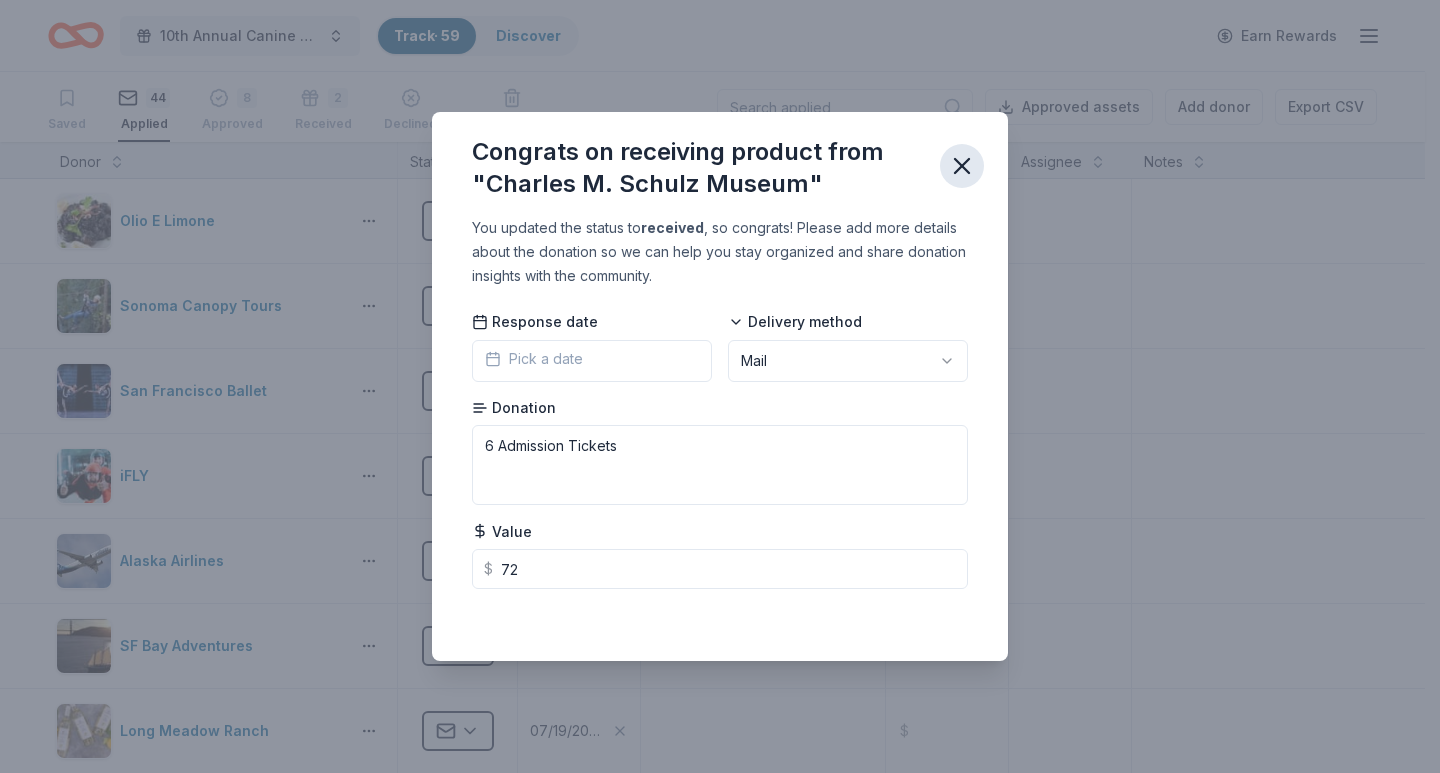 type on "72.00" 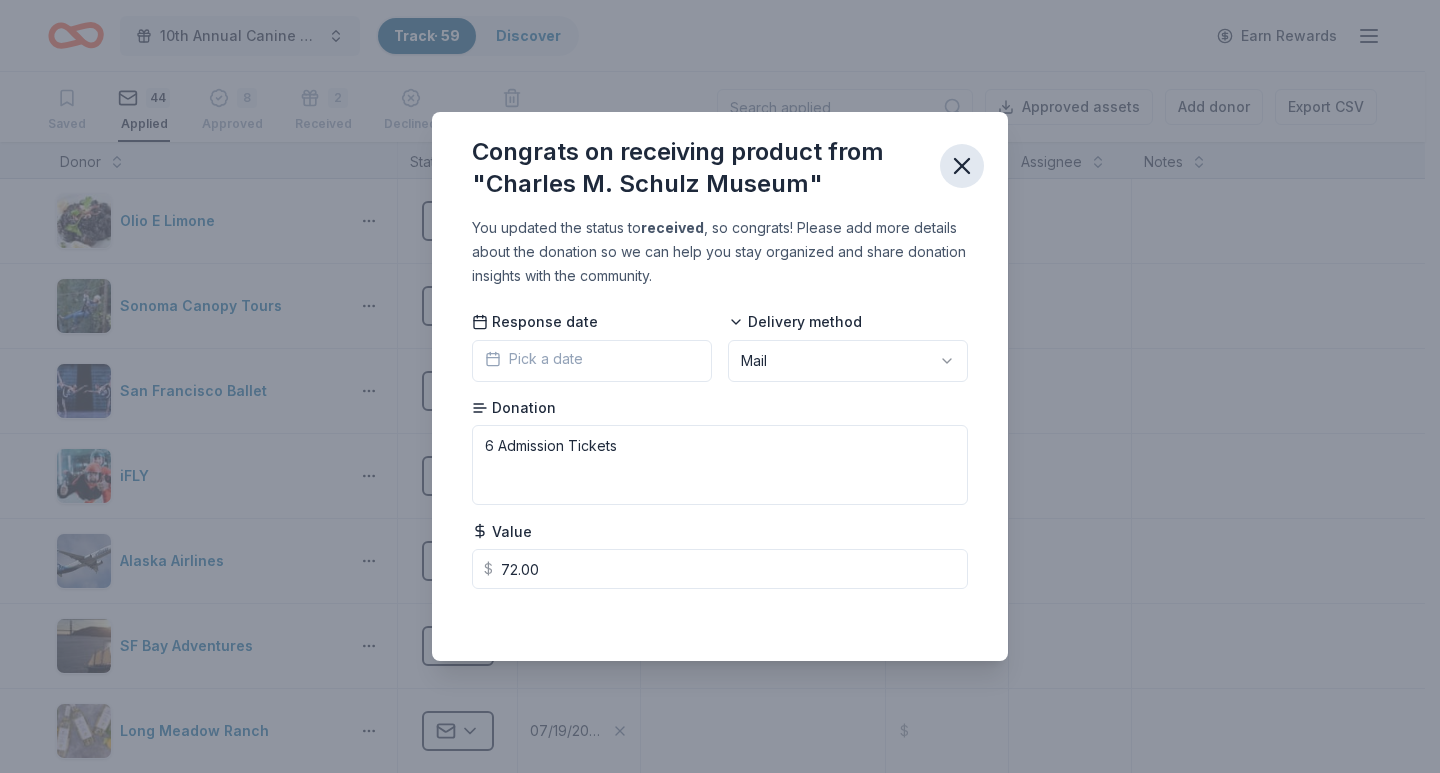 click 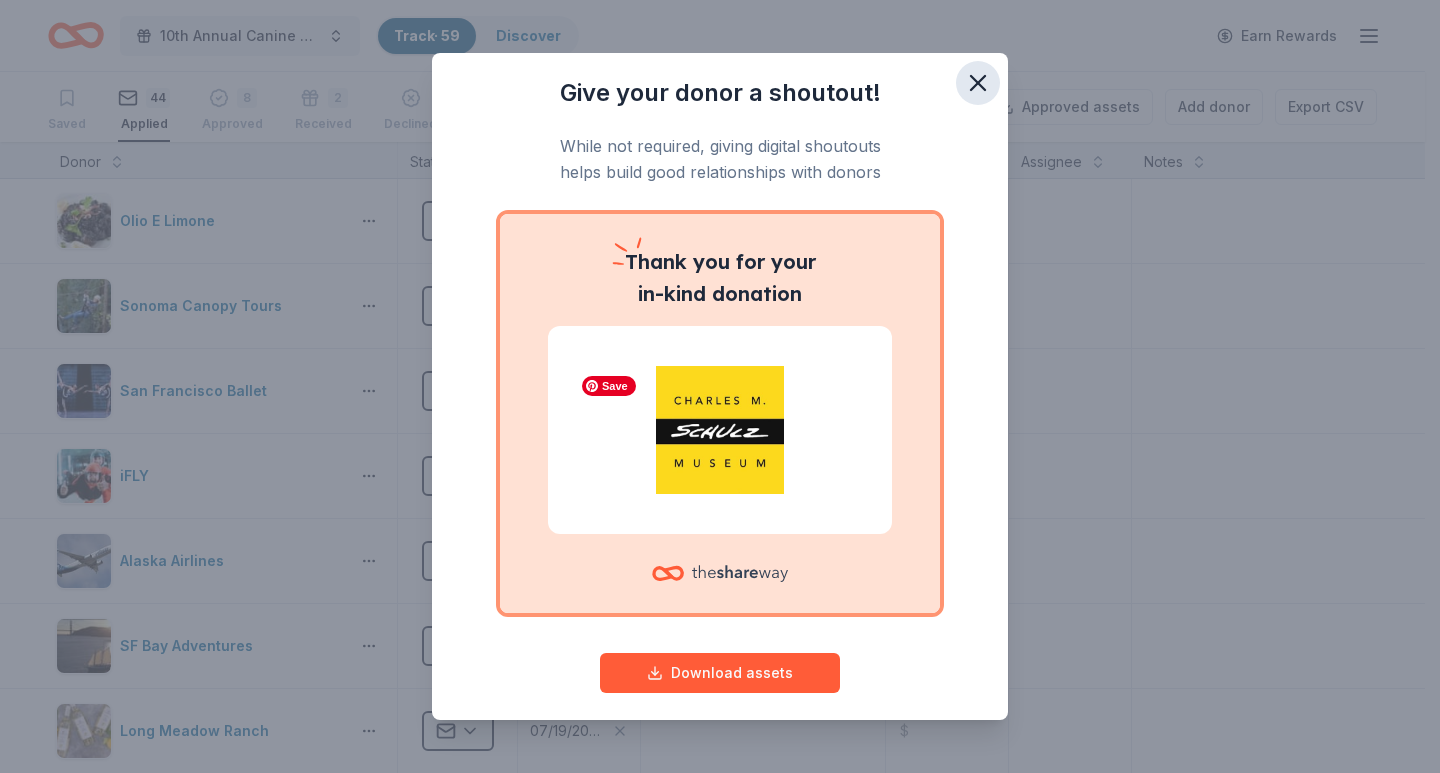 drag, startPoint x: 698, startPoint y: 416, endPoint x: 963, endPoint y: 80, distance: 427.9264 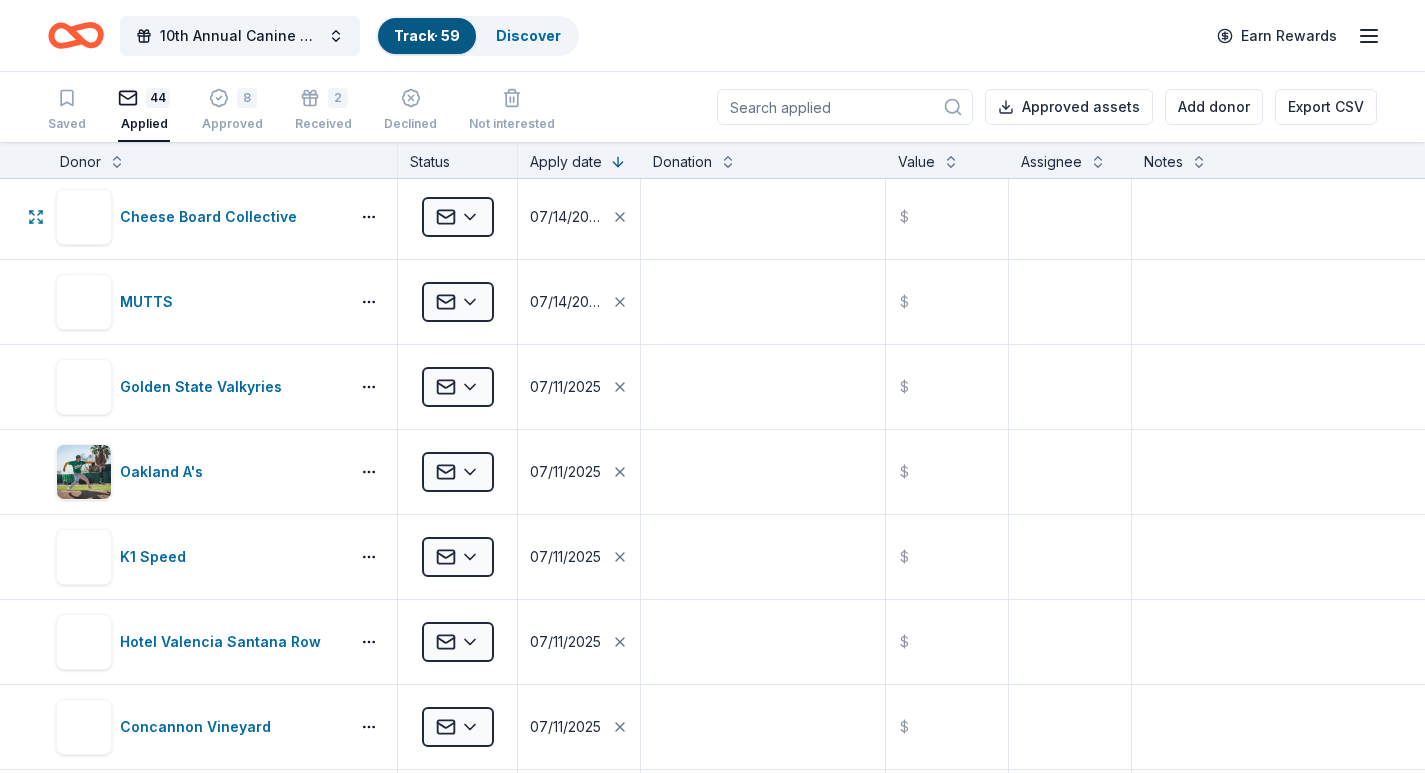 scroll, scrollTop: 2490, scrollLeft: 0, axis: vertical 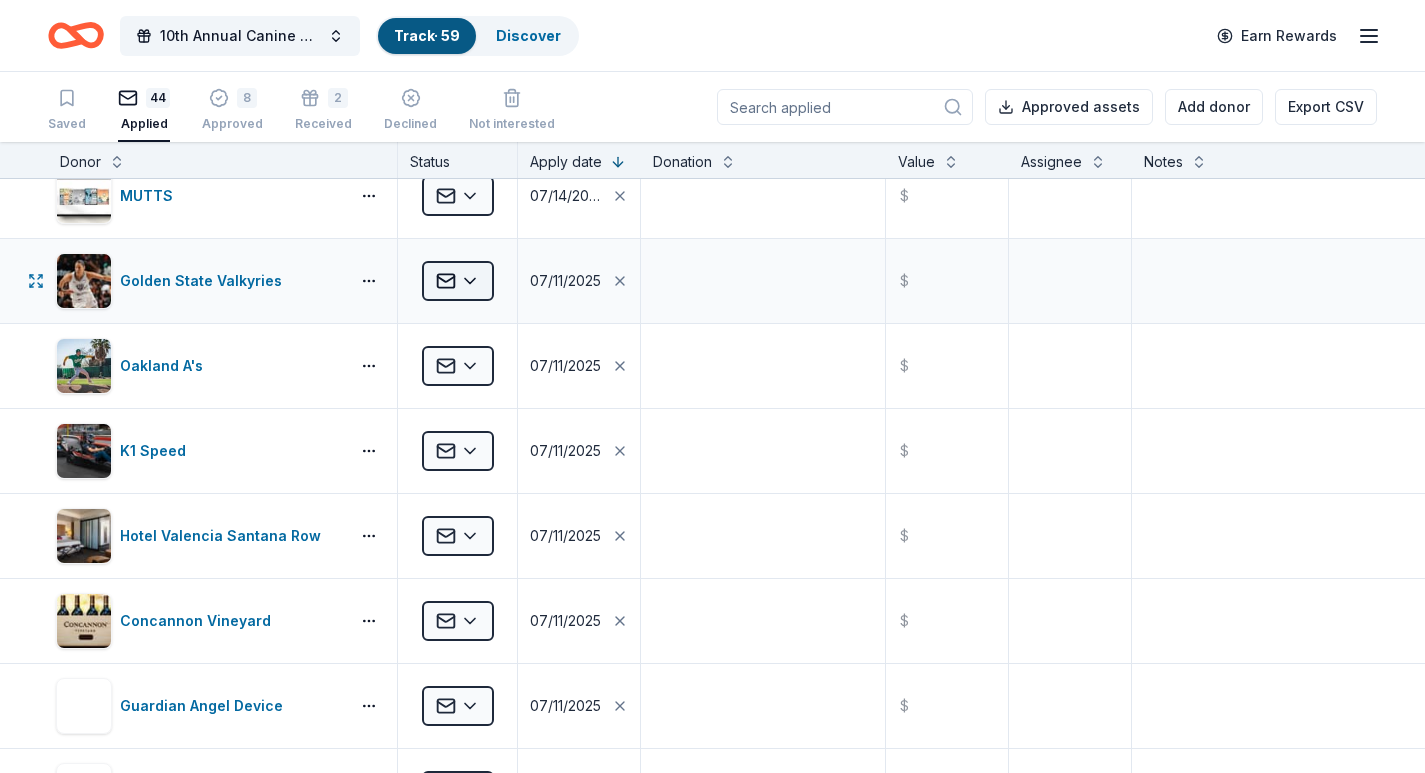 click on "Save 10th Annual Canine Guardians Assistance Dogs Golf & Gala Track  · 59 Discover Earn Rewards Saved 44 Applied 8 Approved 2 Received Declined Not interested  Approved assets Add donor Export CSV Donor Status Apply date Donation Value Assignee Notes Presidio Golf Course Applied 08/04/2025 $ Half Moon Bay Brewing Company Applied 08/04/2025 $ The Meritage Collection Applied 08/04/2025 $ Callaway Golf Applied 07/29/2025 $ Uptown Theatre Napa Applied 07/29/2025 $ Golden State Warriors Applied 07/29/2025 $ The Westin (Verasa Napa) Applied 07/29/2025 $ Jacuzzi Family Vineyards Applied 07/29/2025 $ Fieldwork Brewing Co. Applied 07/29/2025 $ Smart & Final Applied 07/29/2025 $ Sierra Nevada Applied 07/29/2025 $ Hard Rock Hotel & Casino Sacramento at Fire Mountain Applied 07/29/2025 $ The Chefs' Warehouse Applied 07/29/2025 $ Stag's Leap Wine Cellars Applied 07/28/2025 $ Olio E Limone Applied 07/28/2025 $ Sonoma Canopy Tours Applied 07/28/2025 $ San Francisco Ballet Applied 07/28/2025 $ iFLY Applied 07/28/2025 $ $ $" at bounding box center [712, 386] 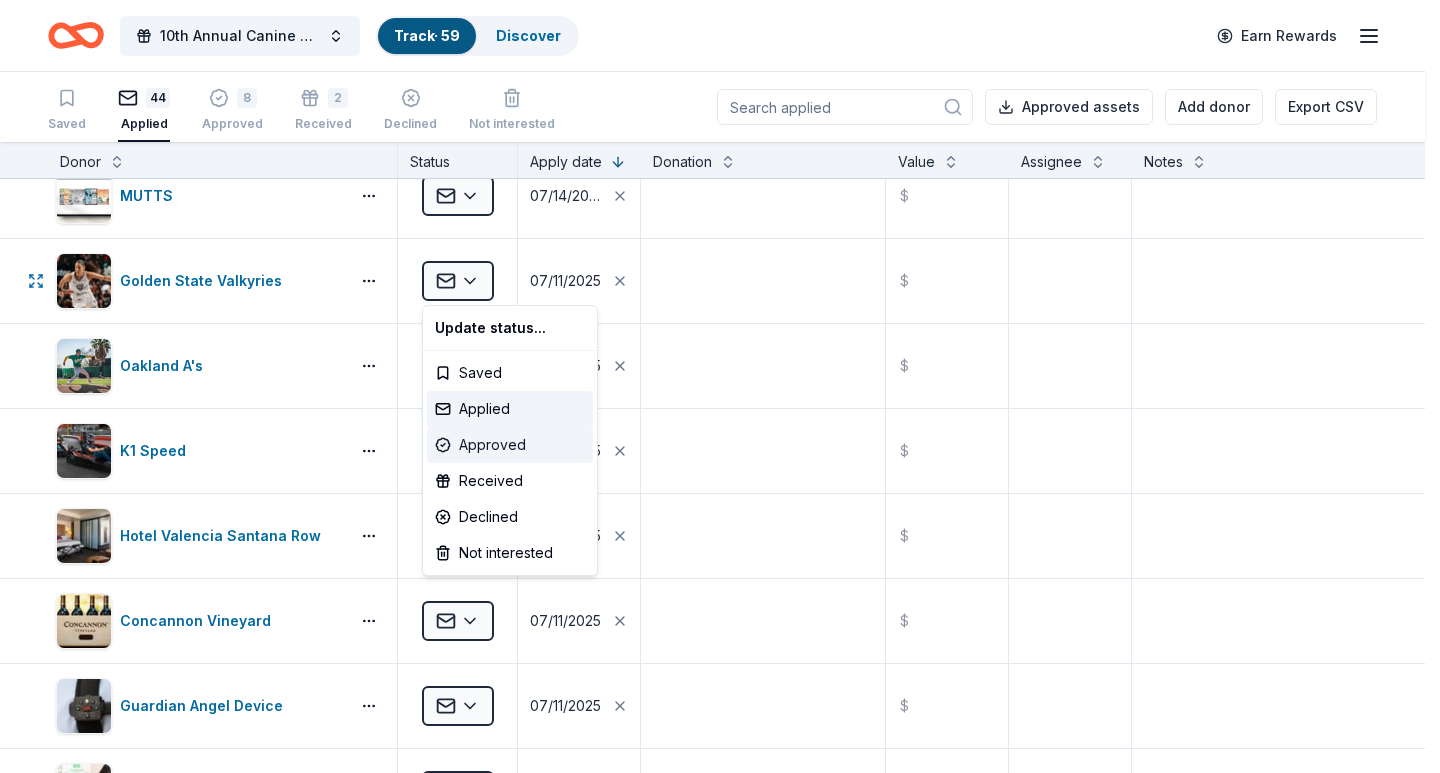 click on "Approved" at bounding box center [510, 445] 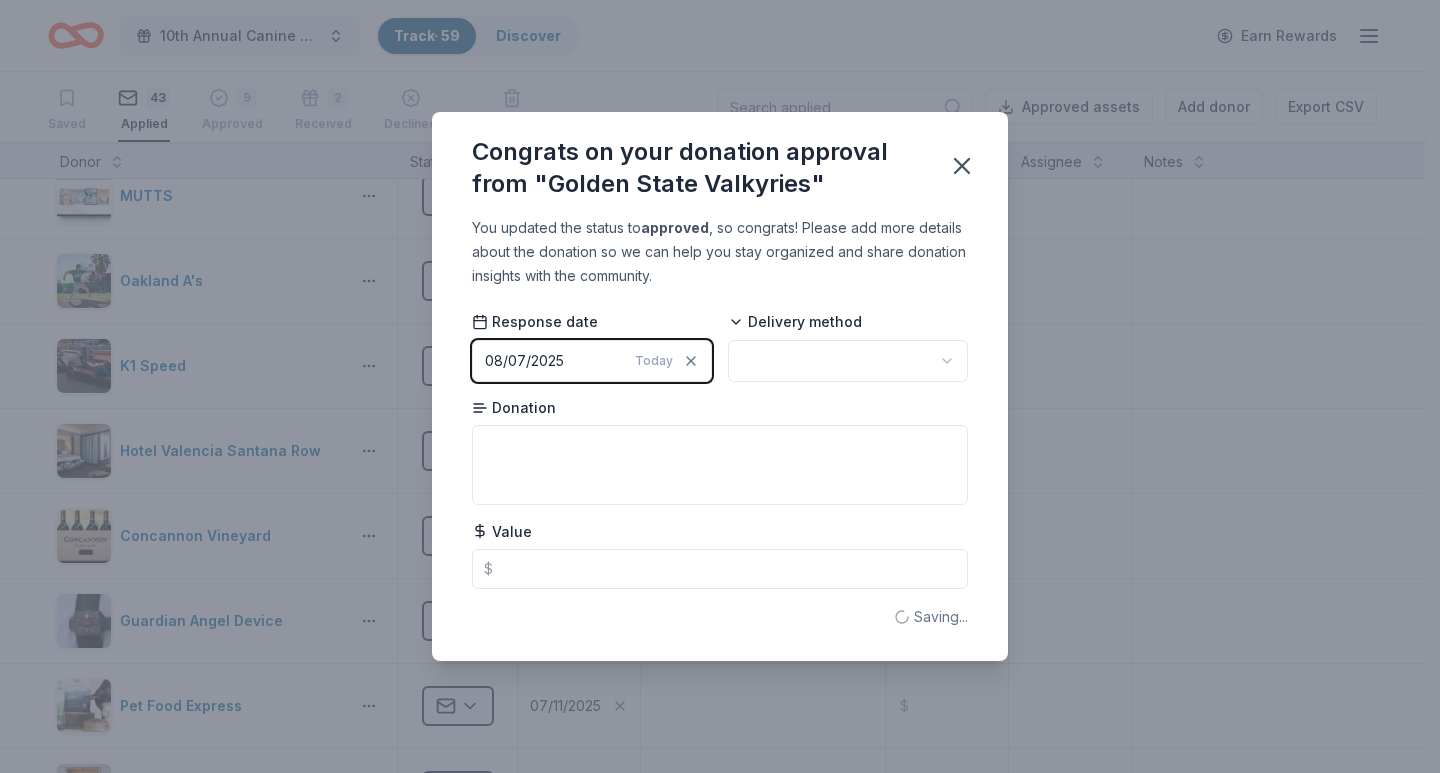 click on "Save 10th Annual Canine Guardians Assistance Dogs Golf & Gala Track  · 59 Discover Earn Rewards Saved 43 Applied 9 Approved 2 Received Declined Not interested  Approved assets Add donor Export CSV Donor Status Apply date Donation Value Assignee Notes Presidio Golf Course Applied 08/04/2025 $ Half Moon Bay Brewing Company Applied 08/04/2025 $ The Meritage Collection Applied 08/04/2025 $ Callaway Golf Applied 07/29/2025 $ Uptown Theatre Napa Applied 07/29/2025 $ Golden State Warriors Applied 07/29/2025 $ The Westin (Verasa Napa) Applied 07/29/2025 $ Jacuzzi Family Vineyards Applied 07/29/2025 $ Fieldwork Brewing Co. Applied 07/29/2025 $ Smart & Final Applied 07/29/2025 $ Sierra Nevada Applied 07/29/2025 $ Hard Rock Hotel & Casino Sacramento at Fire Mountain Applied 07/29/2025 $ The Chefs' Warehouse Applied 07/29/2025 $ Stag's Leap Wine Cellars Applied 07/28/2025 $ Olio E Limone Applied 07/28/2025 $ Sonoma Canopy Tours Applied 07/28/2025 $ San Francisco Ballet Applied 07/28/2025 $ iFLY Applied 07/28/2025 $ $ $" at bounding box center [720, 386] 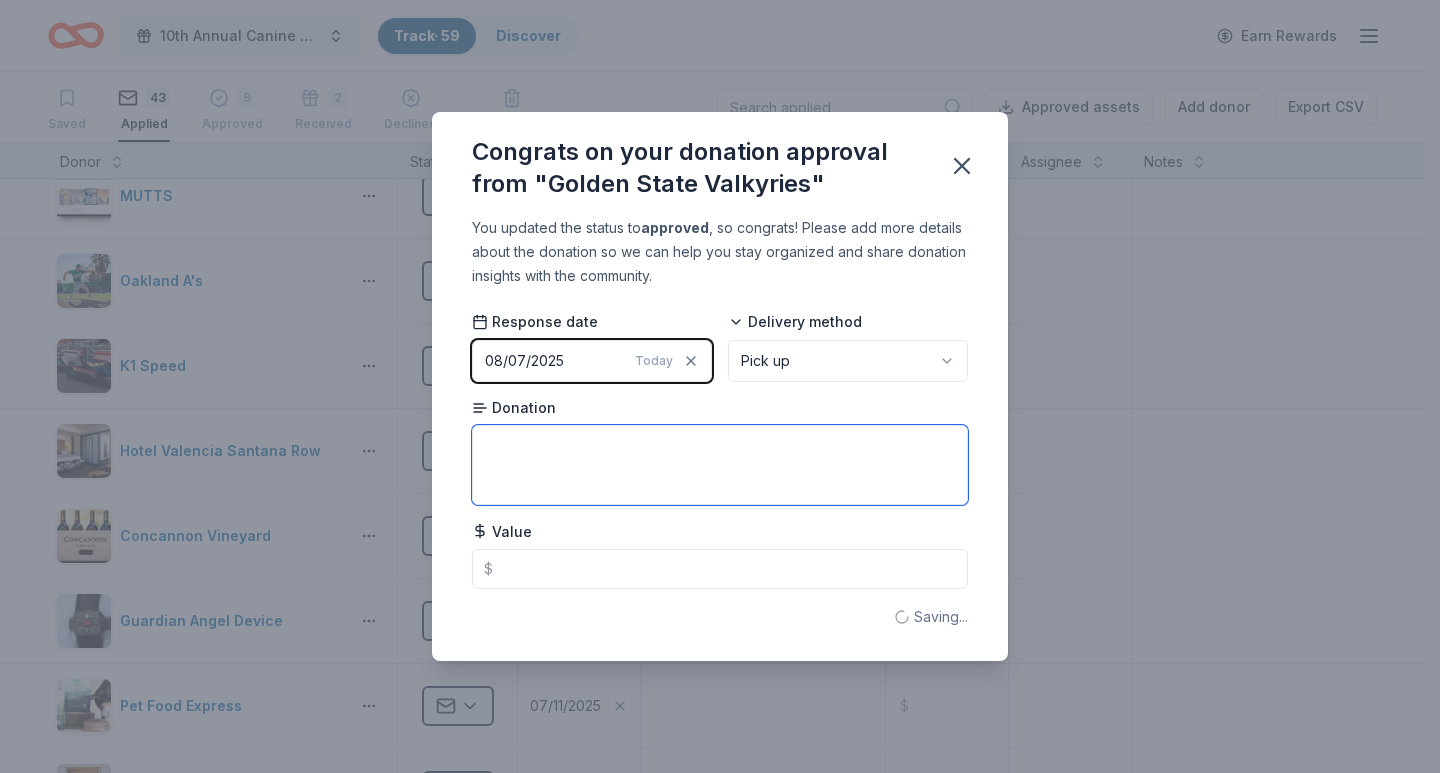 click at bounding box center (720, 465) 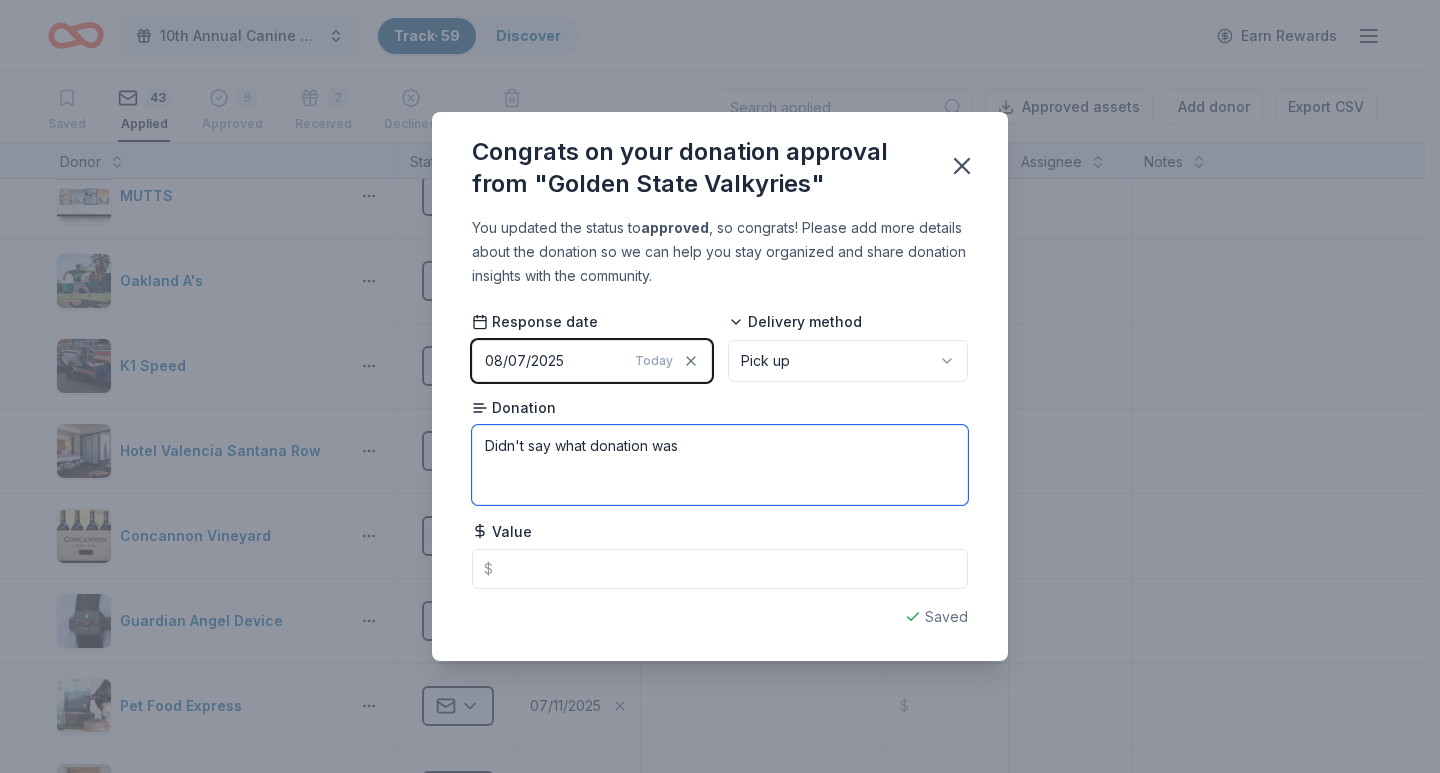 type on "Didn't say what donation was" 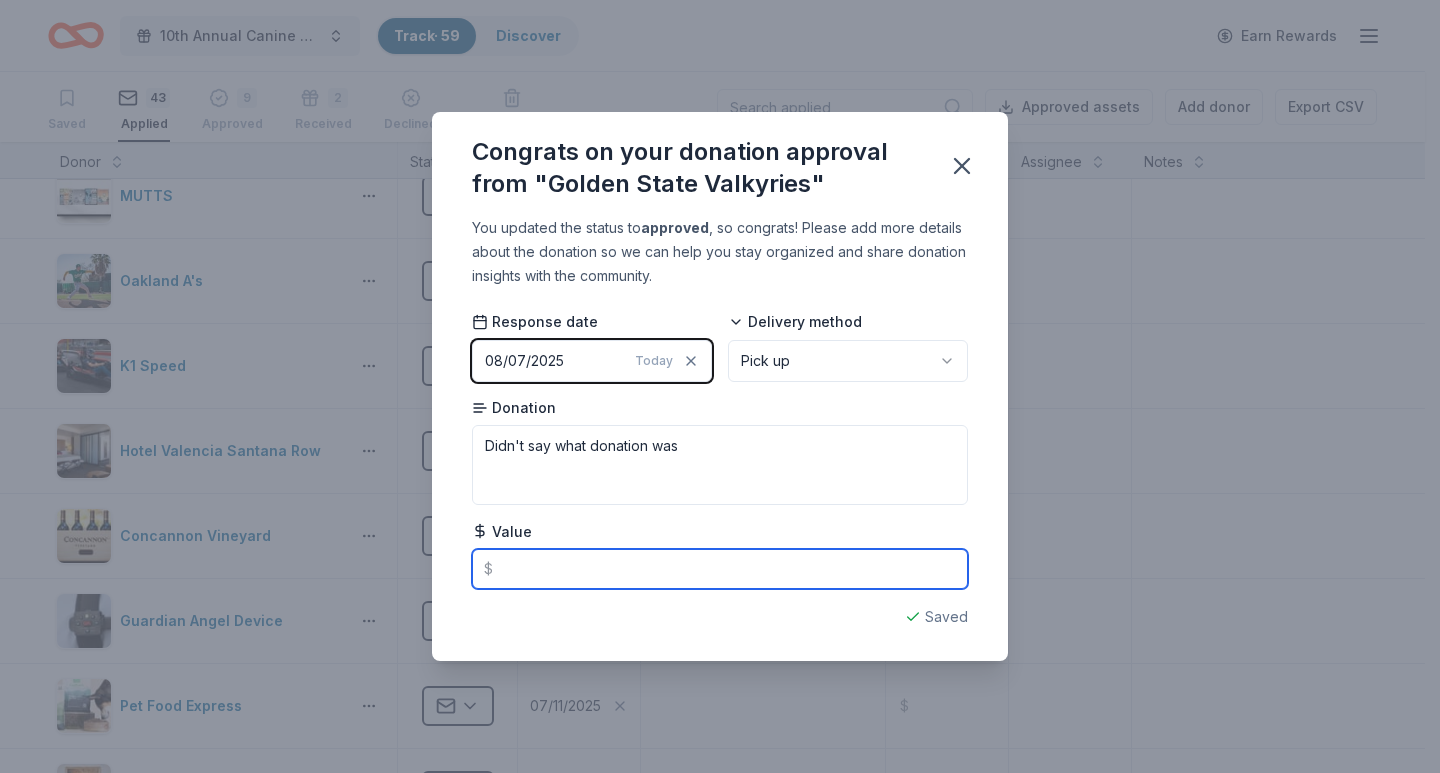 click at bounding box center (720, 569) 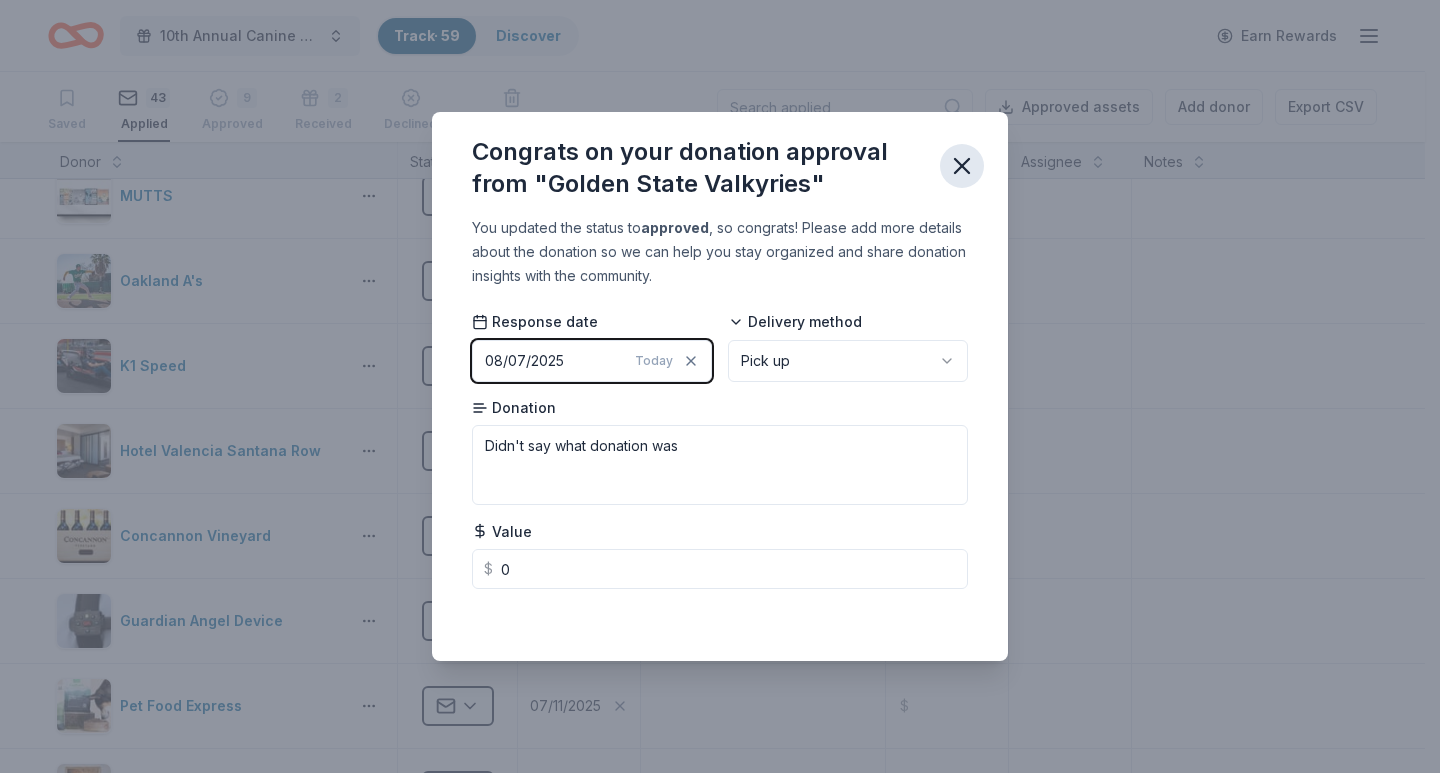 type on "0.00" 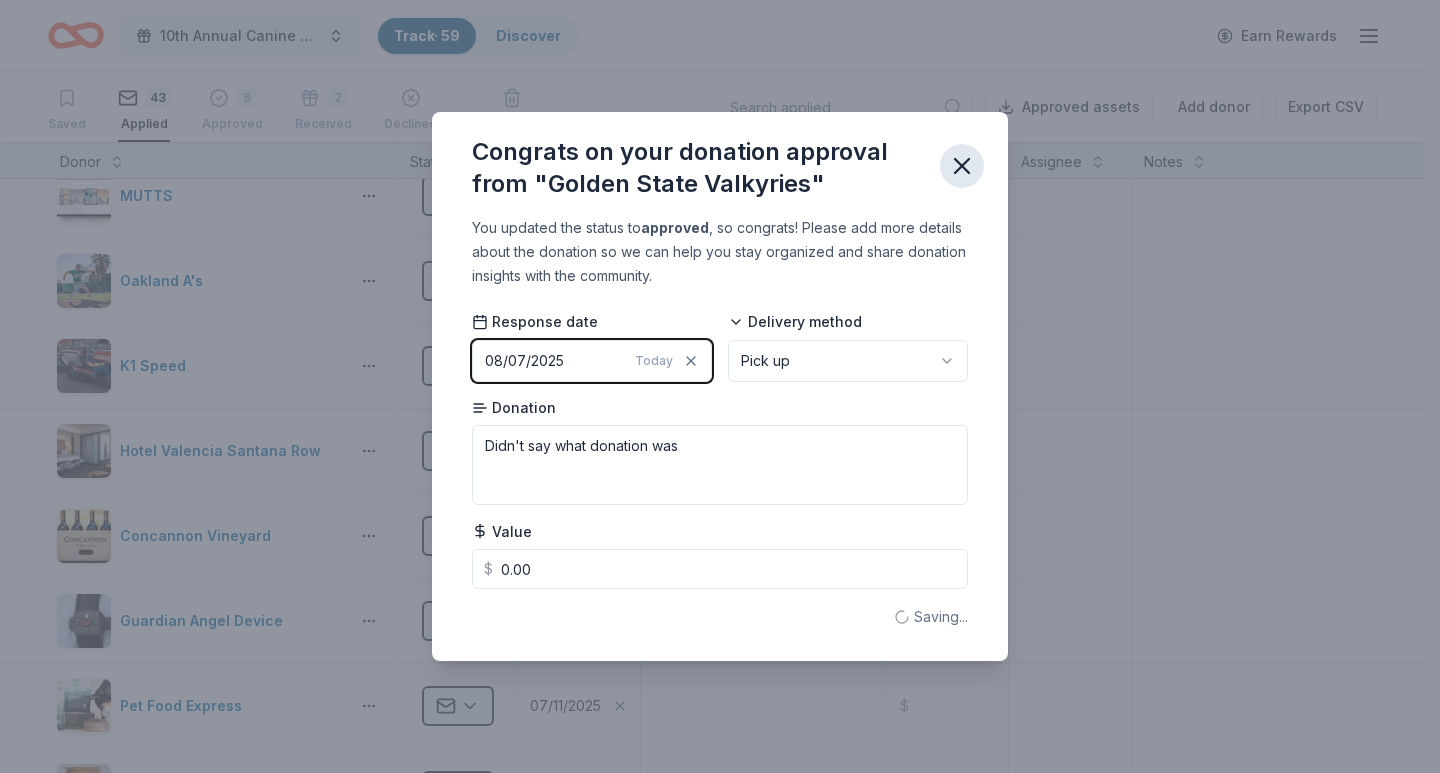 click 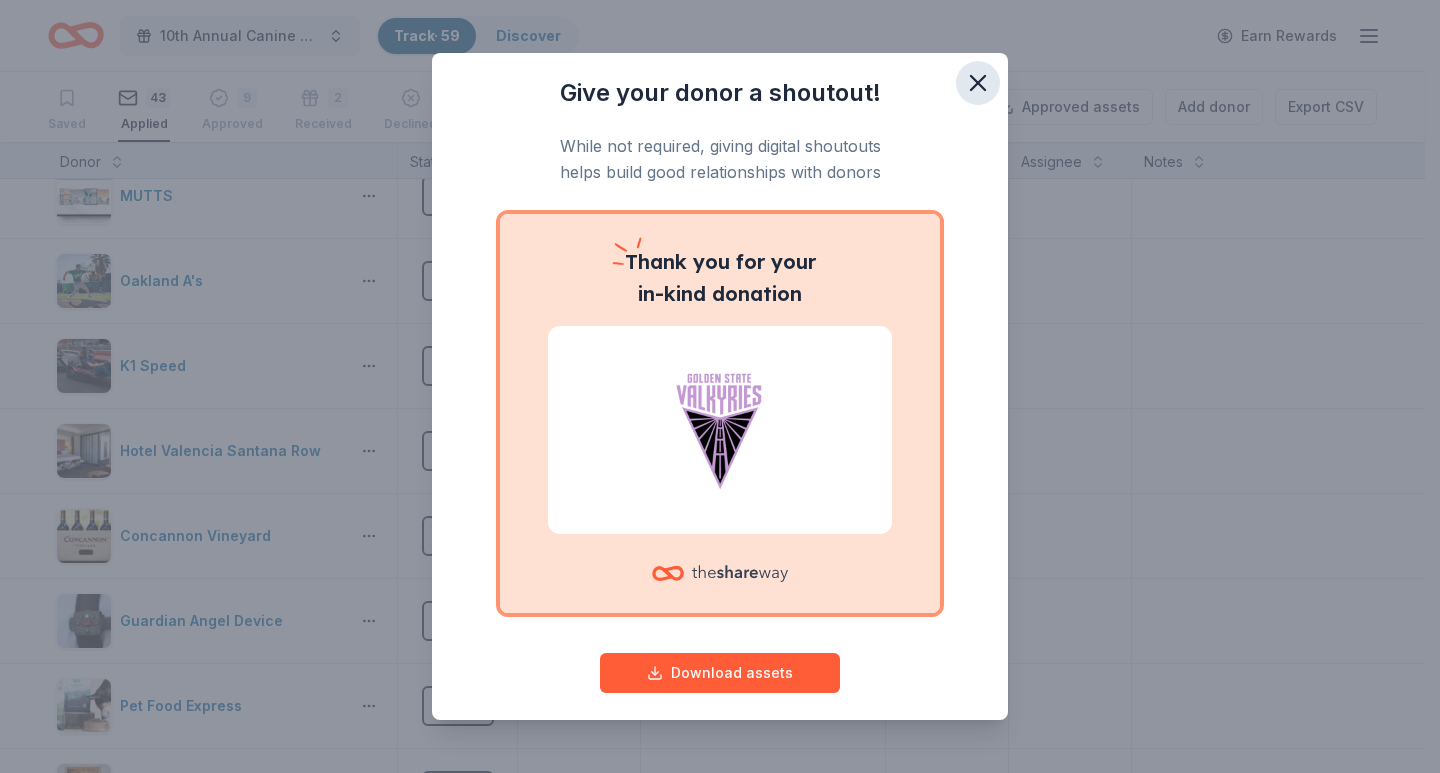 click 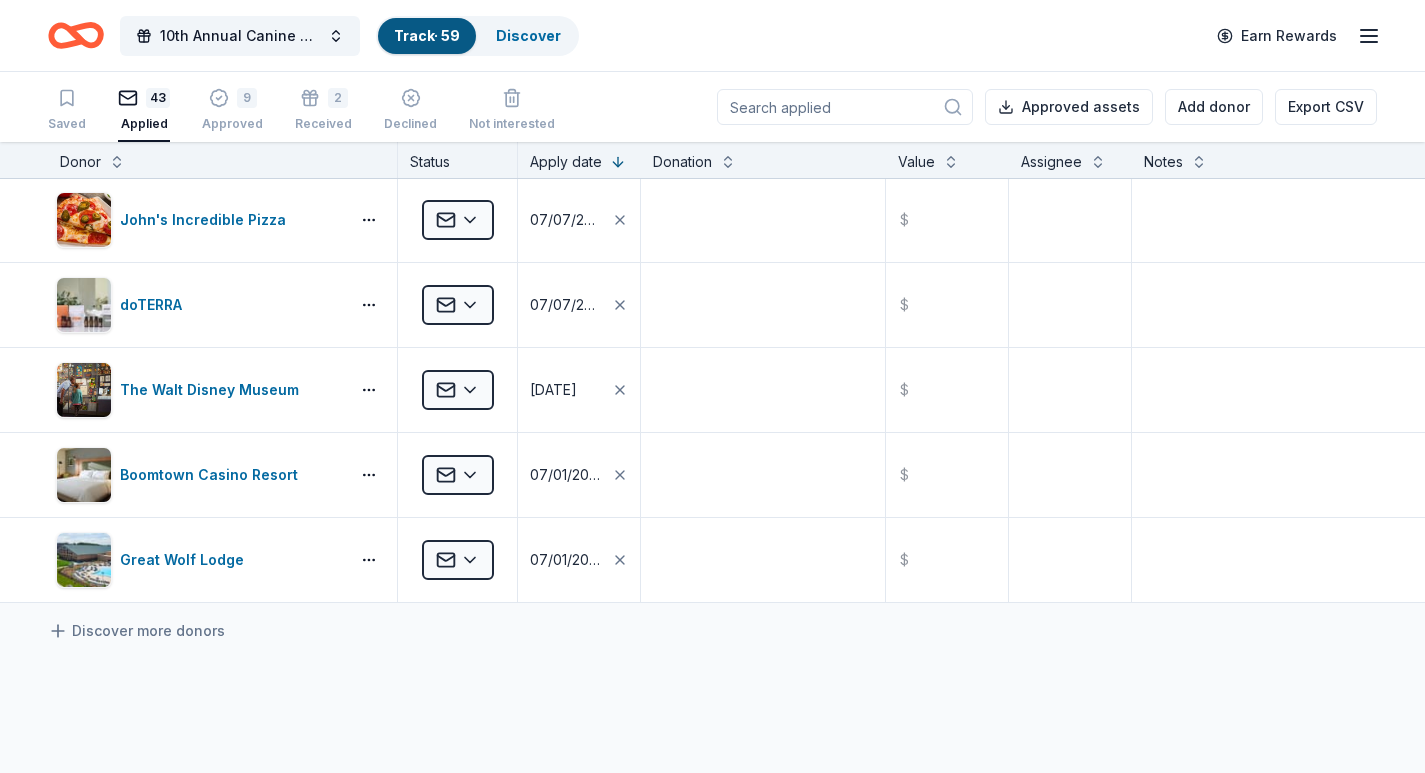 scroll, scrollTop: 3290, scrollLeft: 0, axis: vertical 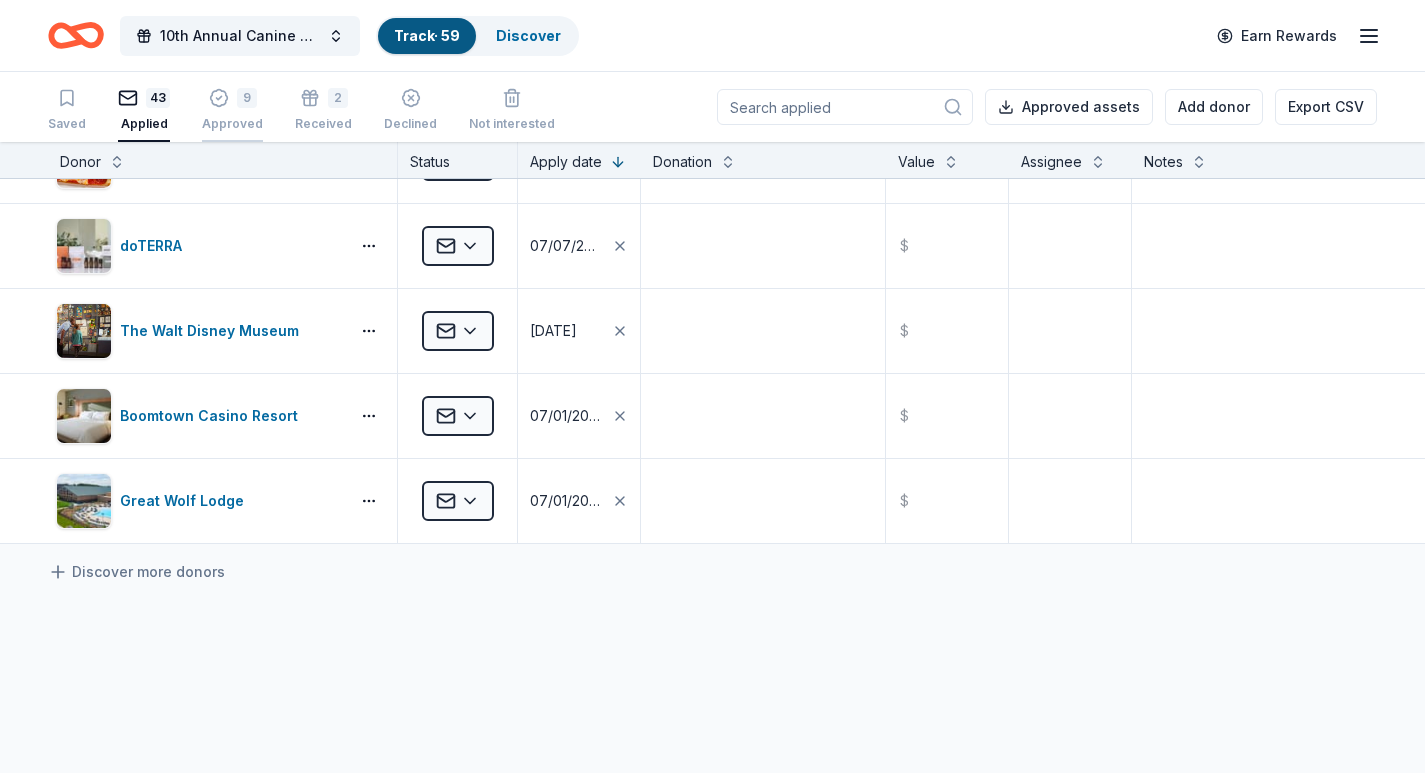 click on "9" at bounding box center (247, 87) 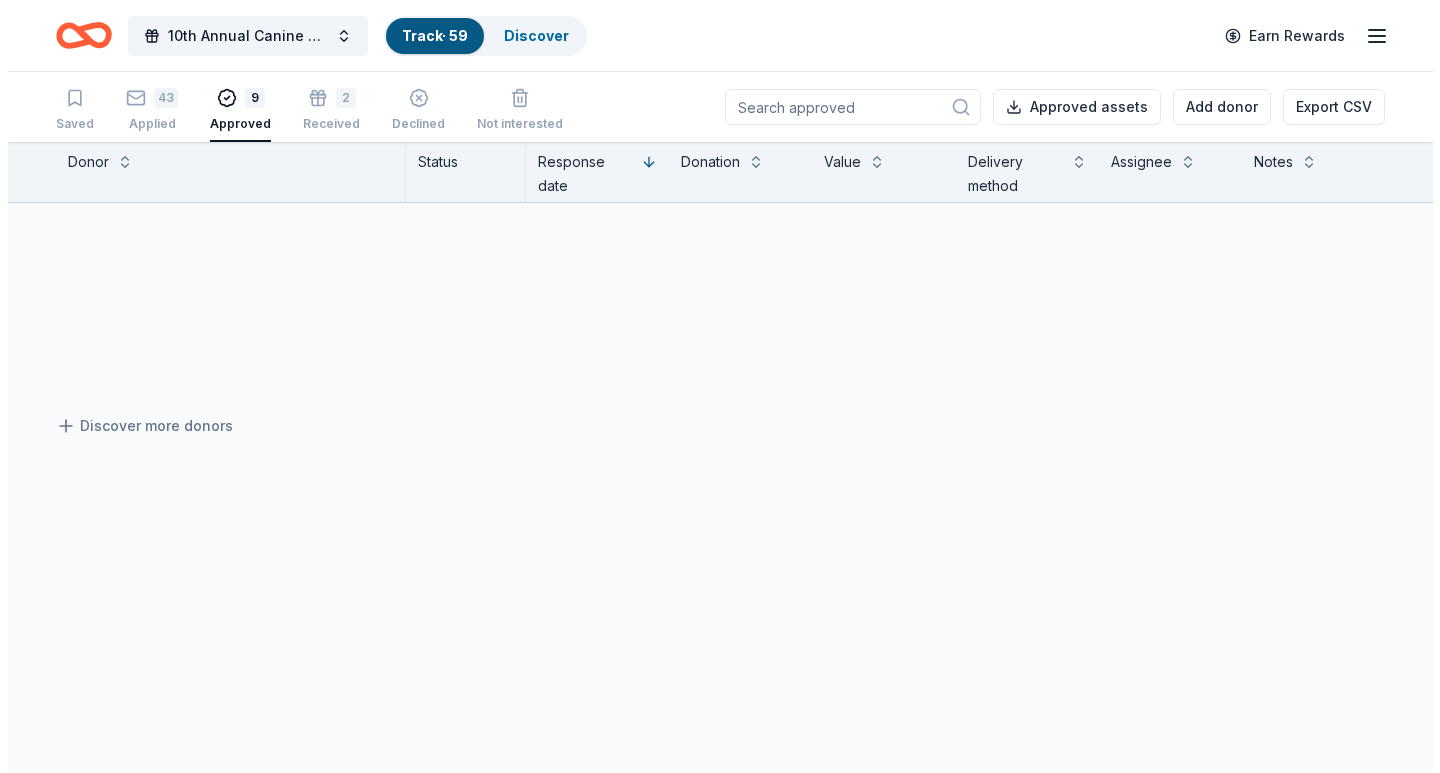 scroll, scrollTop: 424, scrollLeft: 0, axis: vertical 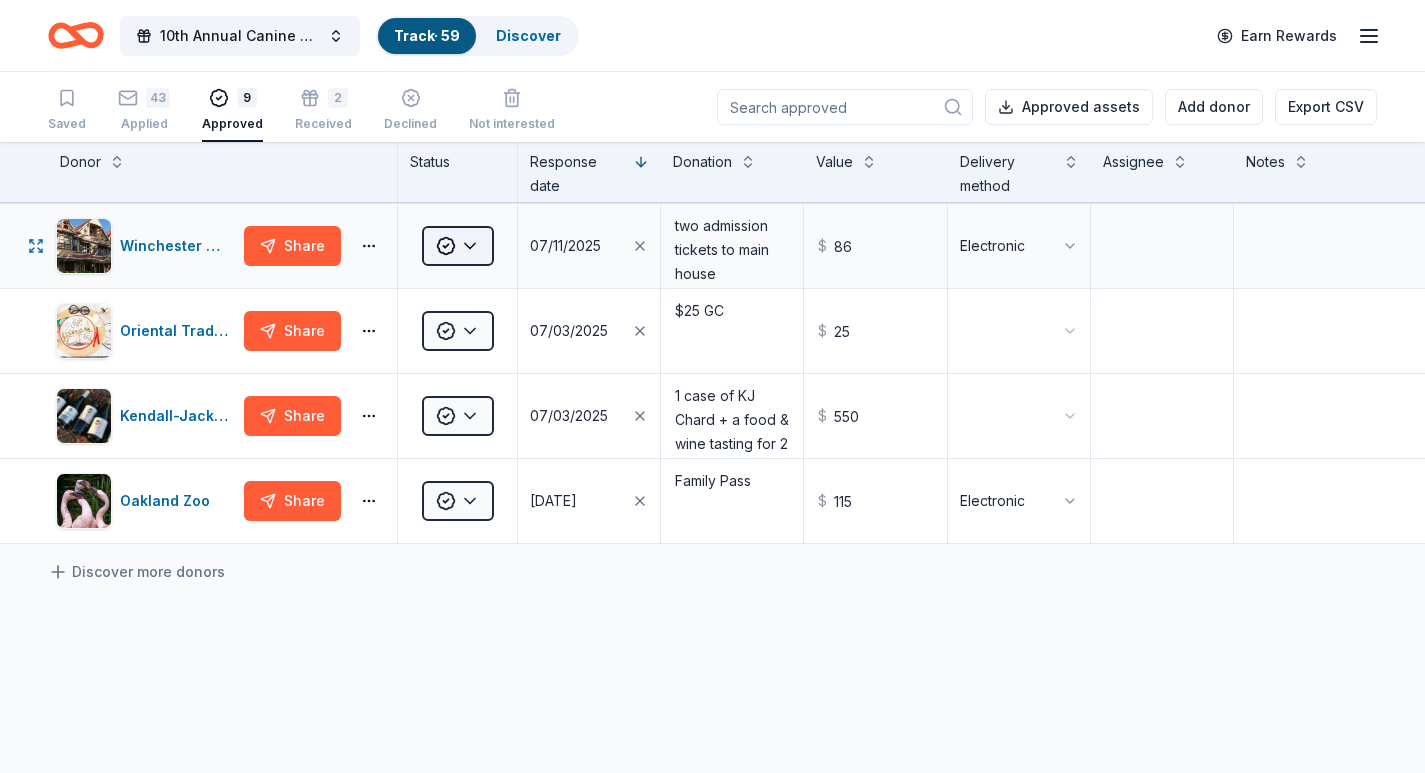 click on "Save 10th Annual Canine Guardians Assistance Dogs Golf & Gala Track  · 59 Discover Earn Rewards Saved 43 Applied 9 Approved 2 Received Declined Not interested  Approved assets Add donor Export CSV Donor Status Response date Donation Value Delivery method Assignee Notes Golden State Valkyries  Share Approved 08/07/2025 Didn't say what donation was $ 0 Pick up Honig Vineyard and Winery  Share Approved 07/28/2025 Tasting for 4 $ 160 Electronic Total Wine  Share Approved 07/21/2025 Tasting for up to 20 people at their Vacaville store $ 600 Gourmet Gift Baskets  Share Approved 07/15/2025 $25 Gift Card toward a purchase of a basket. Looks like most baskets are $50+. VERY quick response - 1 day. $ 25 Electronic Black Bear Diner  Share Approved 07/11/2025 Dinner for 2 plus 2 sodas $ 60 Electronic Winchester Mystery House  Share Approved 07/11/2025 two admission tickets to main house $ 86 Electronic Oriental Trading  Share Approved 07/03/2025 $25 GC $ 25 Kendall-Jackson Wines  Share Approved 07/03/2025 $ 550  Share $" at bounding box center (712, 386) 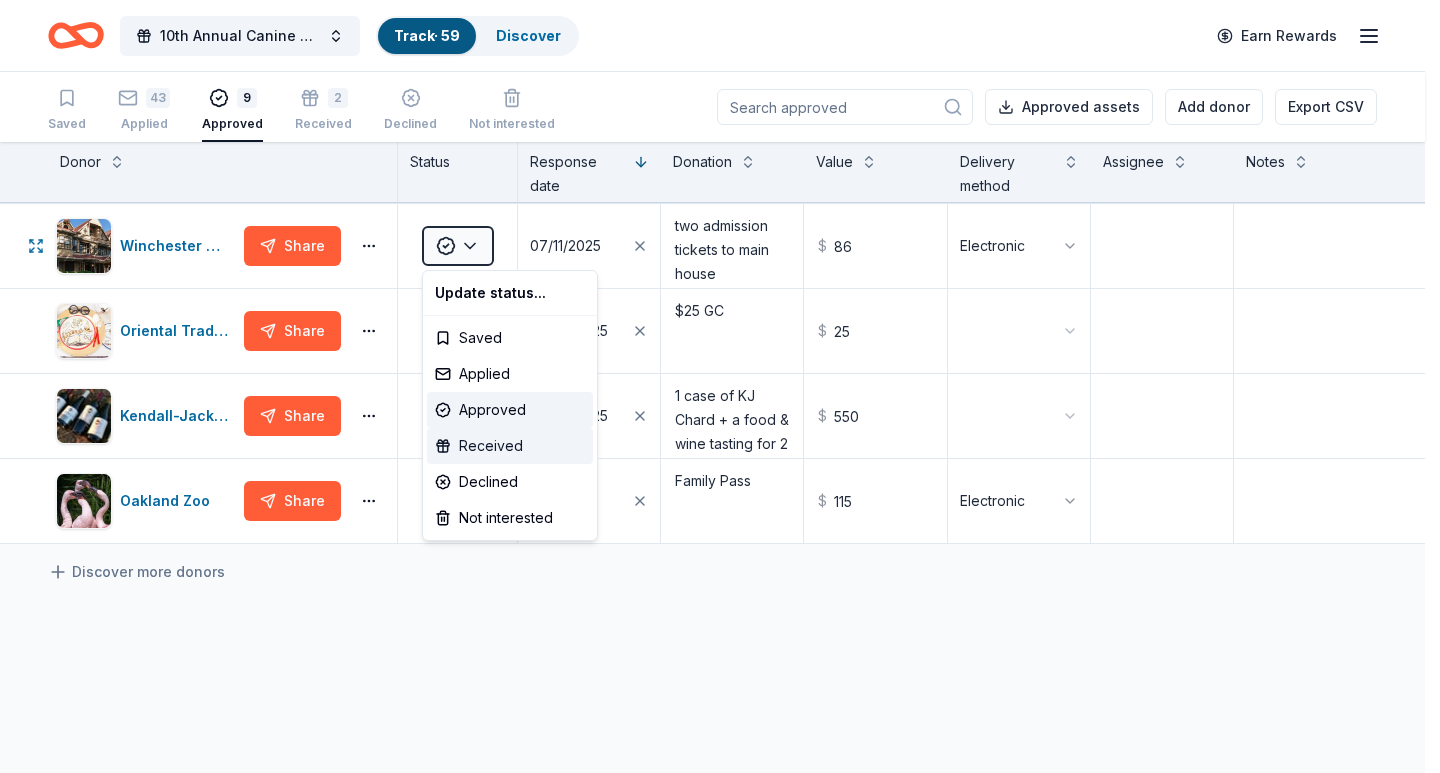 click on "Received" at bounding box center (510, 446) 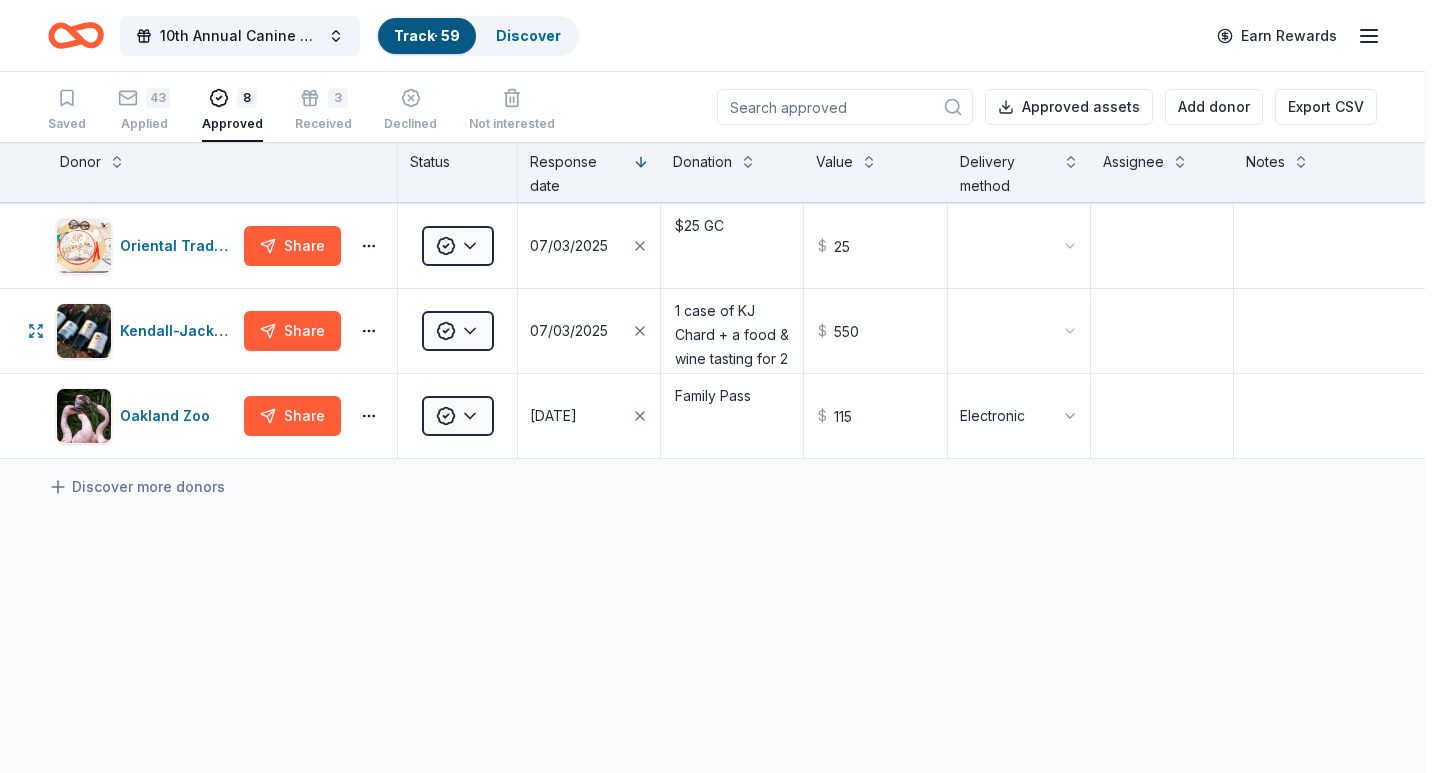 scroll, scrollTop: 339, scrollLeft: 0, axis: vertical 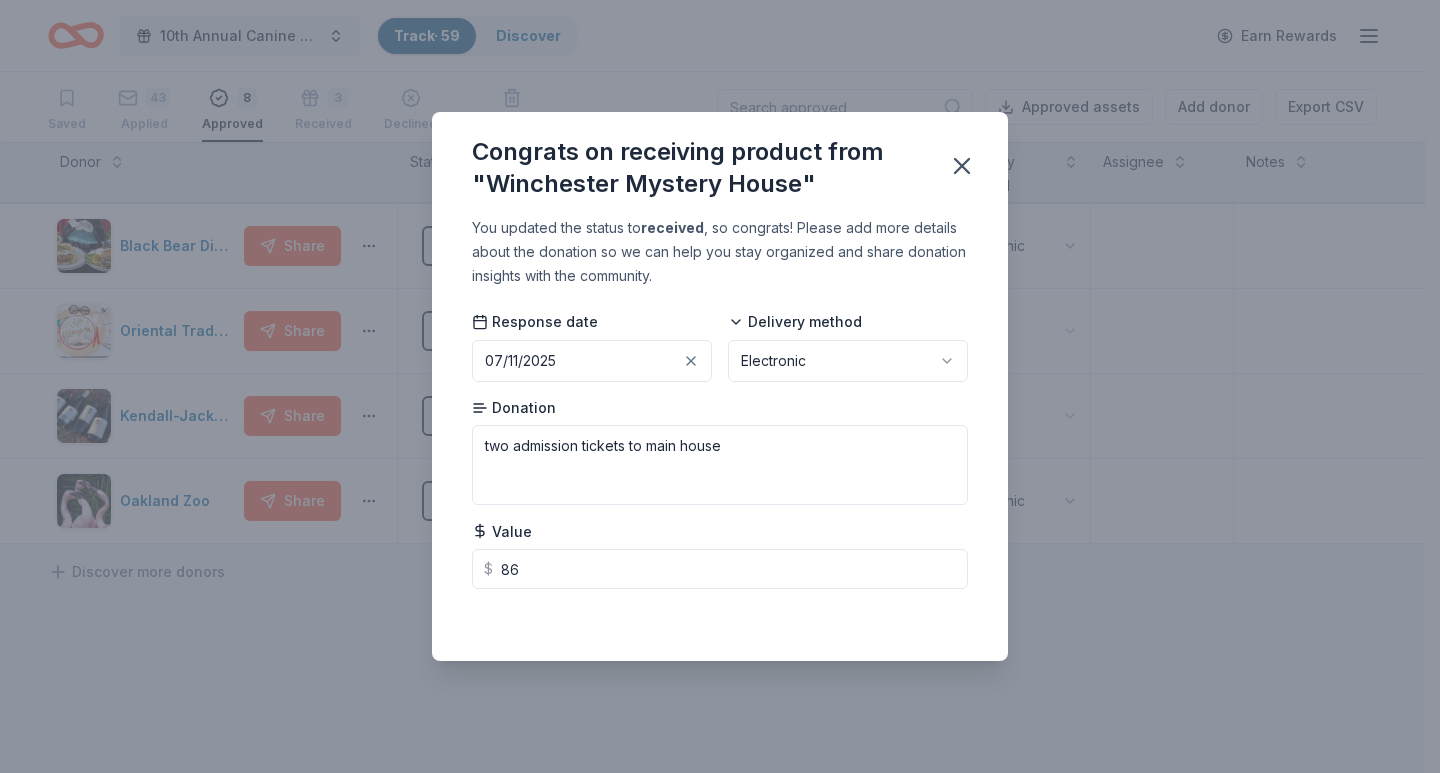 click on "Save 10th Annual Canine Guardians Assistance Dogs Golf & Gala Track  · 59 Discover Earn Rewards Saved 43 Applied 8 Approved 3 Received Declined Not interested  Approved assets Add donor Export CSV Donor Status Response date Donation Value Delivery method Assignee Notes Golden State Valkyries  Share Approved 08/07/2025 Didn't say what donation was $ 0 Pick up Honig Vineyard and Winery  Share Approved 07/28/2025 Tasting for 4 $ 160 Electronic Total Wine  Share Approved 07/21/2025 Tasting for up to 20 people at their Vacaville store $ 600 Gourmet Gift Baskets  Share Approved 07/15/2025 $25 Gift Card toward a purchase of a basket. Looks like most baskets are $50+. VERY quick response - 1 day. $ 25 Electronic Black Bear Diner  Share Approved 07/11/2025 Dinner for 2 plus 2 sodas $ 60 Electronic Oriental Trading  Share Approved 07/03/2025 $25 GC $ 25 Kendall-Jackson Wines  Share Approved 07/03/2025 1 case of KJ Chard + a food & wine tasting for 2 $ 550 Oakland Zoo  Share Approved 07/02/2025 Family Pass $ 115   $ 86" at bounding box center (720, 386) 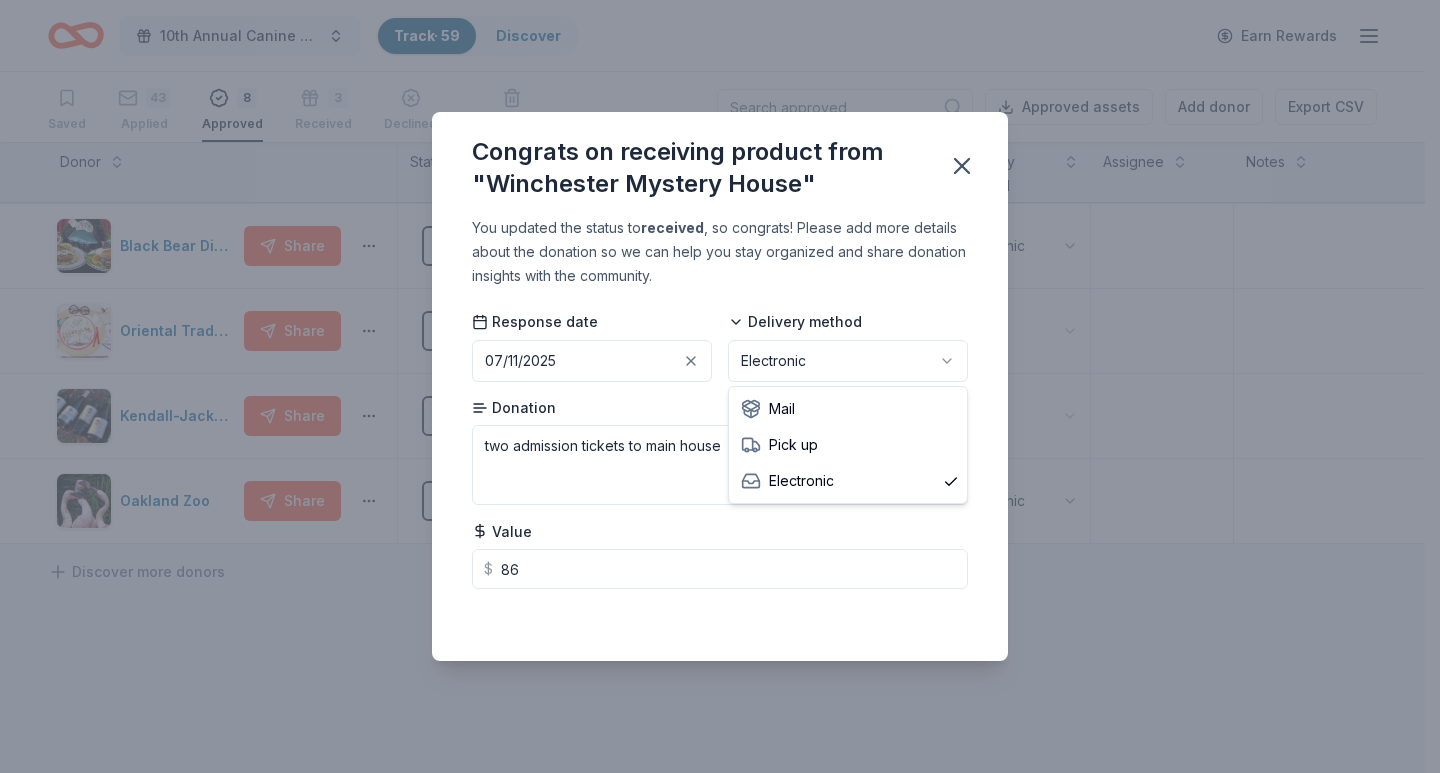 click on "Save 10th Annual Canine Guardians Assistance Dogs Golf & Gala Track  · 59 Discover Earn Rewards Saved 43 Applied 8 Approved 3 Received Declined Not interested  Approved assets Add donor Export CSV Donor Status Response date Donation Value Delivery method Assignee Notes Golden State Valkyries  Share Approved 08/07/2025 Didn't say what donation was $ 0 Pick up Honig Vineyard and Winery  Share Approved 07/28/2025 Tasting for 4 $ 160 Electronic Total Wine  Share Approved 07/21/2025 Tasting for up to 20 people at their Vacaville store $ 600 Gourmet Gift Baskets  Share Approved 07/15/2025 $25 Gift Card toward a purchase of a basket. Looks like most baskets are $50+. VERY quick response - 1 day. $ 25 Electronic Black Bear Diner  Share Approved 07/11/2025 Dinner for 2 plus 2 sodas $ 60 Electronic Oriental Trading  Share Approved 07/03/2025 $25 GC $ 25 Kendall-Jackson Wines  Share Approved 07/03/2025 1 case of KJ Chard + a food & wine tasting for 2 $ 550 Oakland Zoo  Share Approved 07/02/2025 Family Pass $ 115   $ 86" at bounding box center [720, 386] 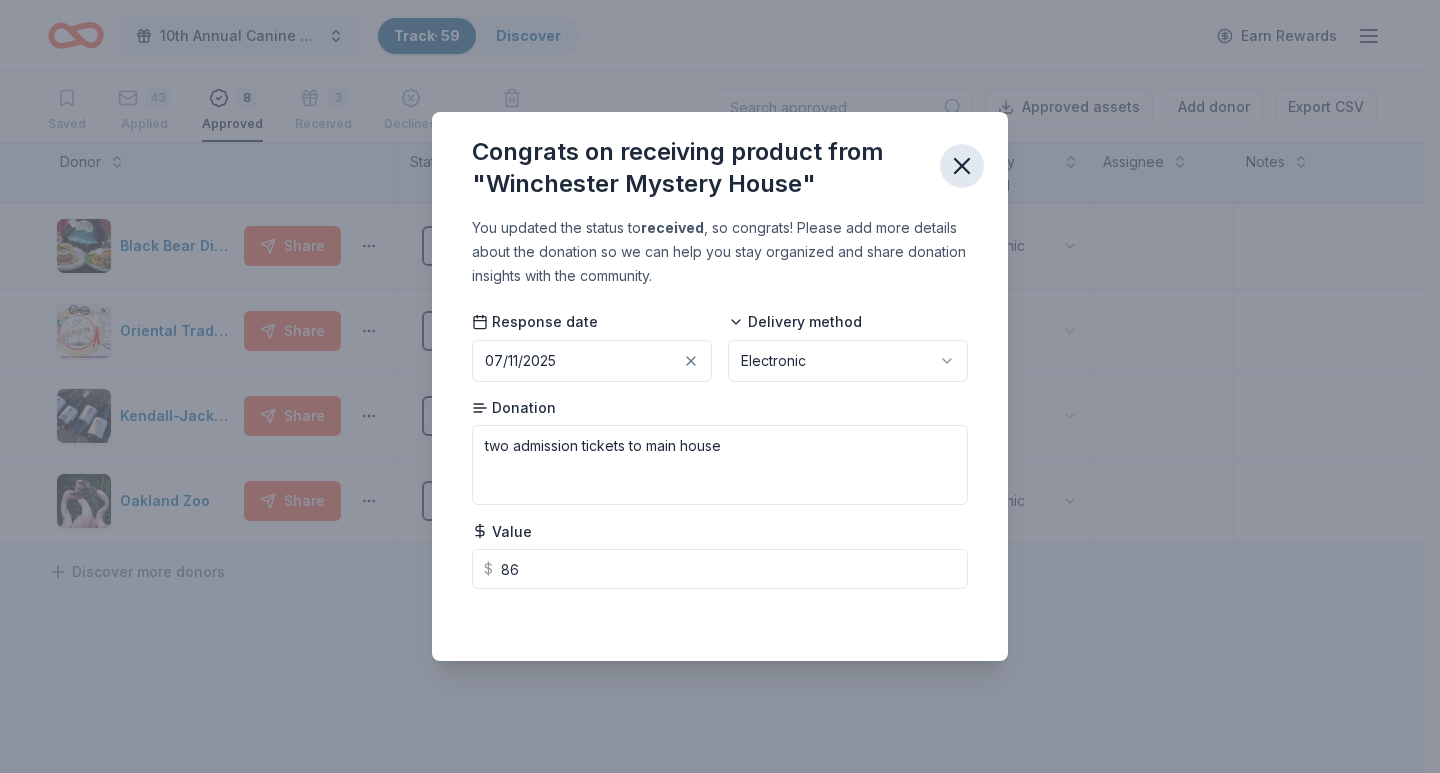 click 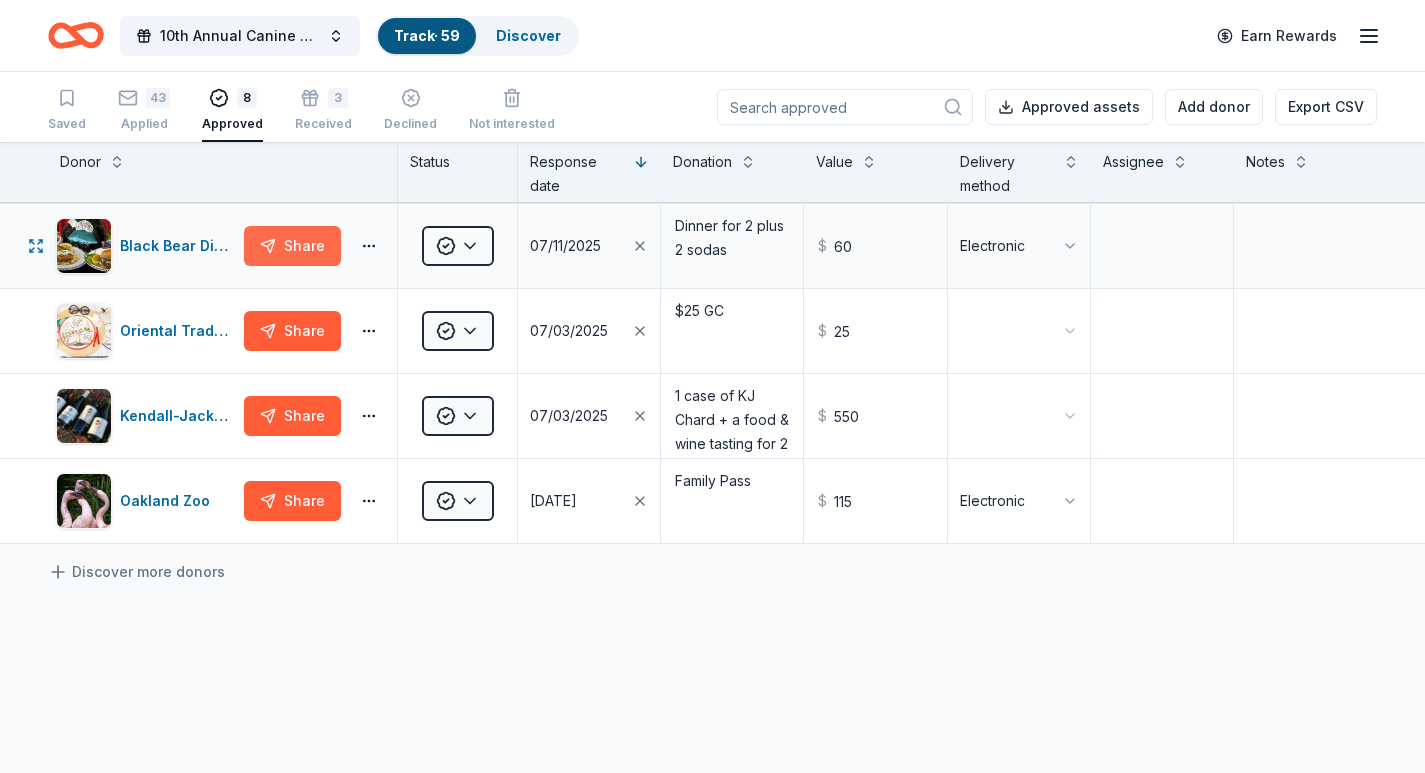 click on "Share" at bounding box center [292, 246] 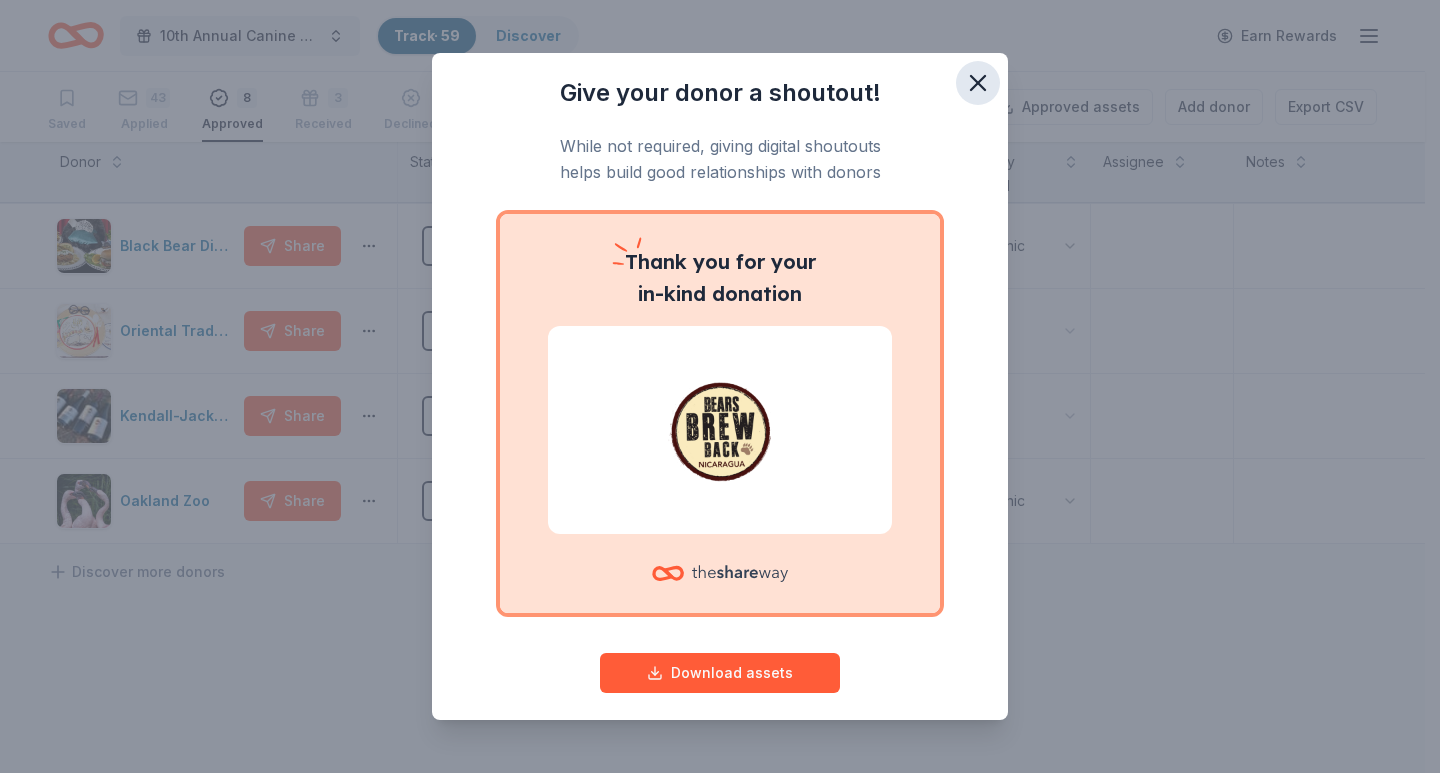 click 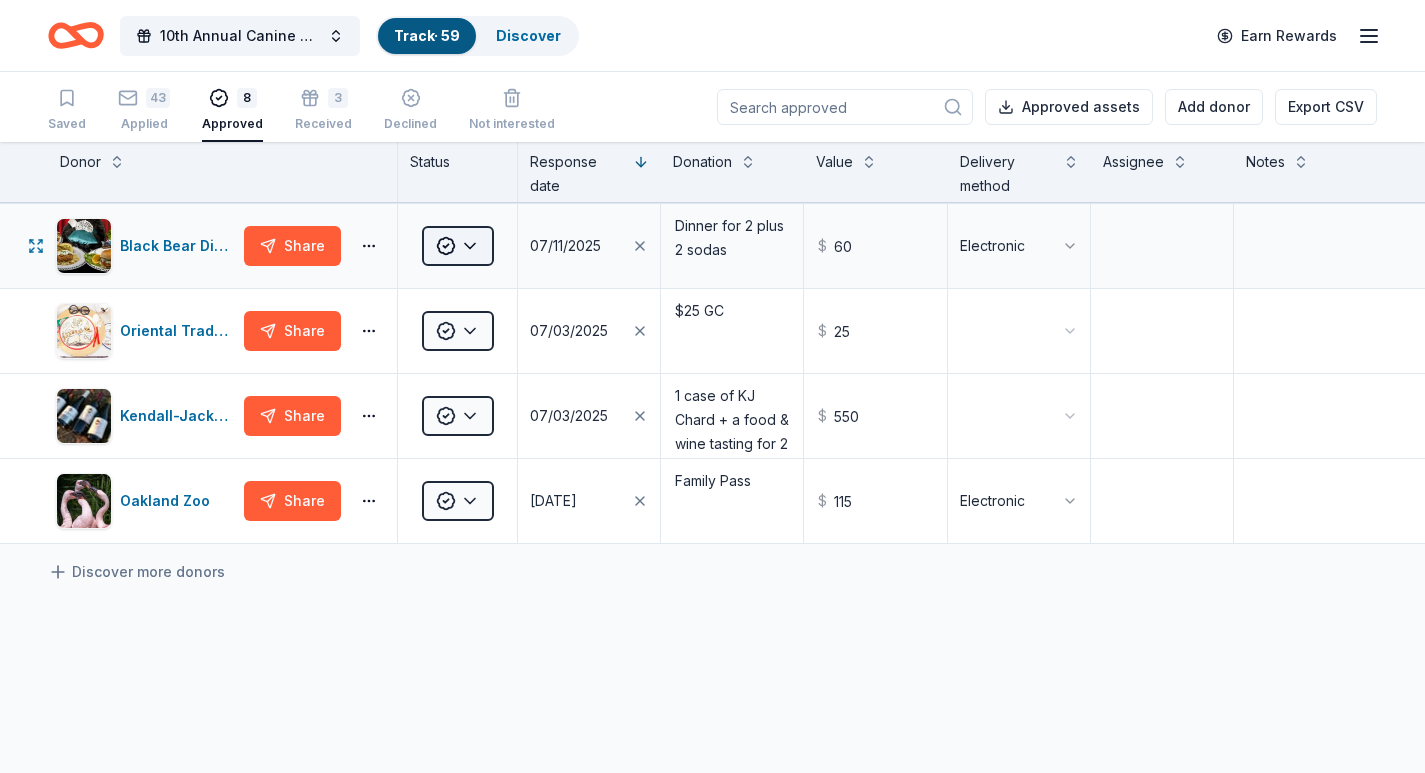 click on "Save 10th Annual Canine Guardians Assistance Dogs Golf & Gala Track  · 59 Discover Earn Rewards Saved 43 Applied 8 Approved 3 Received Declined Not interested  Approved assets Add donor Export CSV Donor Status Response date Donation Value Delivery method Assignee Notes Golden State Valkyries  Share Approved 08/07/2025 Didn't say what donation was $ 0 Pick up Honig Vineyard and Winery  Share Approved 07/28/2025 Tasting for 4 $ 160 Electronic Total Wine  Share Approved 07/21/2025 Tasting for up to 20 people at their Vacaville store $ 600 Gourmet Gift Baskets  Share Approved 07/15/2025 $25 Gift Card toward a purchase of a basket. Looks like most baskets are $50+. VERY quick response - 1 day. $ 25 Electronic Black Bear Diner  Share Approved 07/11/2025 Dinner for 2 plus 2 sodas $ 60 Electronic Oriental Trading  Share Approved 07/03/2025 $25 GC $ 25 Kendall-Jackson Wines  Share Approved 07/03/2025 1 case of KJ Chard + a food & wine tasting for 2 $ 550 Oakland Zoo  Share Approved 07/02/2025 Family Pass $ 115" at bounding box center [712, 386] 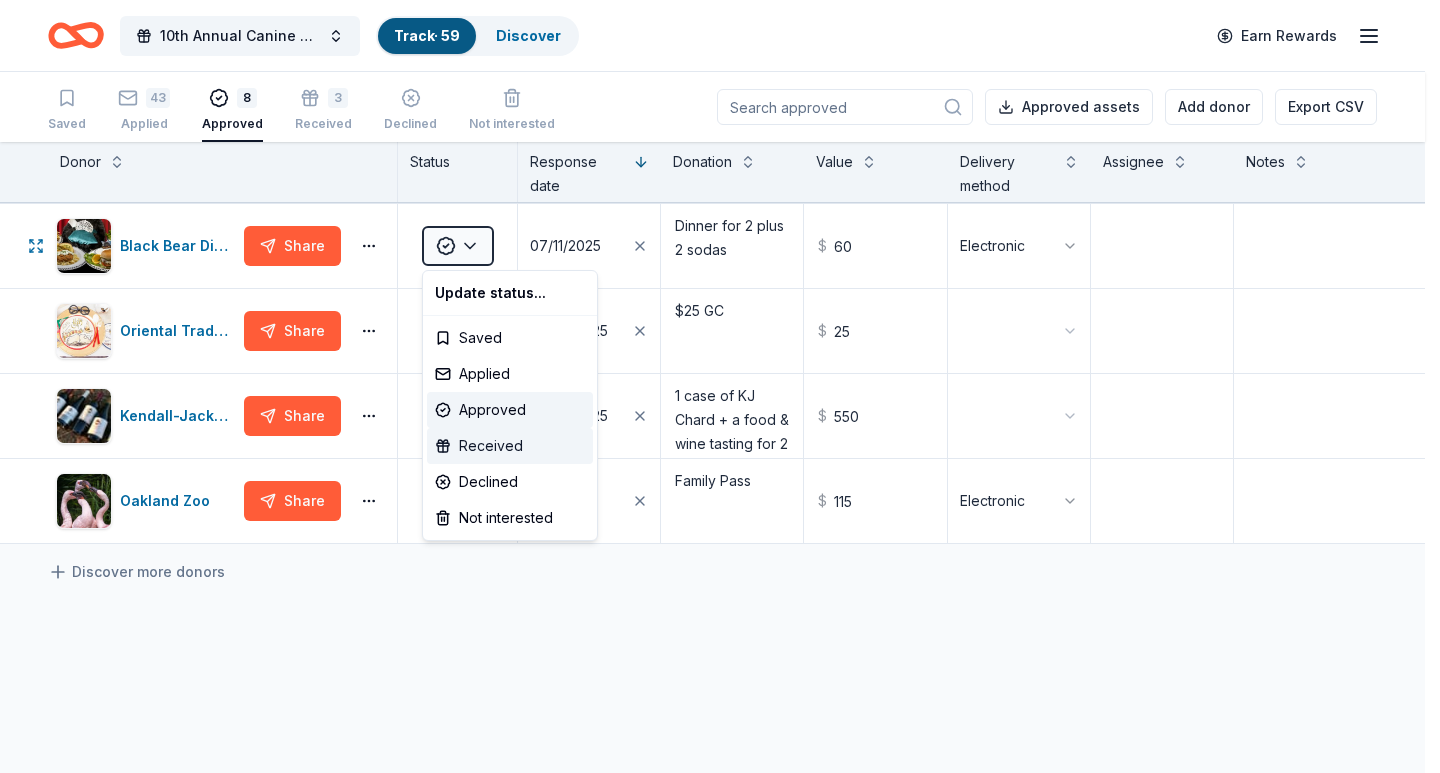 click on "Received" at bounding box center (510, 446) 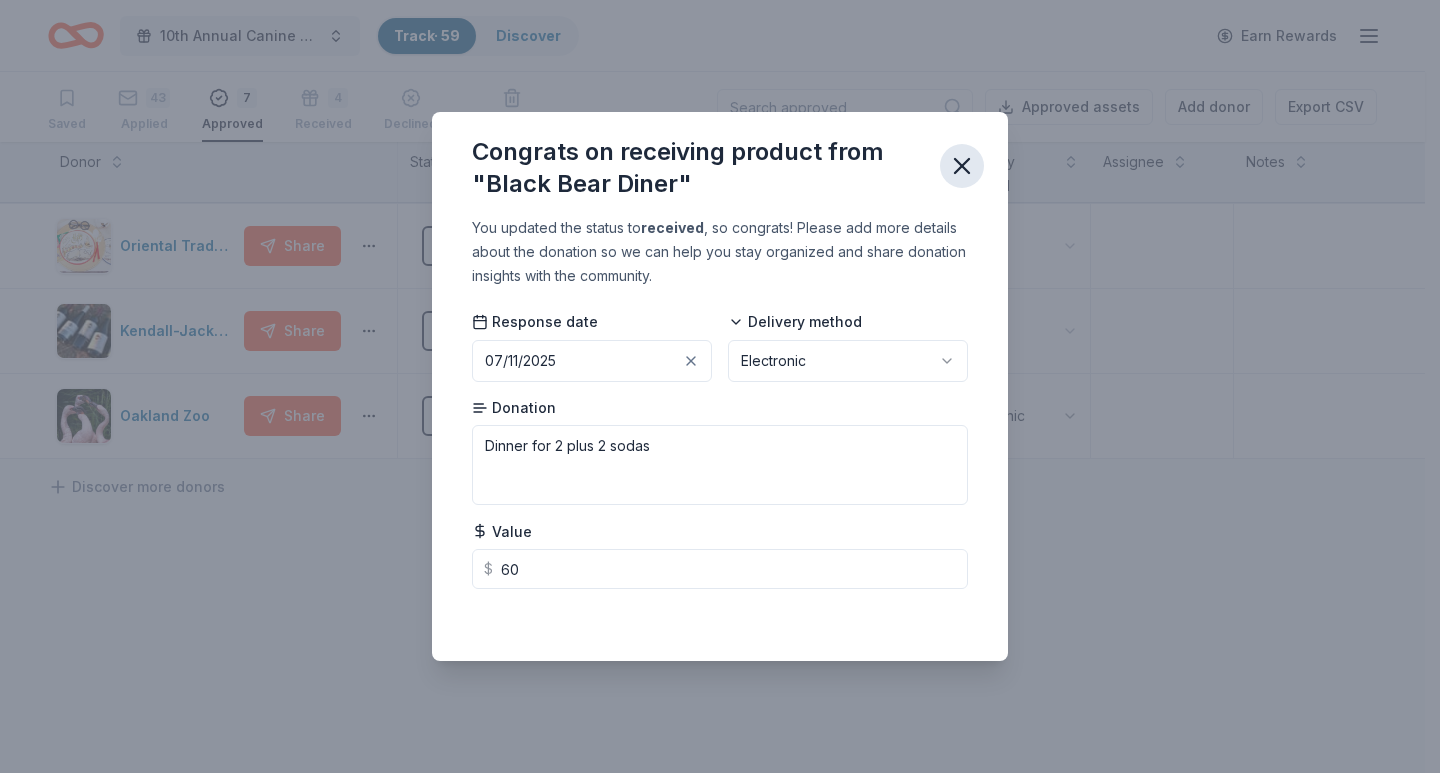 click at bounding box center [962, 166] 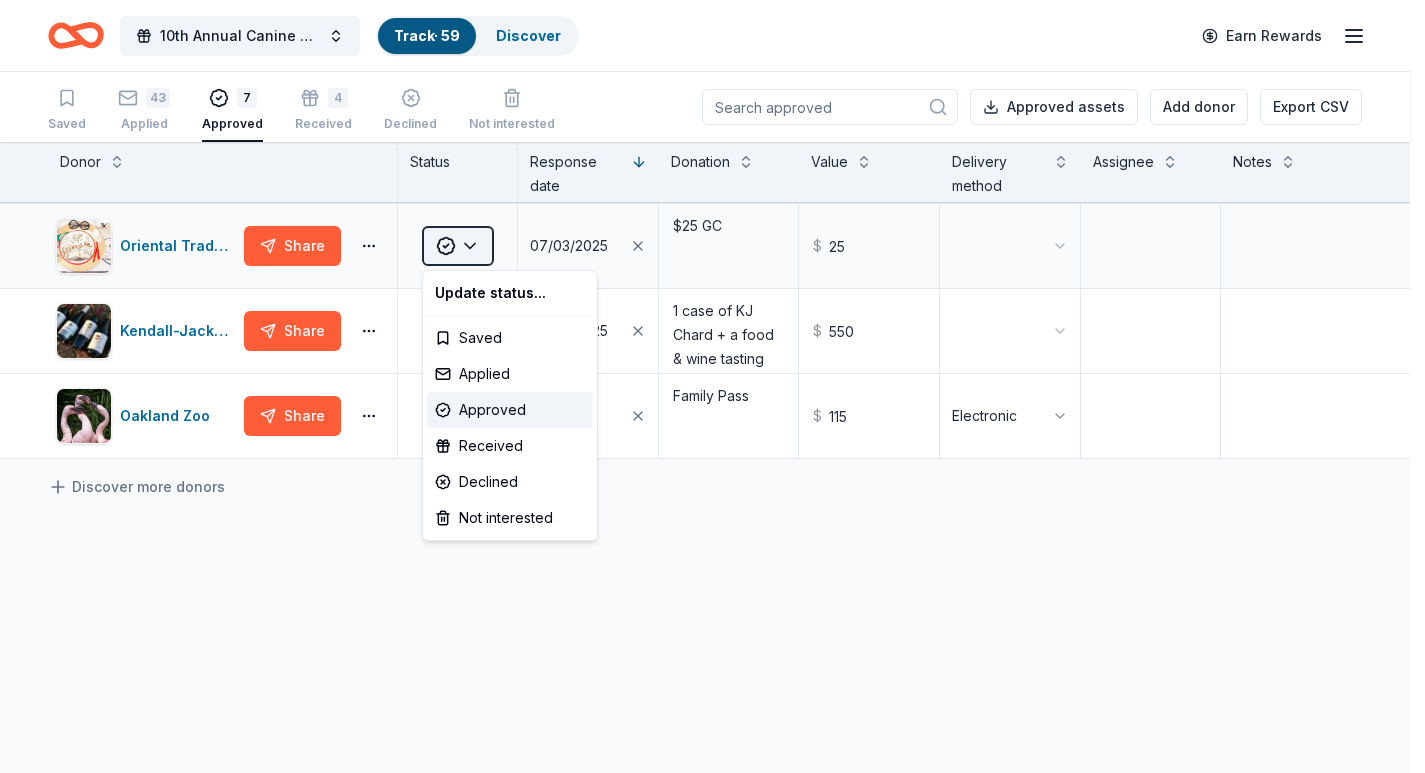 click on "Save 10th Annual Canine Guardians Assistance Dogs Golf & Gala Track  · 59 Discover Earn Rewards Saved 43 Applied 7 Approved 4 Received Declined Not interested  Approved assets Add donor Export CSV Donor Status Response date Donation Value Delivery method Assignee Notes Golden State Valkyries  Share Approved 08/07/2025 Didn't say what donation was $ 0 Pick up Honig Vineyard and Winery  Share Approved 07/28/2025 Tasting for 4 $ 160 Electronic Total Wine  Share Approved 07/21/2025 Tasting for up to 20 people at their Vacaville store $ 600 Gourmet Gift Baskets  Share Approved 07/15/2025 $25 Gift Card toward a purchase of a basket. Looks like most baskets are $50+. VERY quick response - 1 day. $ 25 Electronic Oriental Trading  Share Approved 07/03/2025 $25 GC $ 25 Kendall-Jackson Wines  Share Approved 07/03/2025 1 case of KJ Chard + a food & wine tasting for 2 $ 550 Oakland Zoo  Share Approved 07/02/2025 Family Pass $ 115 Electronic   Discover more donors Saved Update status... Saved Applied Approved Received" at bounding box center (712, 386) 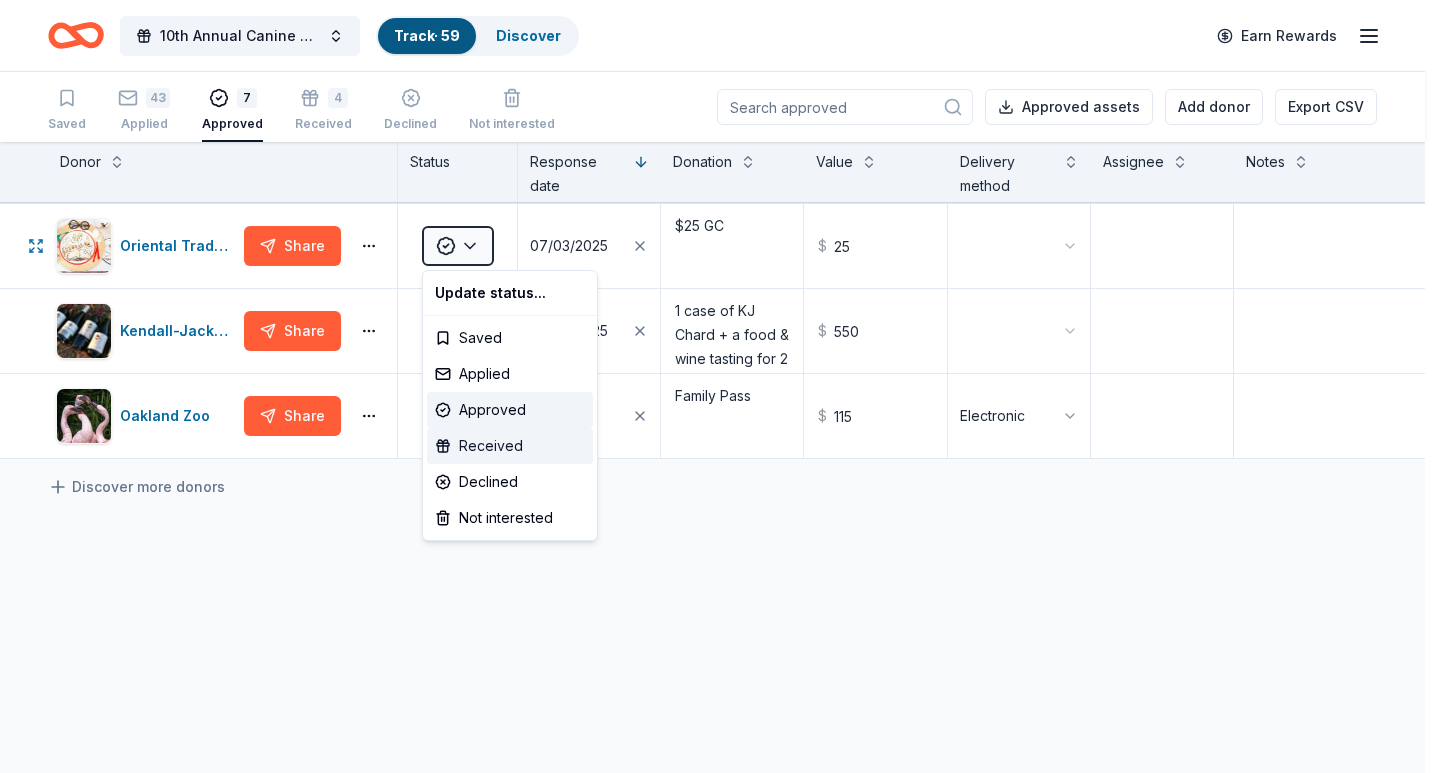 click on "Received" at bounding box center (510, 446) 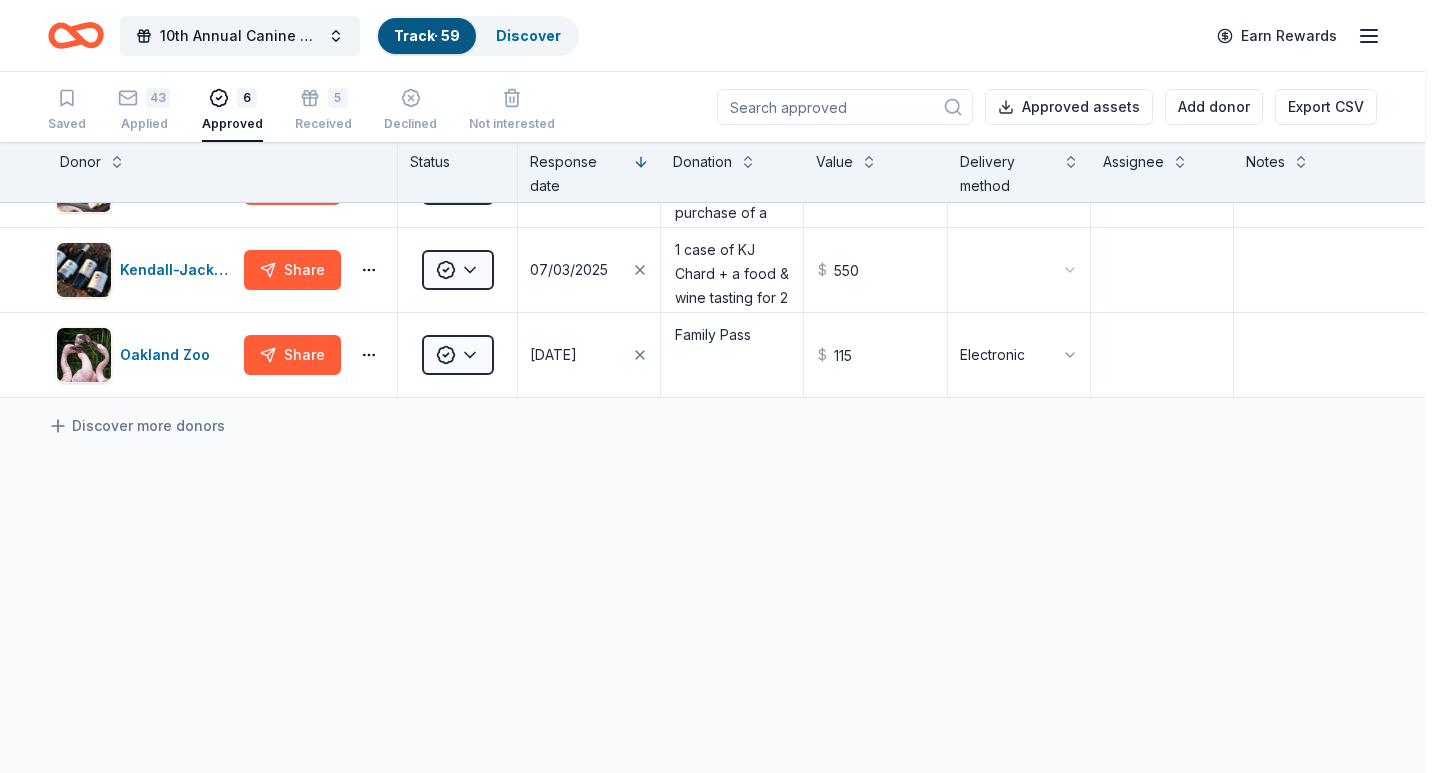 scroll, scrollTop: 315, scrollLeft: 0, axis: vertical 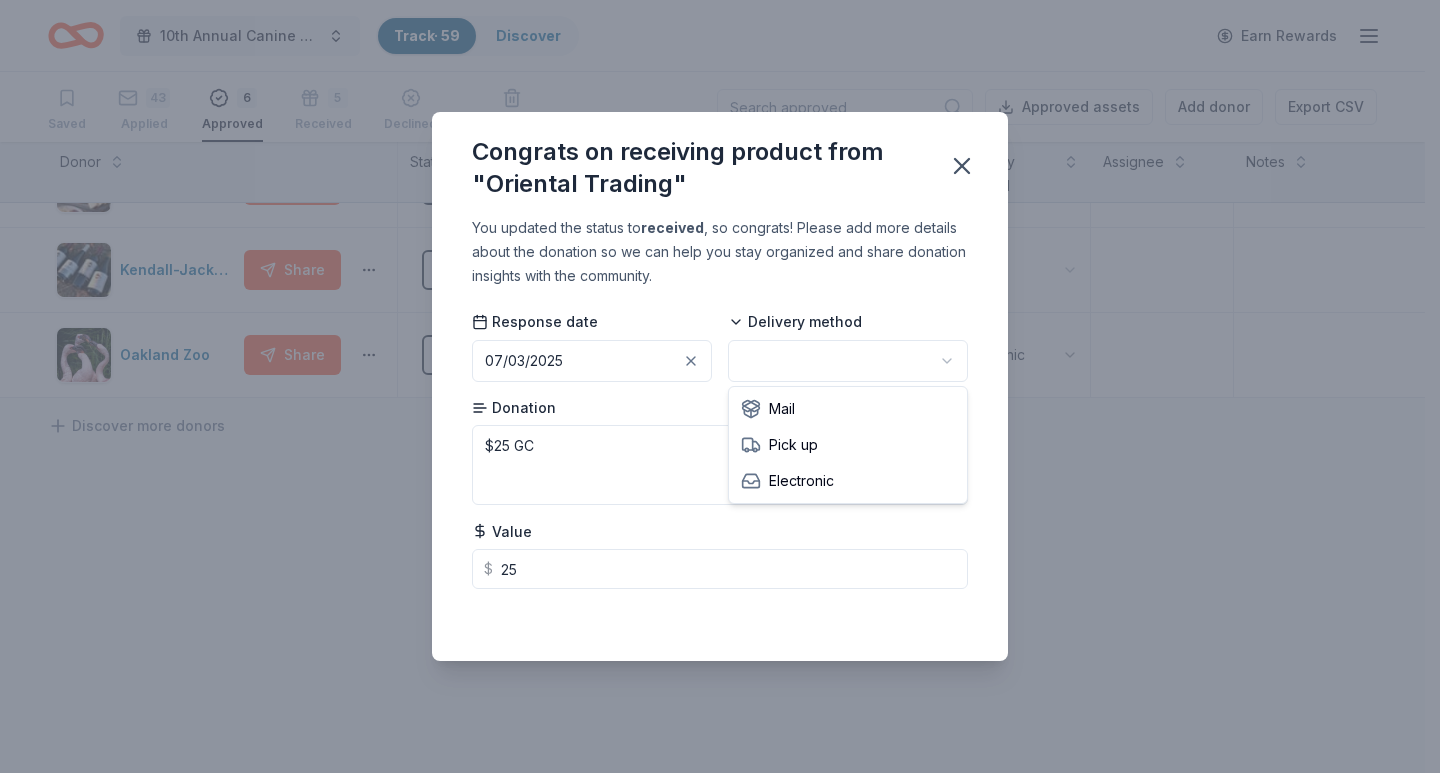 click on "Save 10th Annual Canine Guardians Assistance Dogs Golf & Gala Track  · 59 Discover Earn Rewards Saved 43 Applied 6 Approved 5 Received Declined Not interested  Approved assets Add donor Export CSV Donor Status Response date Donation Value Delivery method Assignee Notes Golden State Valkyries  Share Approved 08/07/2025 Didn't say what donation was $ 0 Pick up Honig Vineyard and Winery  Share Approved 07/28/2025 Tasting for 4 $ 160 Electronic Total Wine  Share Approved 07/21/2025 Tasting for up to 20 people at their Vacaville store $ 600 Gourmet Gift Baskets  Share Approved 07/15/2025 $25 Gift Card toward a purchase of a basket. Looks like most baskets are $50+. VERY quick response - 1 day. $ 25 Electronic Kendall-Jackson Wines  Share Approved 07/03/2025 1 case of KJ Chard + a food & wine tasting for 2 $ 550 Oakland Zoo  Share Approved 07/02/2025 Family Pass $ 115 Electronic   Discover more donors Saved Congrats on receiving product from "Oriental Trading" You updated the status to  received Response date $ 25" at bounding box center (720, 386) 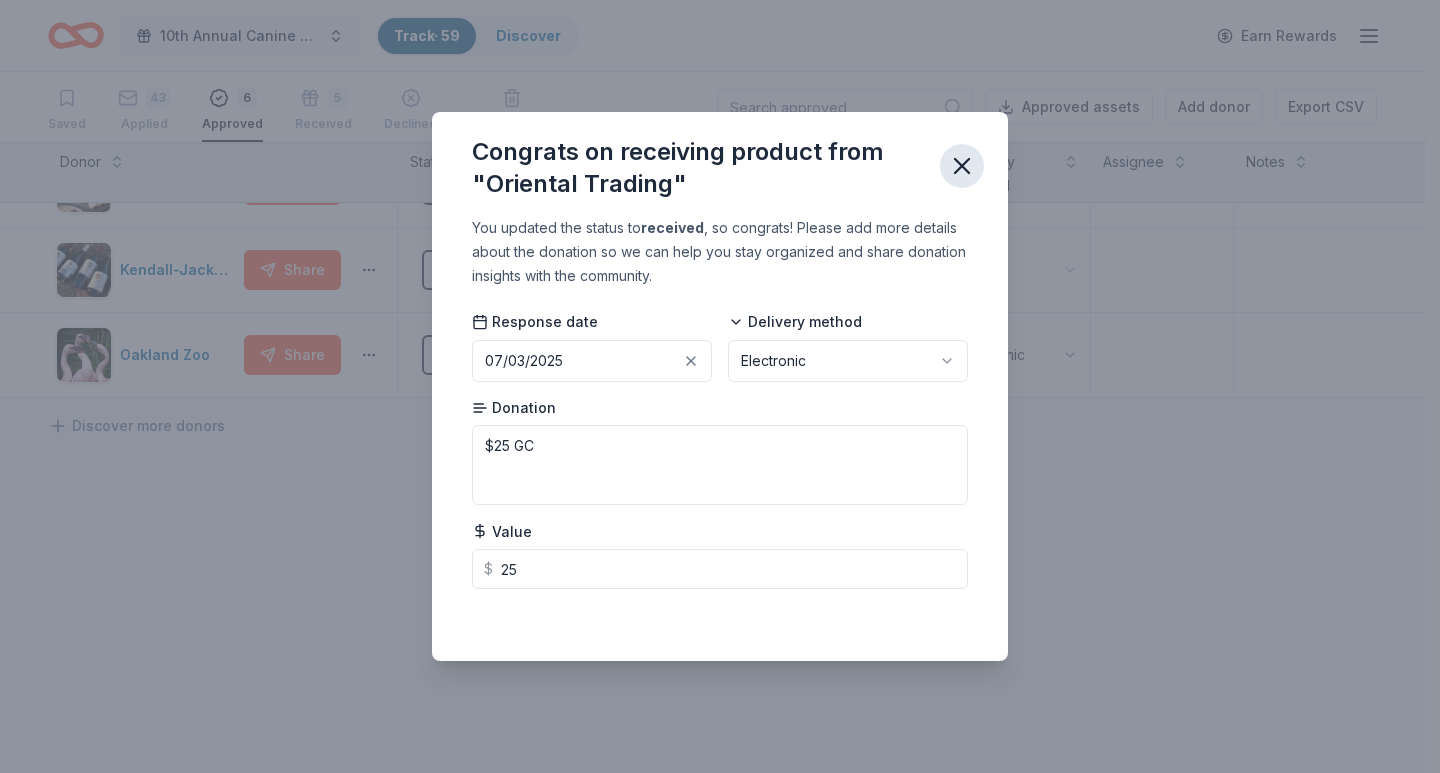 click 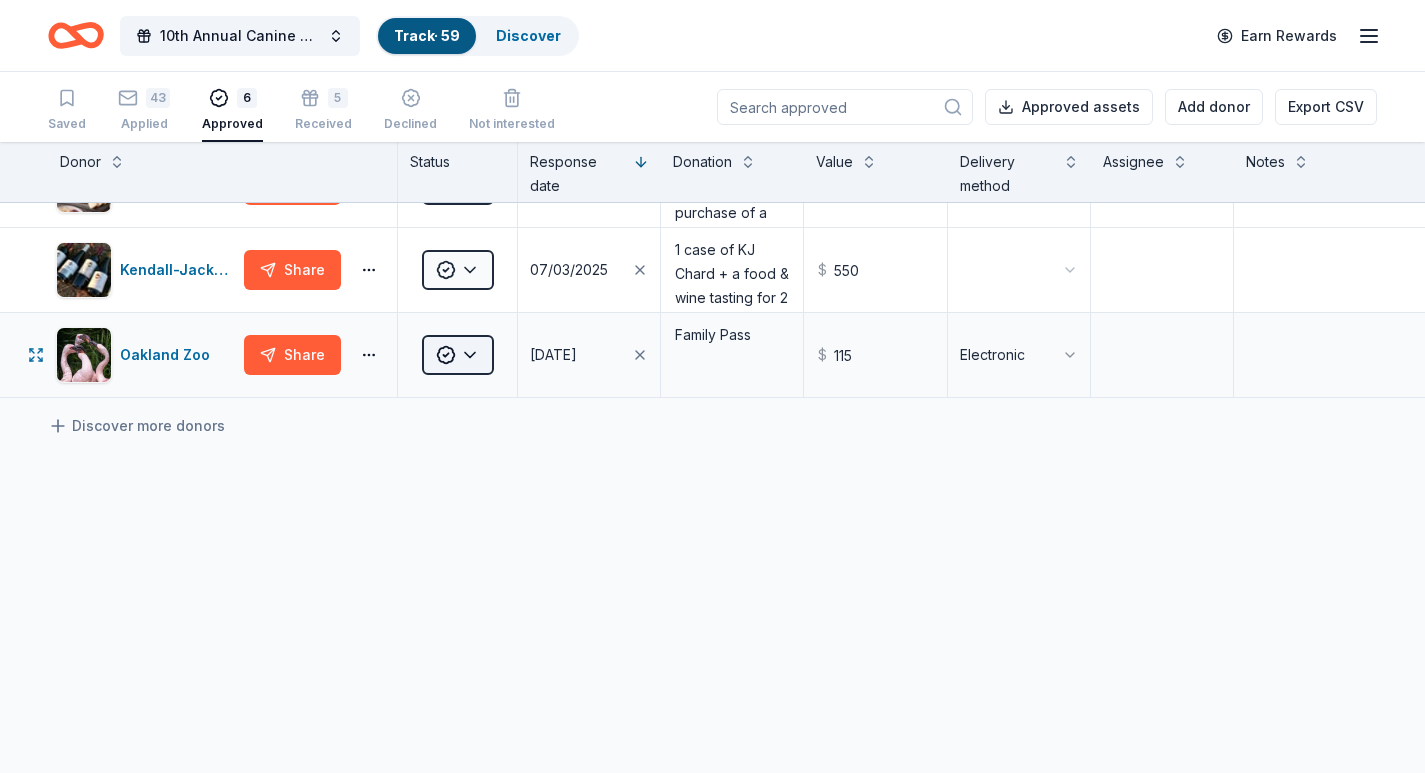 click on "Save 10th Annual Canine Guardians Assistance Dogs Golf & Gala Track  · 59 Discover Earn Rewards Saved 43 Applied 6 Approved 5 Received Declined Not interested  Approved assets Add donor Export CSV Donor Status Response date Donation Value Delivery method Assignee Notes Golden State Valkyries  Share Approved 08/07/2025 Didn't say what donation was $ 0 Pick up Honig Vineyard and Winery  Share Approved 07/28/2025 Tasting for 4 $ 160 Electronic Total Wine  Share Approved 07/21/2025 Tasting for up to 20 people at their Vacaville store $ 600 Gourmet Gift Baskets  Share Approved 07/15/2025 $25 Gift Card toward a purchase of a basket. Looks like most baskets are $50+. VERY quick response - 1 day. $ 25 Electronic Kendall-Jackson Wines  Share Approved 07/03/2025 1 case of KJ Chard + a food & wine tasting for 2 $ 550 Oakland Zoo  Share Approved 07/02/2025 Family Pass $ 115 Electronic   Discover more donors Saved" at bounding box center [712, 386] 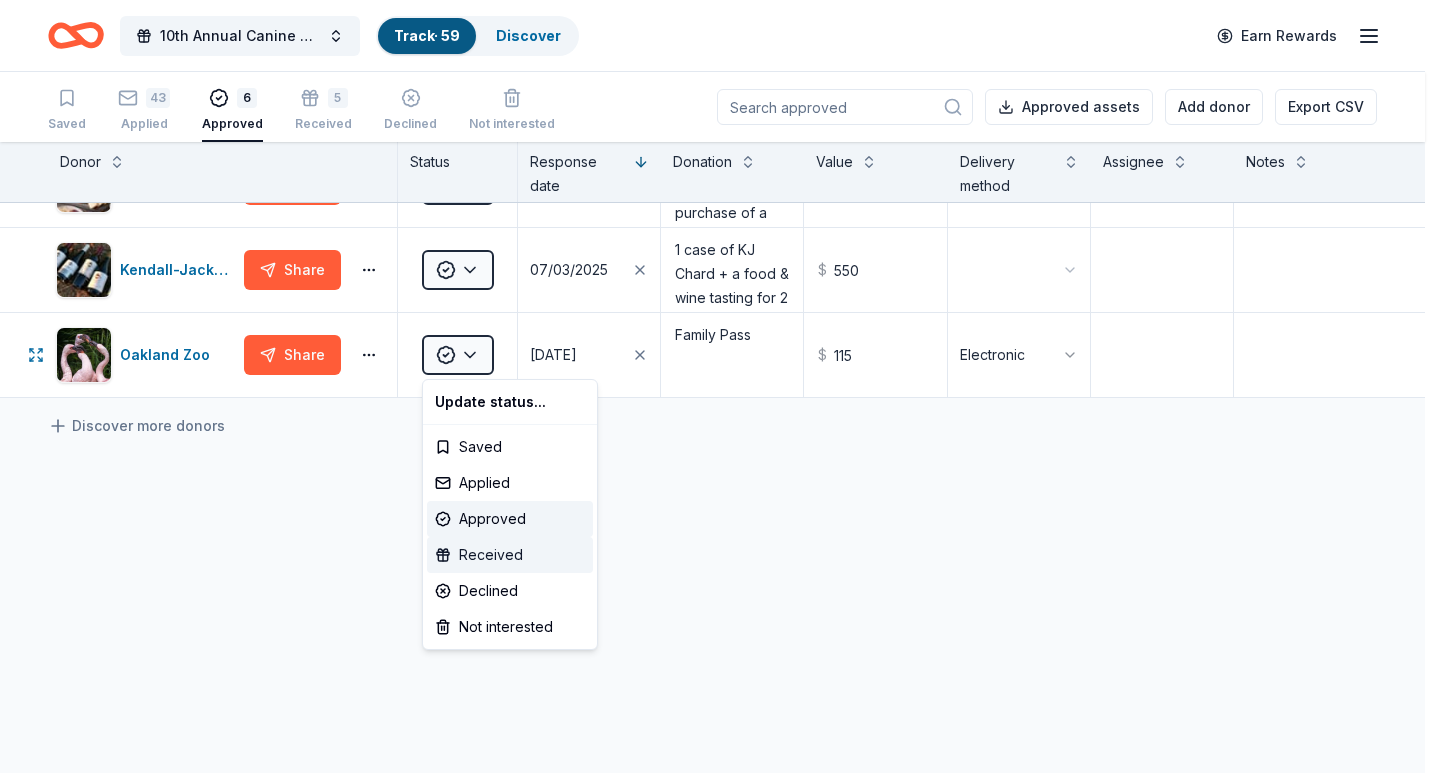click on "Received" at bounding box center (510, 555) 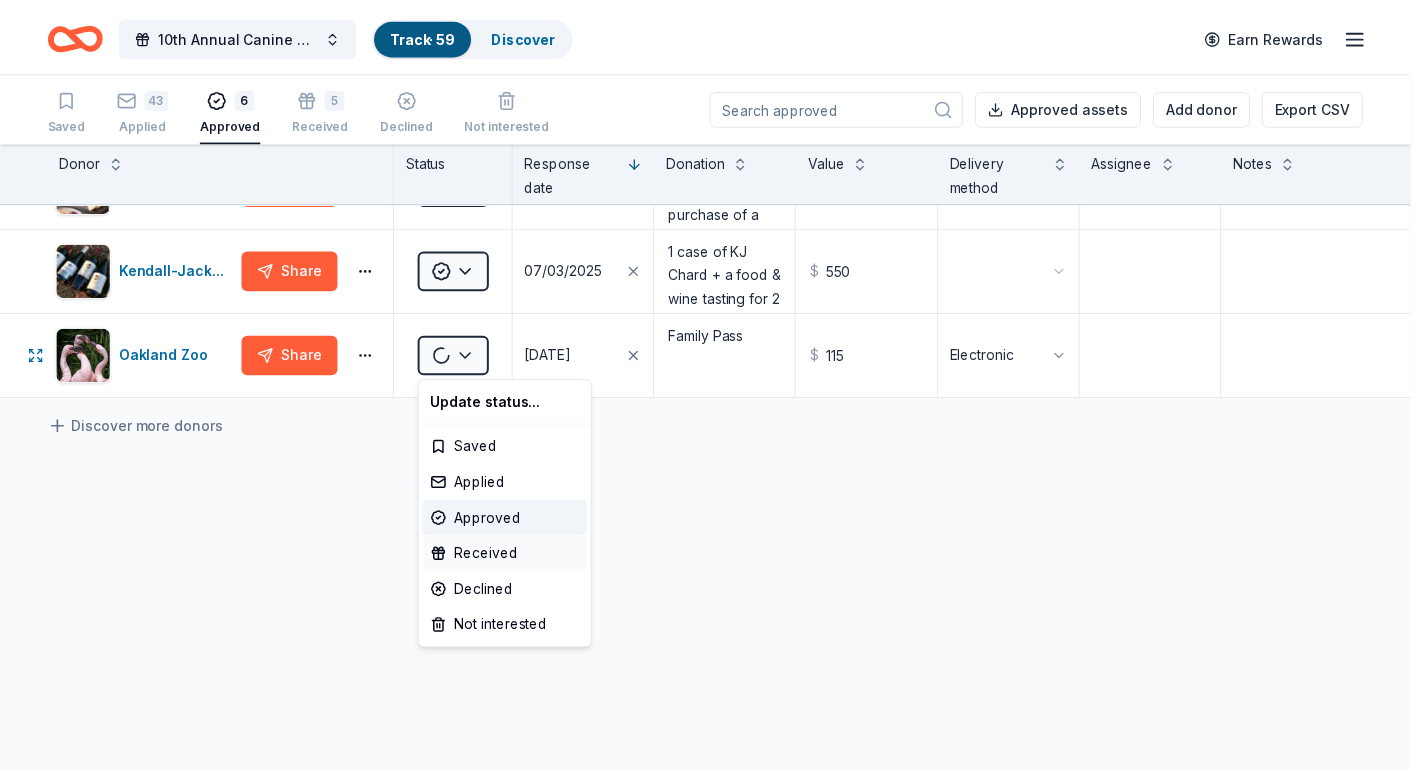 scroll, scrollTop: 230, scrollLeft: 0, axis: vertical 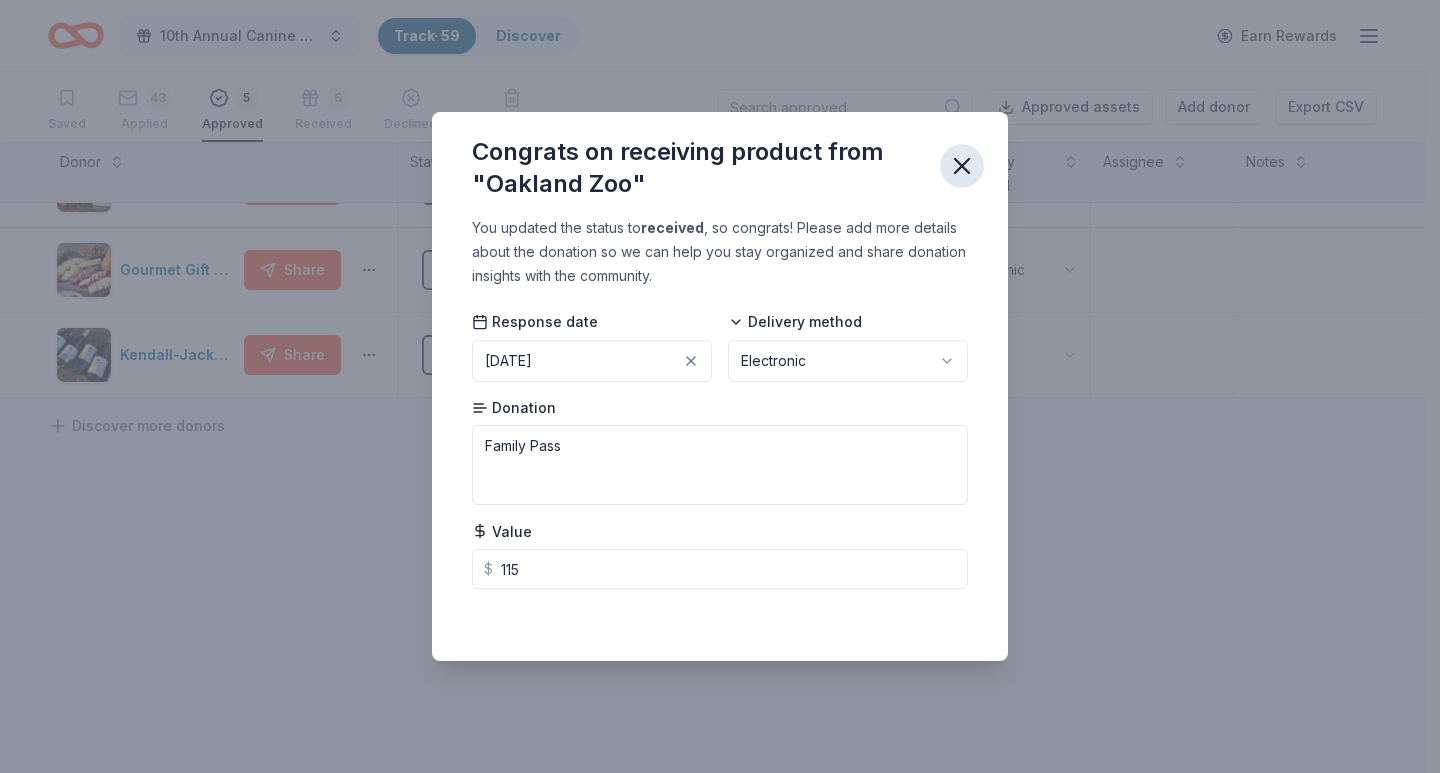 click 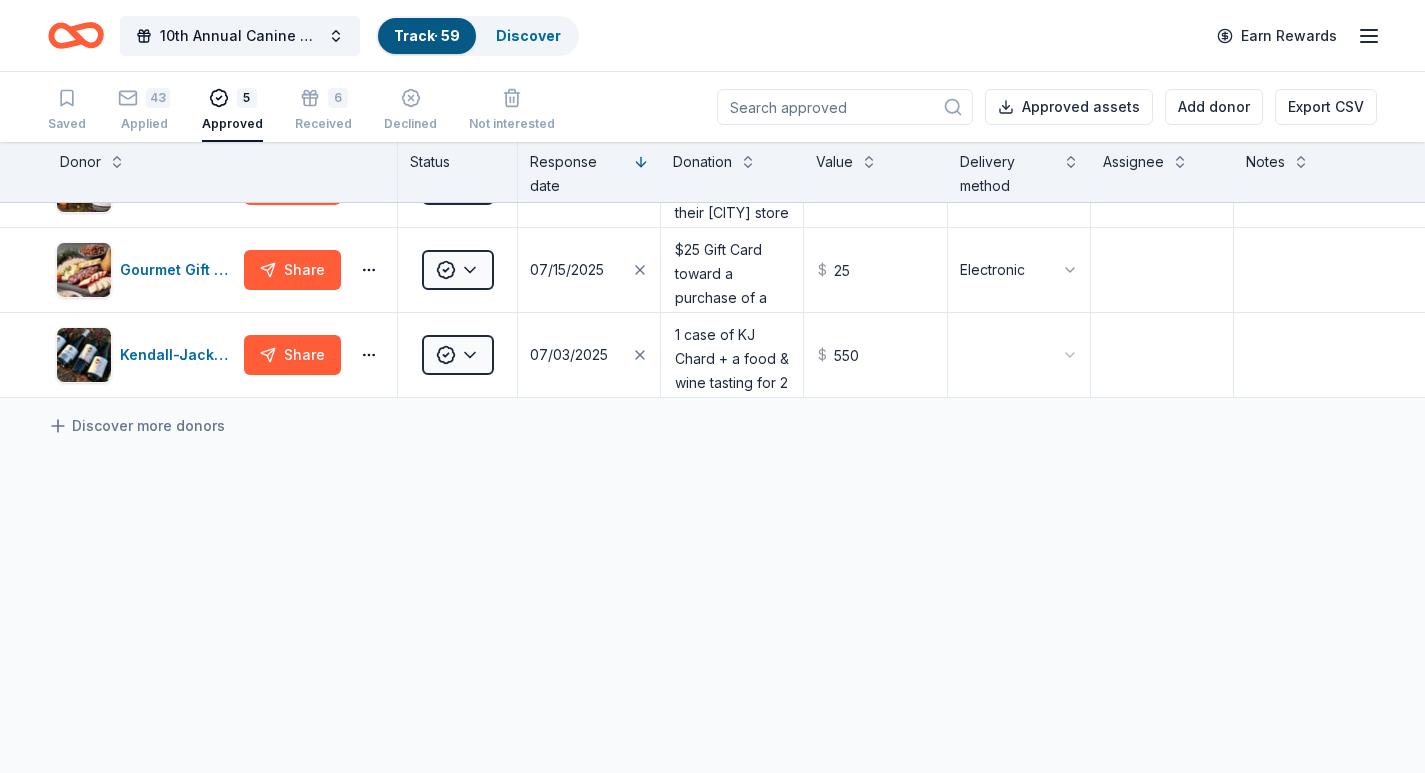 scroll, scrollTop: 0, scrollLeft: 0, axis: both 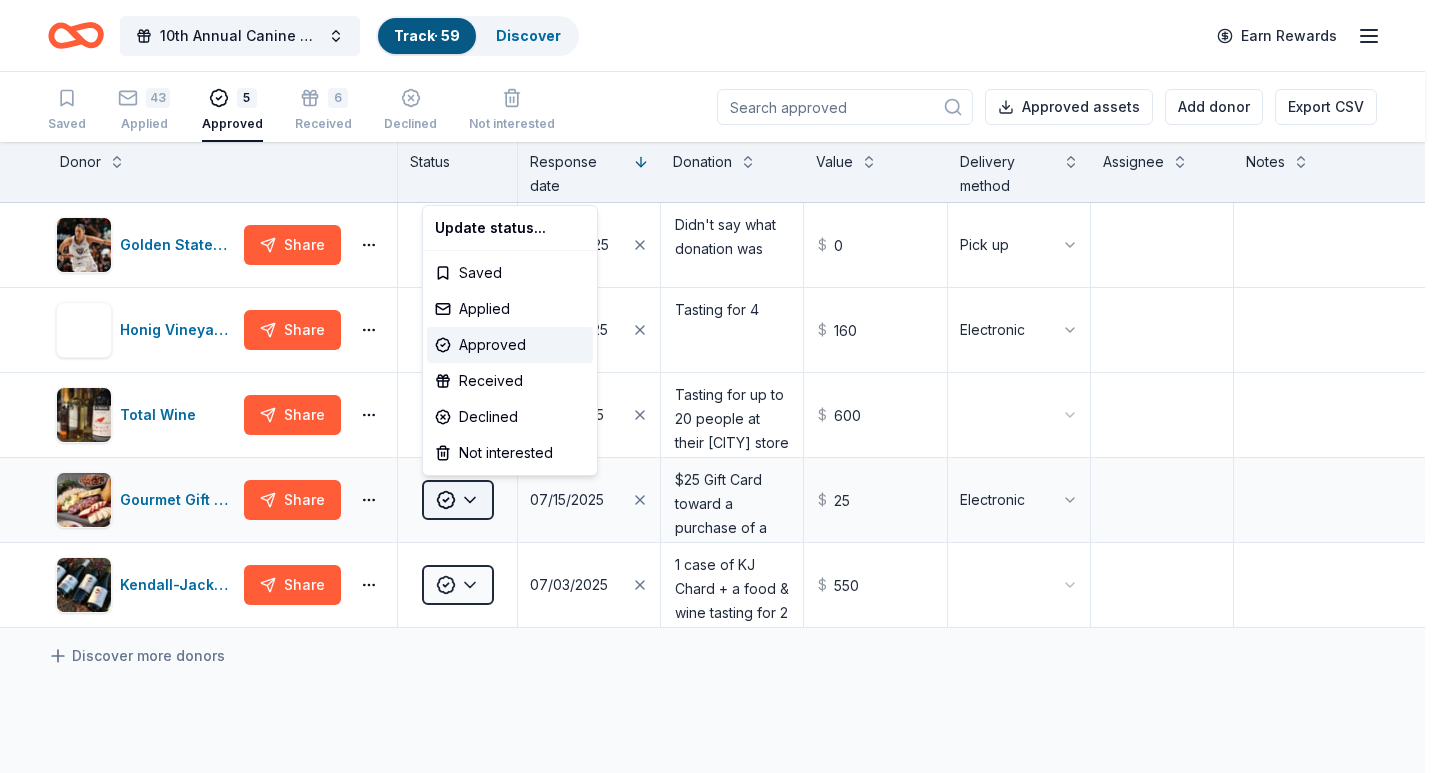 click on "Save 10th Annual Canine Guardians Assistance Dogs Golf & Gala Track  · 59 Discover Earn Rewards Saved 43 Applied 5 Approved 6 Received Declined Not interested  Approved assets Add donor Export CSV Donor Status Response date Donation Value Delivery method Assignee Notes Golden State Valkyries  Share Approved 08/07/2025 Didn't say what donation was $ 0 Pick up Honig Vineyard and Winery  Share Approved 07/28/2025 Tasting for 4 $ 160 Electronic Total Wine  Share Approved 07/21/2025 Tasting for up to 20 people at their Vacaville store $ 600 Gourmet Gift Baskets  Share Approved 07/15/2025 $25 Gift Card toward a purchase of a basket. Looks like most baskets are $50+. VERY quick response - 1 day. $ 25 Electronic Kendall-Jackson Wines  Share Approved 07/03/2025 1 case of KJ Chard + a food & wine tasting for 2 $ 550   Discover more donors Saved Update status... Saved Applied Approved Received Declined Not interested" at bounding box center (720, 386) 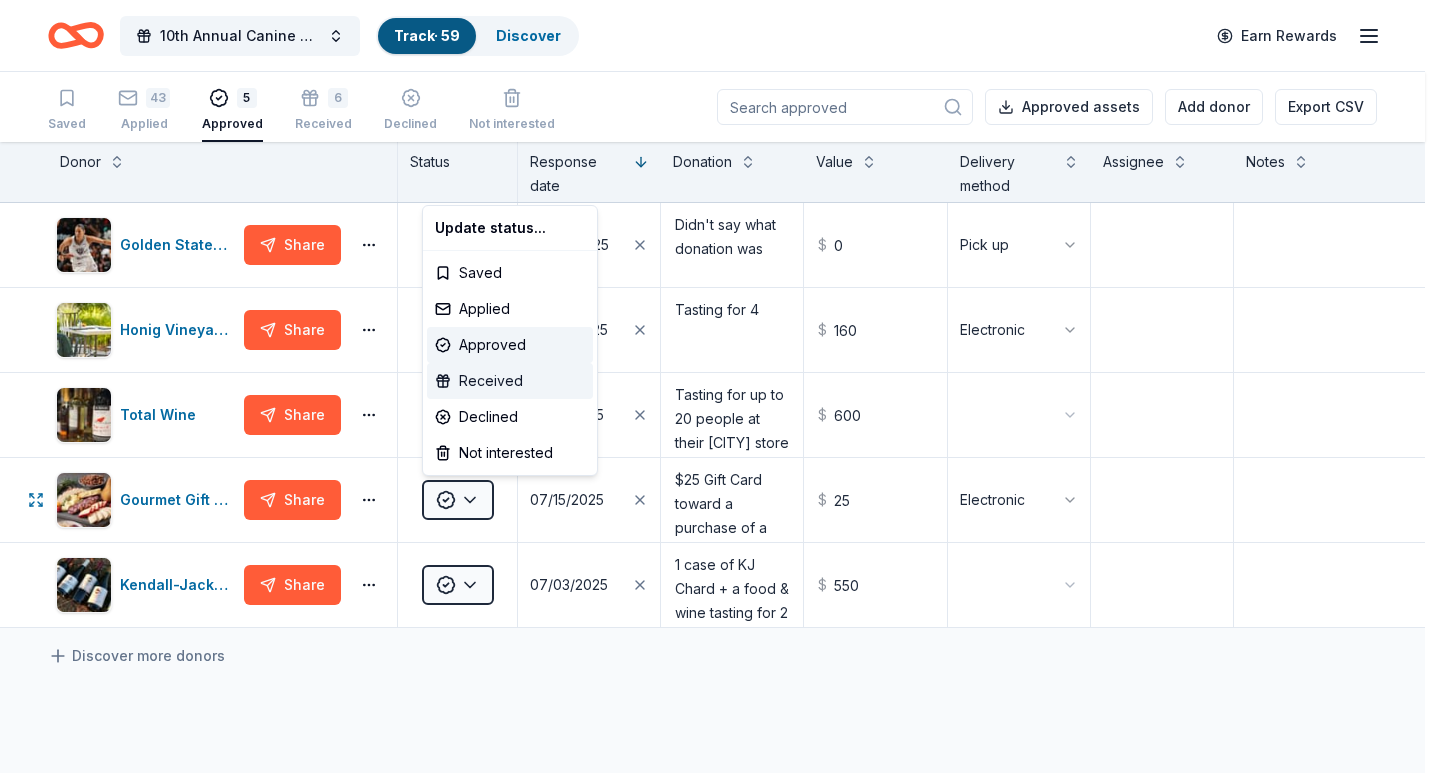 click on "Received" at bounding box center [510, 381] 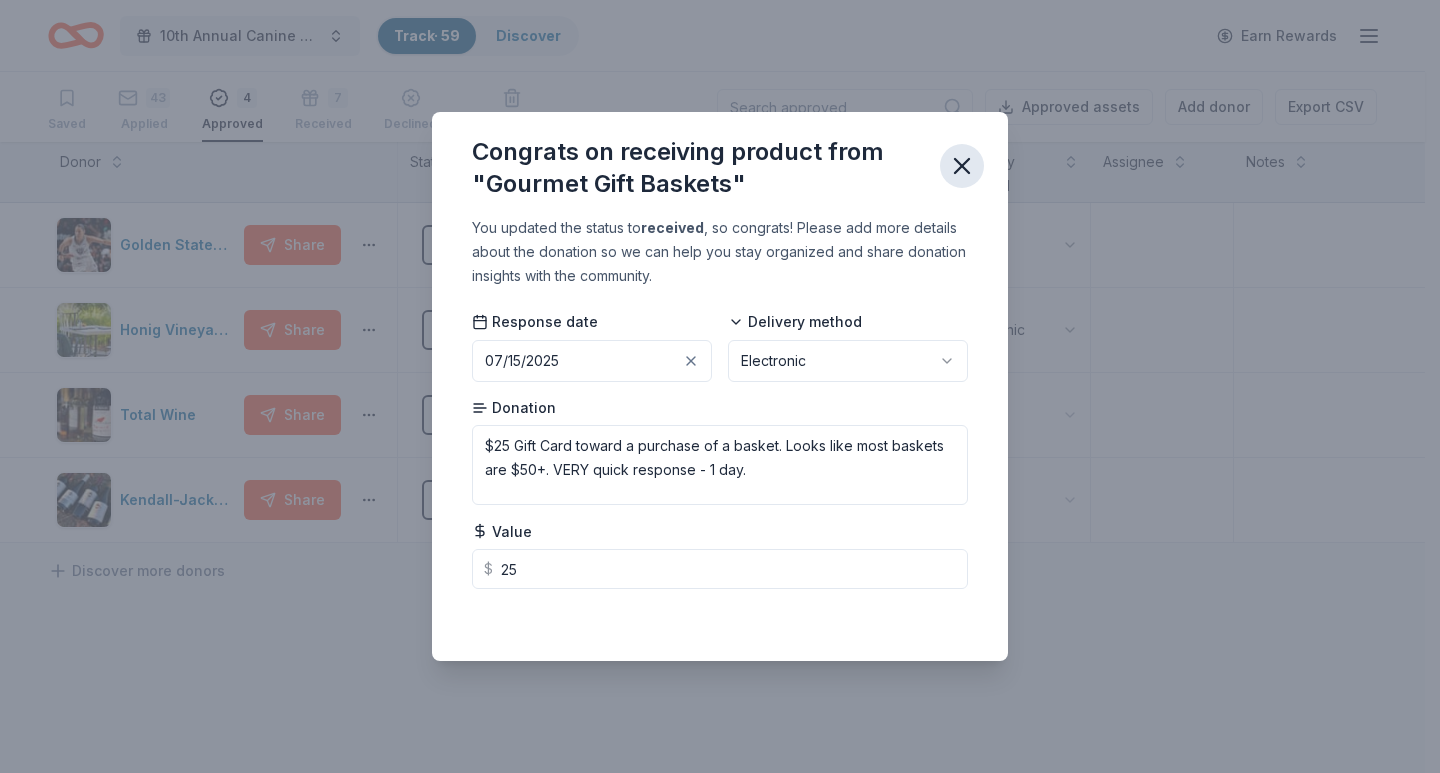 click 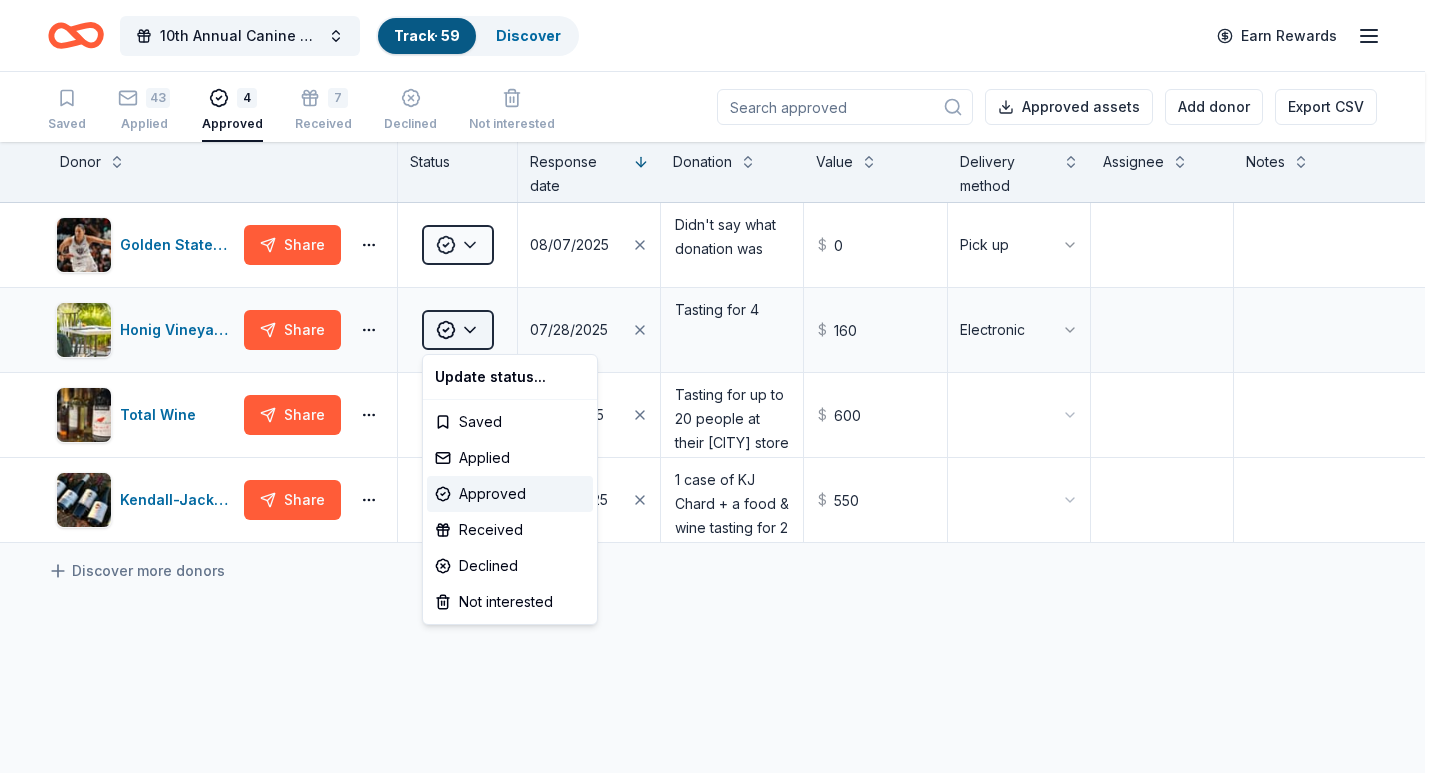 click on "Save 10th Annual Canine Guardians Assistance Dogs Golf & Gala Track  · 59 Discover Earn Rewards Saved 43 Applied 4 Approved 7 Received Declined Not interested  Approved assets Add donor Export CSV Donor Status Response date Donation Value Delivery method Assignee Notes Golden State Valkyries  Share Approved 08/07/2025 Didn't say what donation was $ 0 Pick up Honig Vineyard and Winery  Share Approved 07/28/2025 Tasting for 4 $ 160 Electronic Total Wine  Share Approved 07/21/2025 Tasting for up to 20 people at their Vacaville store $ 600 Kendall-Jackson Wines  Share Approved 07/03/2025 1 case of KJ Chard + a food & wine tasting for 2 $ 550   Discover more donors Saved Update status... Saved Applied Approved Received Declined Not interested" at bounding box center [720, 386] 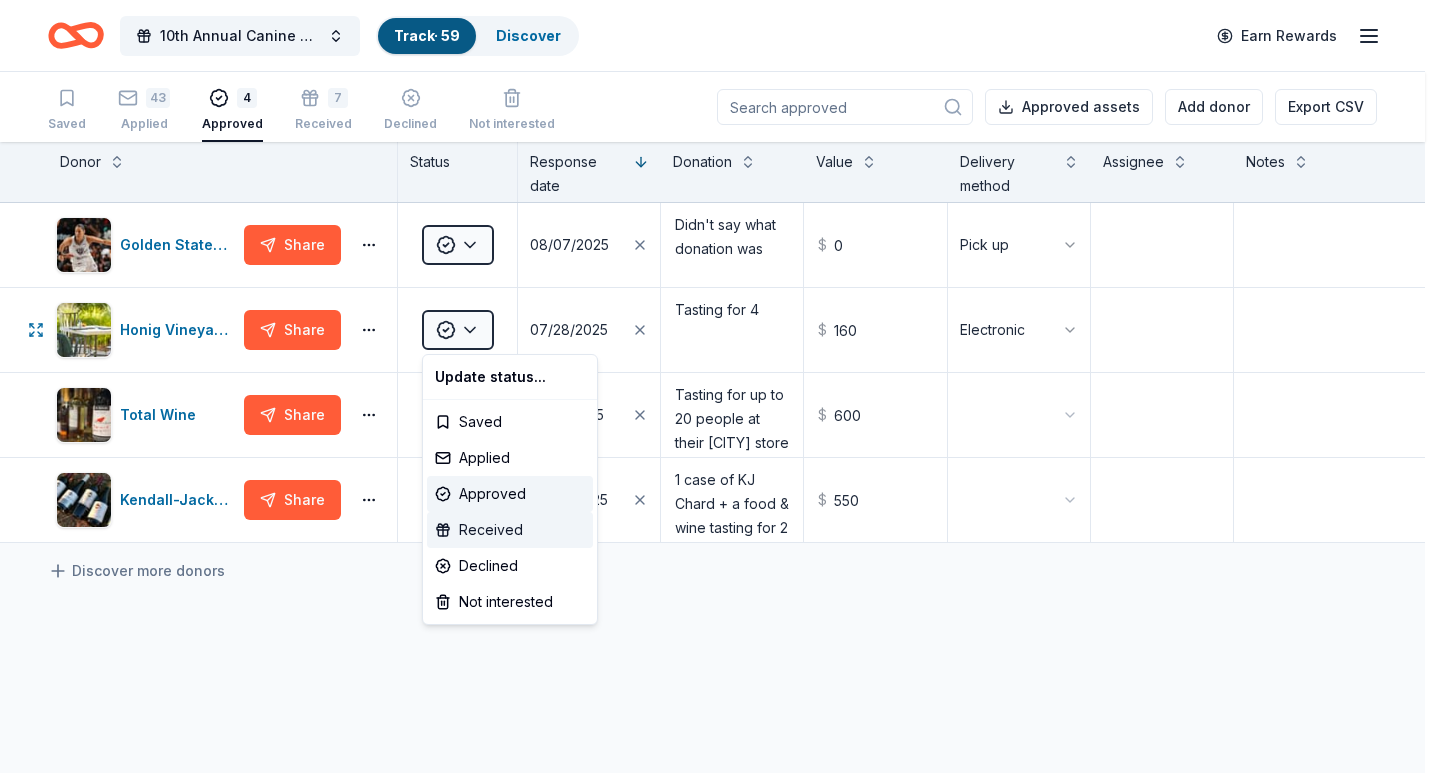 click on "Received" at bounding box center (510, 530) 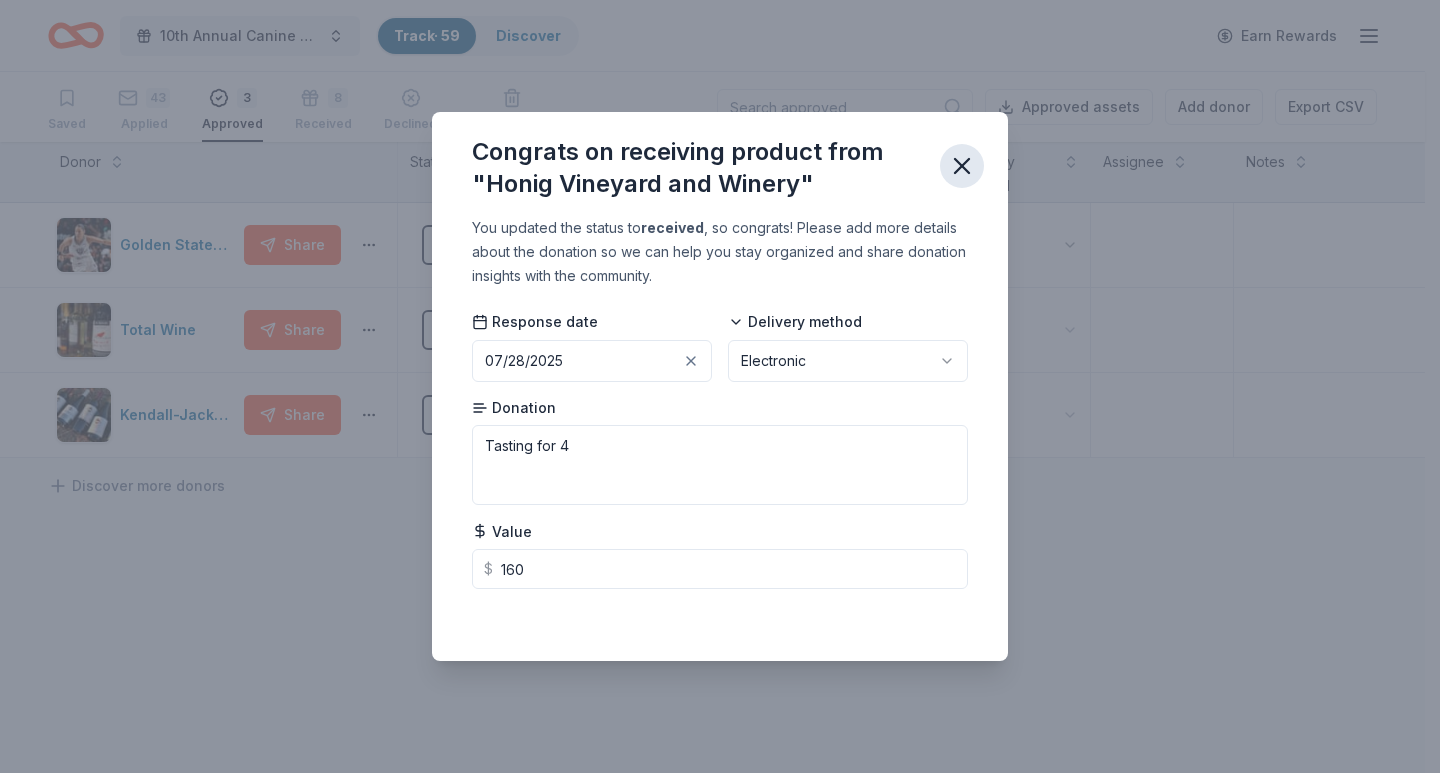 click 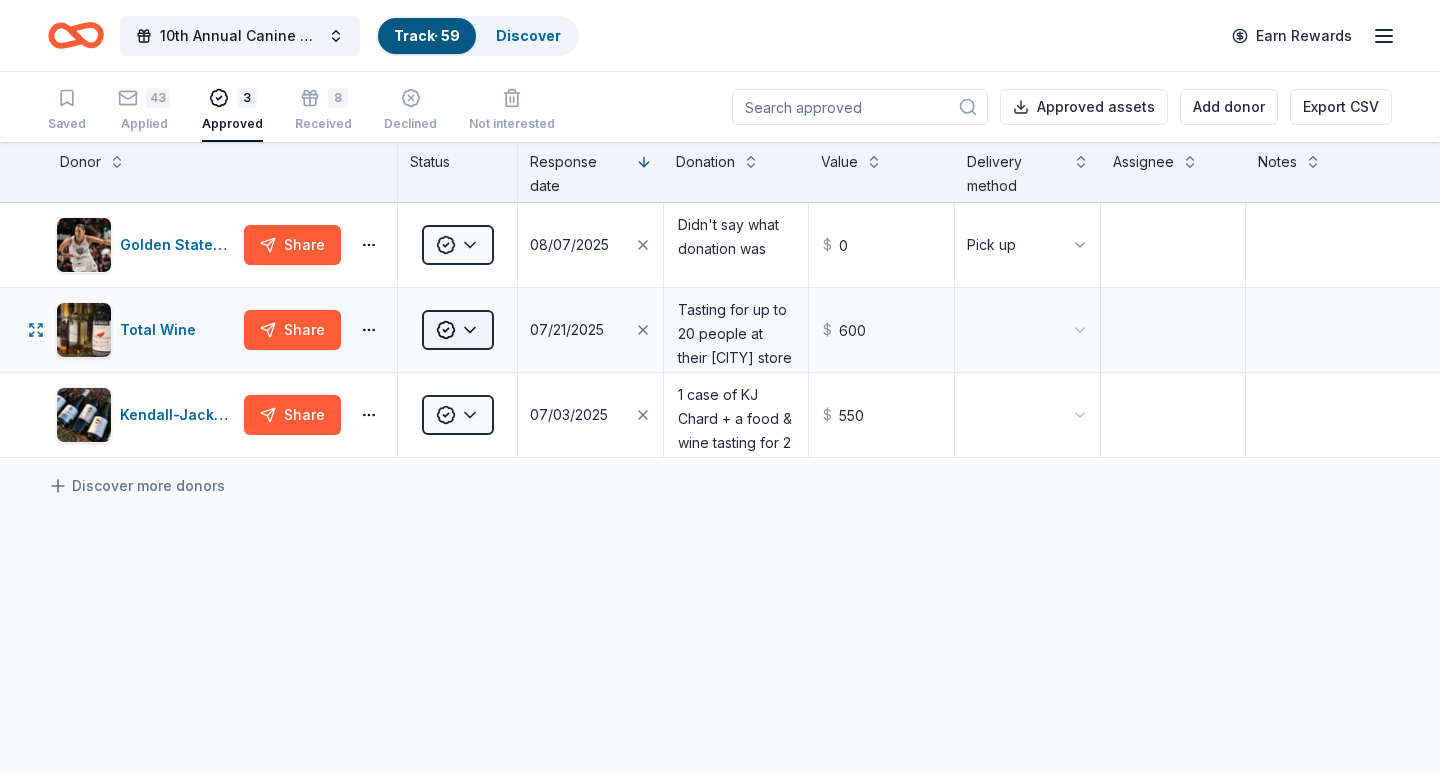 click on "Save 10th Annual Canine Guardians Assistance Dogs Golf & Gala Track  · 59 Discover Earn Rewards Saved 43 Applied 3 Approved 8 Received Declined Not interested  Approved assets Add donor Export CSV Donor Status Response date Donation Value Delivery method Assignee Notes Golden State Valkyries  Share Approved 08/07/2025 Didn't say what donation was $ 0 Pick up Total Wine  Share Approved 07/21/2025 Tasting for up to 20 people at their Vacaville store $ 600 Kendall-Jackson Wines  Share Approved 07/03/2025 1 case of KJ Chard + a food & wine tasting for 2 $ 550   Discover more donors Saved" at bounding box center [720, 386] 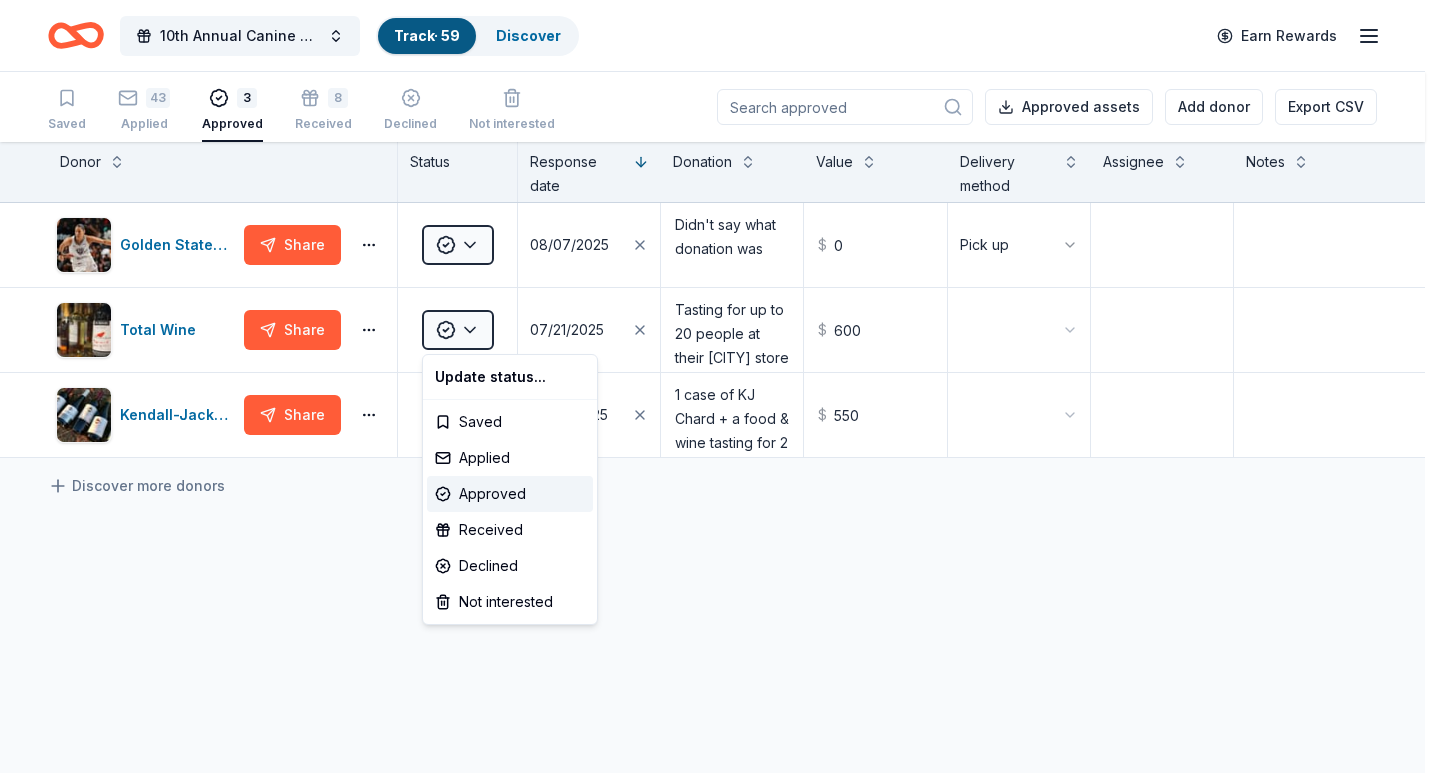 click on "Save 10th Annual Canine Guardians Assistance Dogs Golf & Gala Track  · 59 Discover Earn Rewards Saved 43 Applied 3 Approved 8 Received Declined Not interested  Approved assets Add donor Export CSV Donor Status Response date Donation Value Delivery method Assignee Notes Golden State Valkyries  Share Approved 08/07/2025 Didn't say what donation was $ 0 Pick up Total Wine  Share Approved 07/21/2025 Tasting for up to 20 people at their Vacaville store $ 600 Kendall-Jackson Wines  Share Approved 07/03/2025 1 case of KJ Chard + a food & wine tasting for 2 $ 550   Discover more donors Saved Update status... Saved Applied Approved Received Declined Not interested" at bounding box center [720, 386] 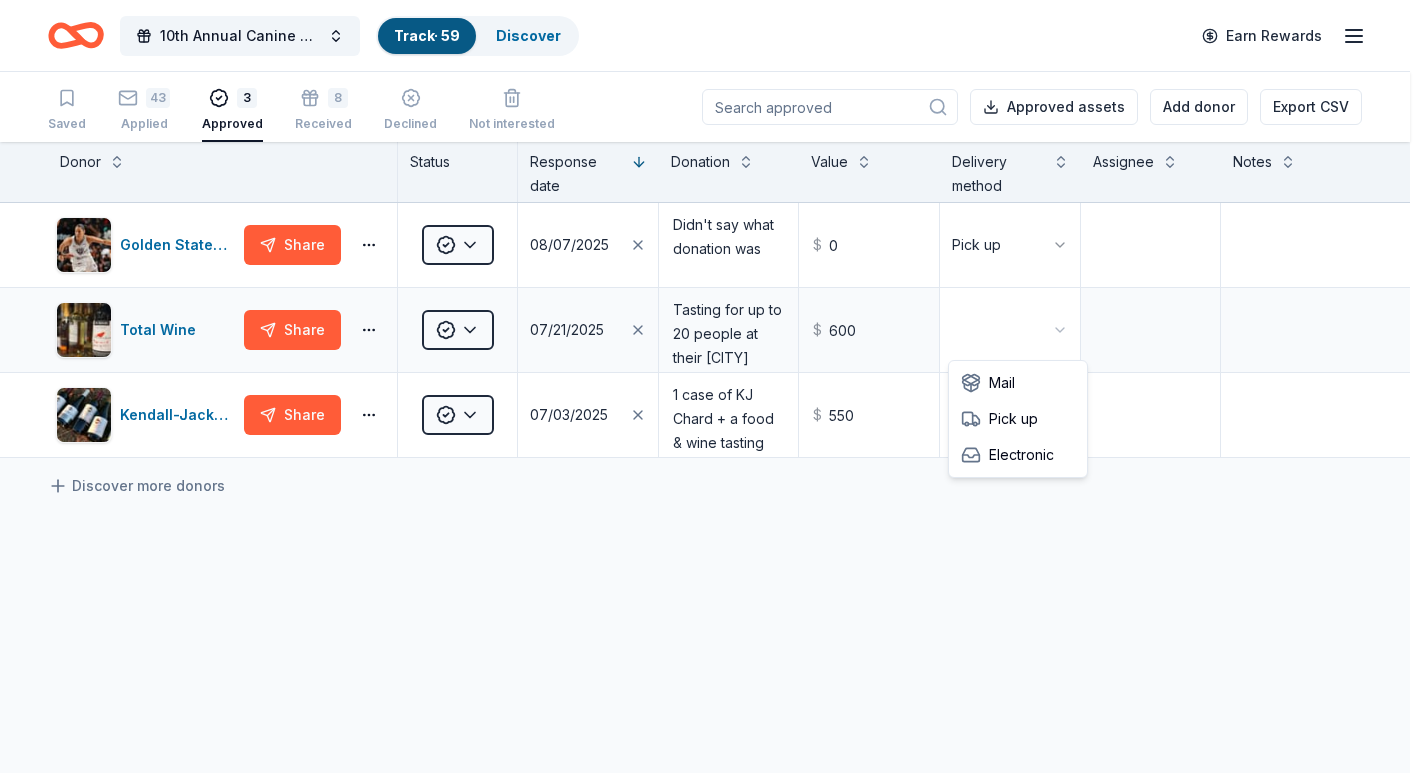 click on "Save 10th Annual Canine Guardians Assistance Dogs Golf & Gala Track  · 59 Discover Earn Rewards Saved 43 Applied 3 Approved 8 Received Declined Not interested  Approved assets Add donor Export CSV Donor Status Response date Donation Value Delivery method Assignee Notes Golden State Valkyries  Share Approved 08/07/2025 Didn't say what donation was $ 0 Pick up Total Wine  Share Approved 07/21/2025 Tasting for up to 20 people at their Vacaville store $ 600 Kendall-Jackson Wines  Share Approved 07/03/2025 1 case of KJ Chard + a food & wine tasting for 2 $ 550   Discover more donors Saved Mail Pick up Electronic" at bounding box center [712, 386] 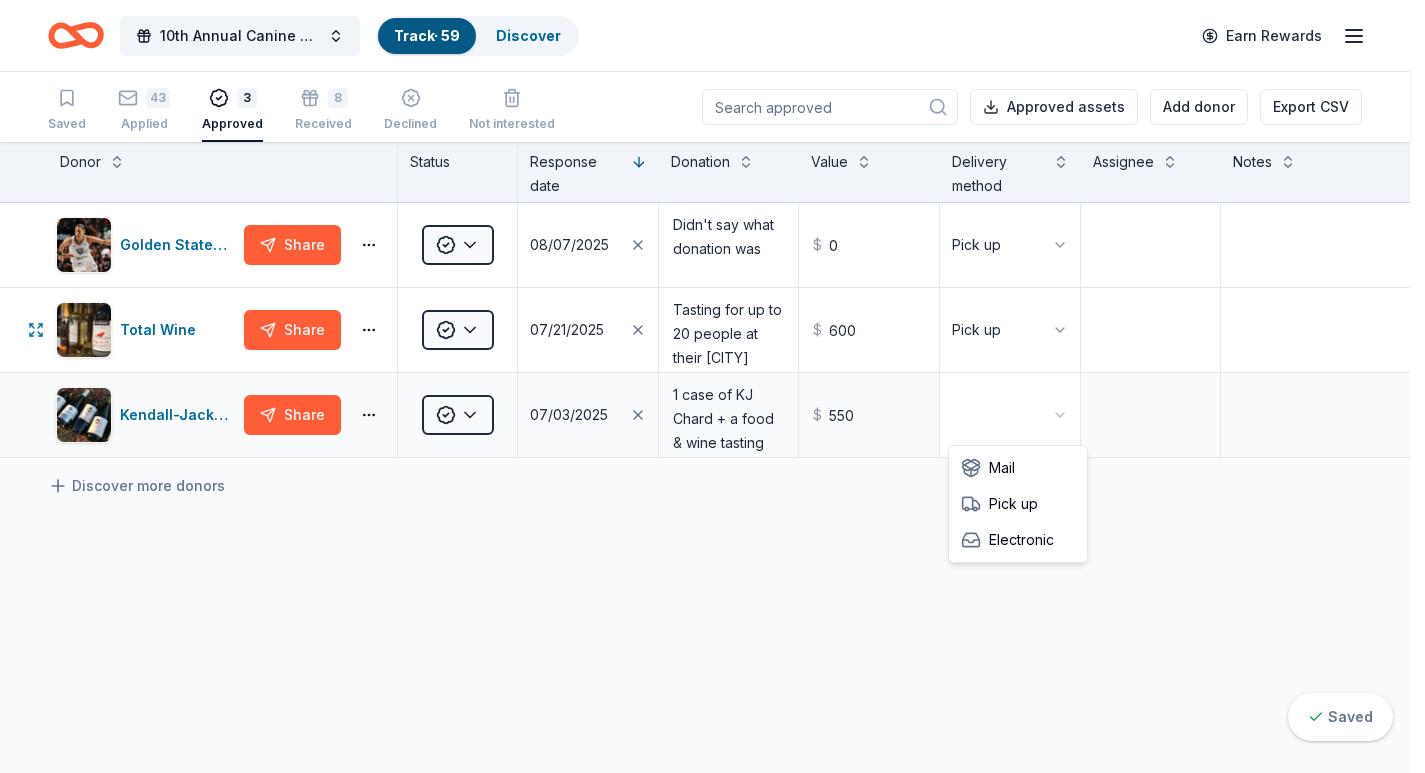 click on "Save 10th Annual Canine Guardians Assistance Dogs Golf & Gala Track  · 59 Discover Earn Rewards Saved 43 Applied 3 Approved 8 Received Declined Not interested  Approved assets Add donor Export CSV Donor Status Response date Donation Value Delivery method Assignee Notes Golden State Valkyries  Share Approved 08/07/2025 Didn't say what donation was $ 0 Pick up Total Wine  Share Approved 07/21/2025 Tasting for up to 20 people at their Vacaville store $ 600 Pick up Kendall-Jackson Wines  Share Approved 07/03/2025 1 case of KJ Chard + a food & wine tasting for 2 $ 550   Discover more donors Saved Mail Pick up Electronic" at bounding box center [712, 386] 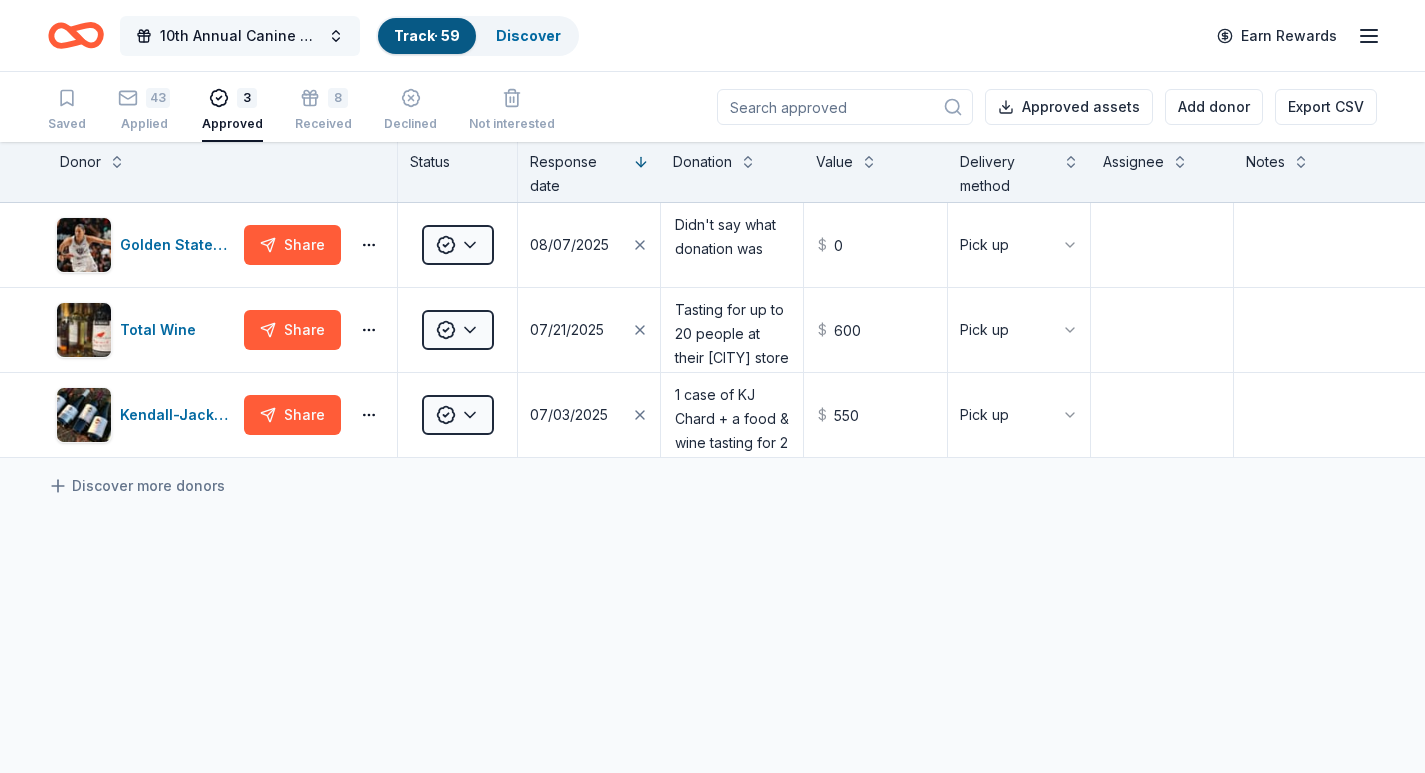click on "10th Annual Canine Guardians Assistance Dogs Golf & Gala" at bounding box center [240, 36] 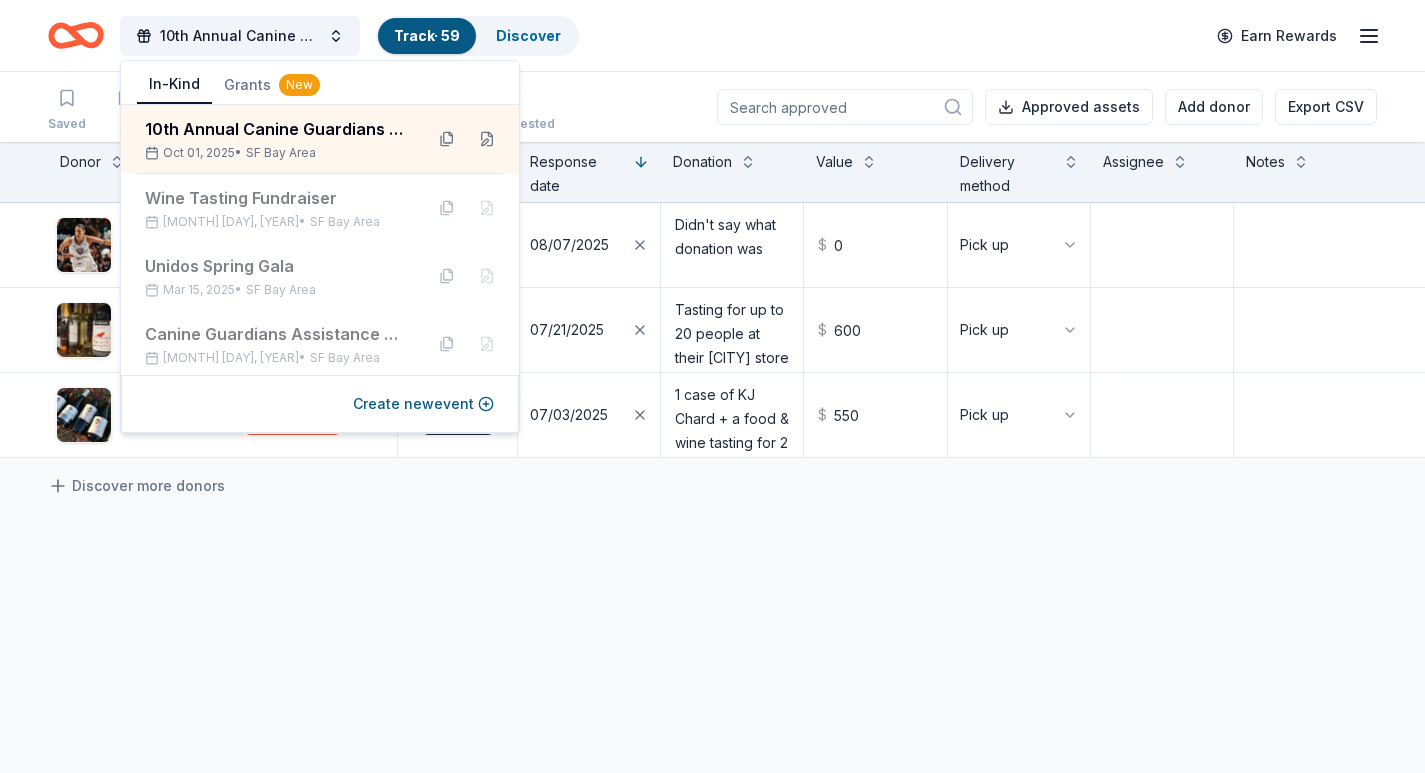 click 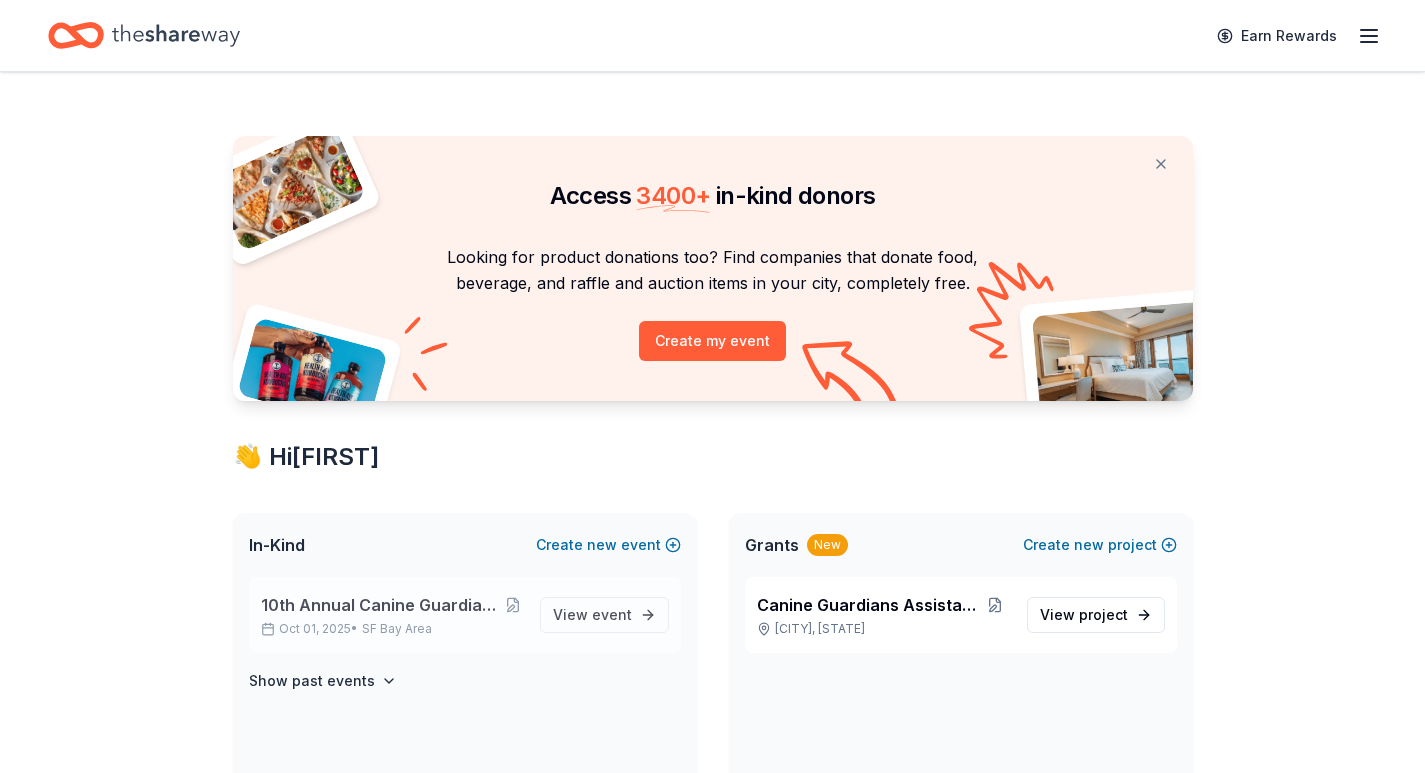 click on "10th Annual Canine Guardians Assistance Dogs Golf & Gala" at bounding box center [382, 605] 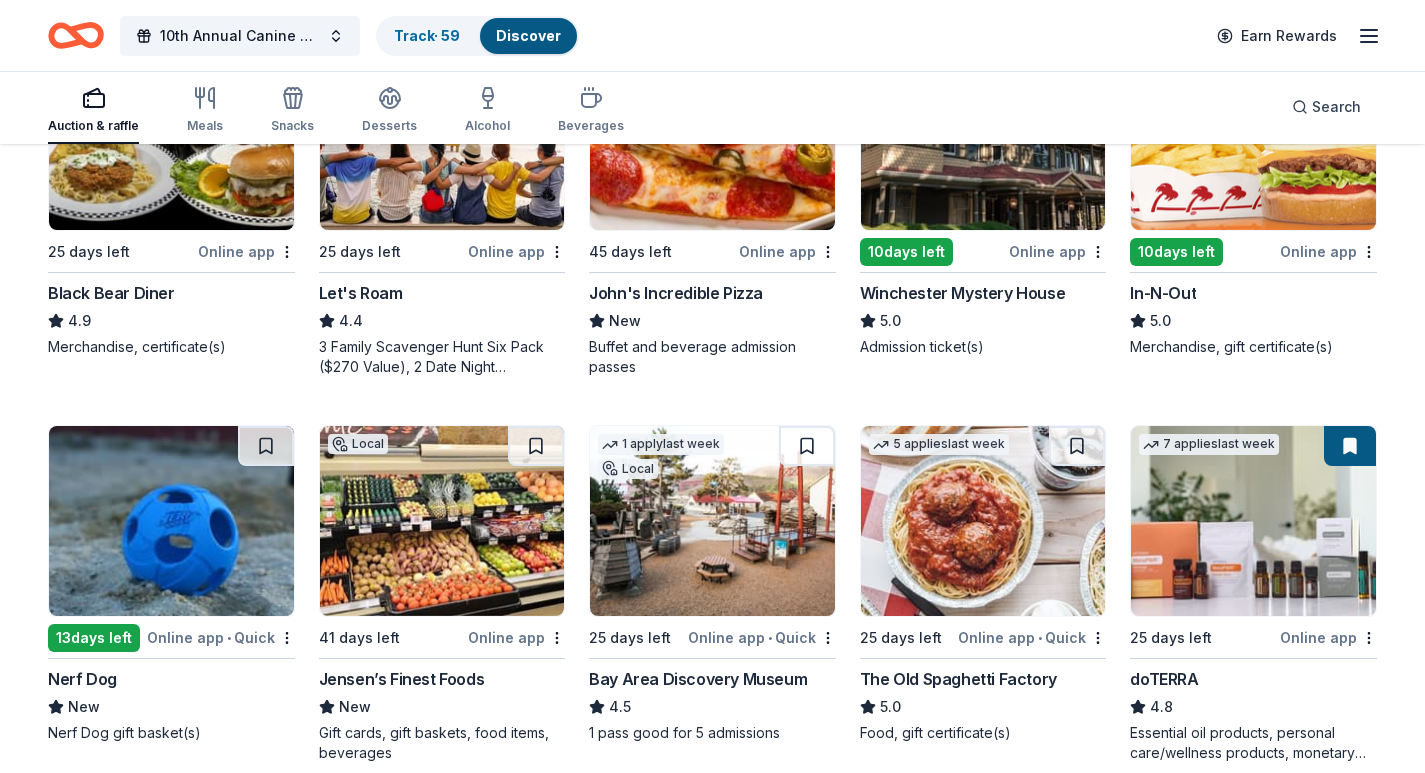 scroll, scrollTop: 1231, scrollLeft: 0, axis: vertical 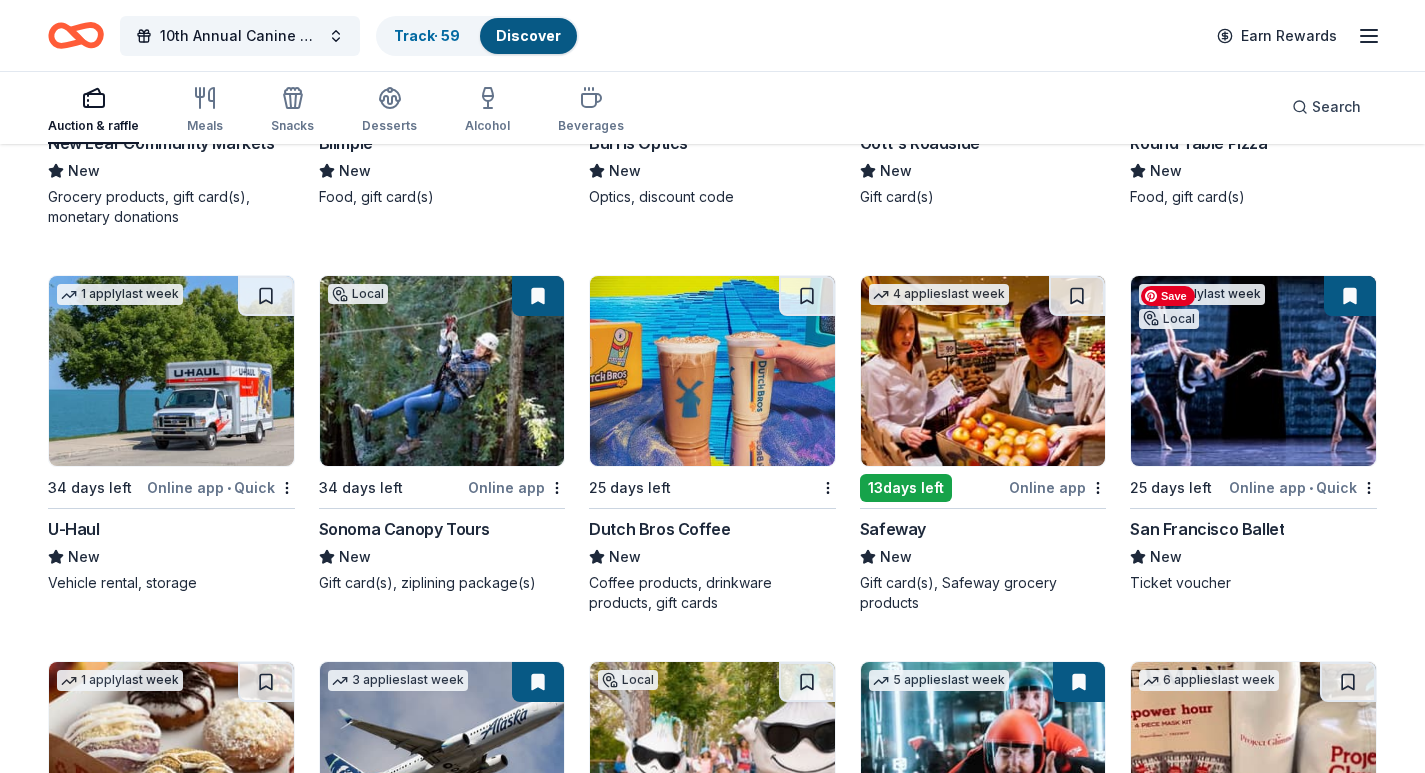 click at bounding box center [1253, 371] 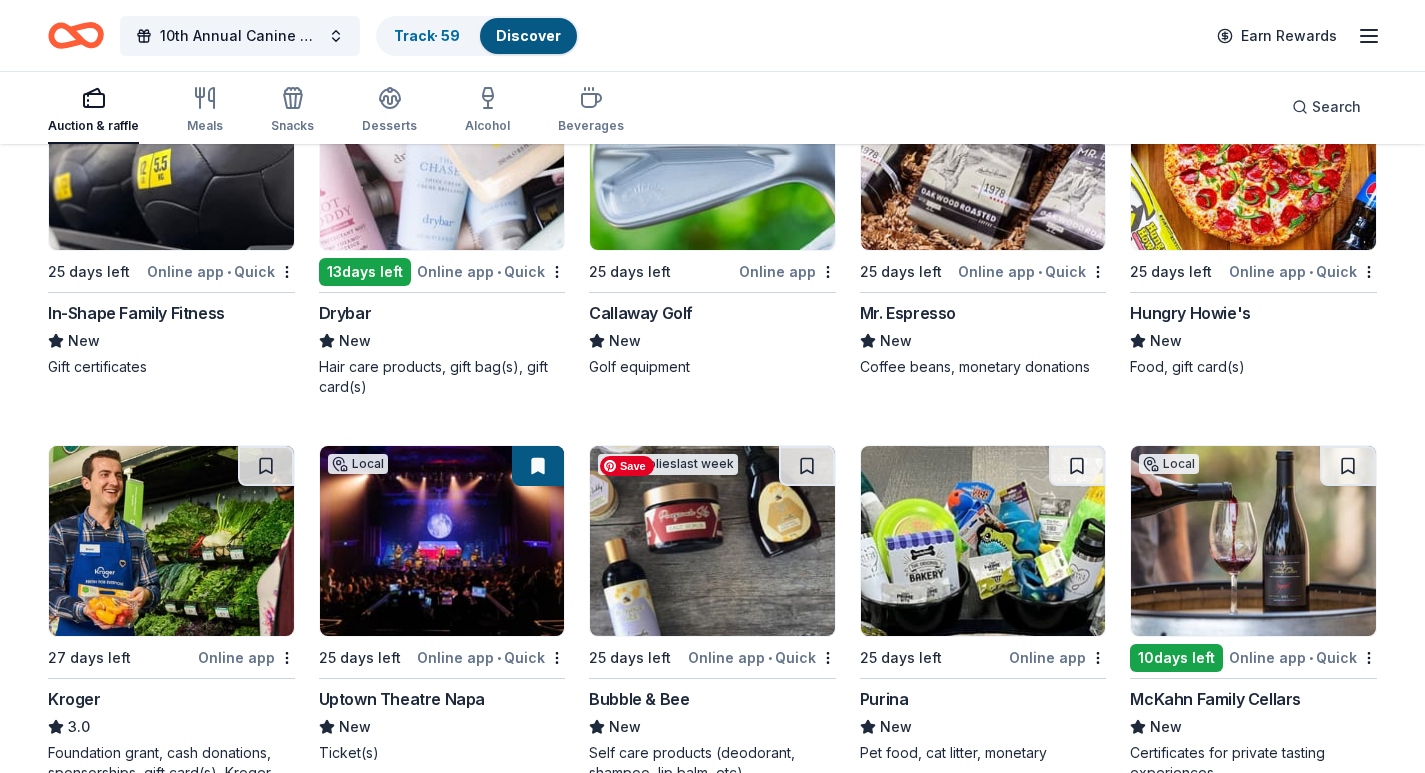 scroll, scrollTop: 10475, scrollLeft: 0, axis: vertical 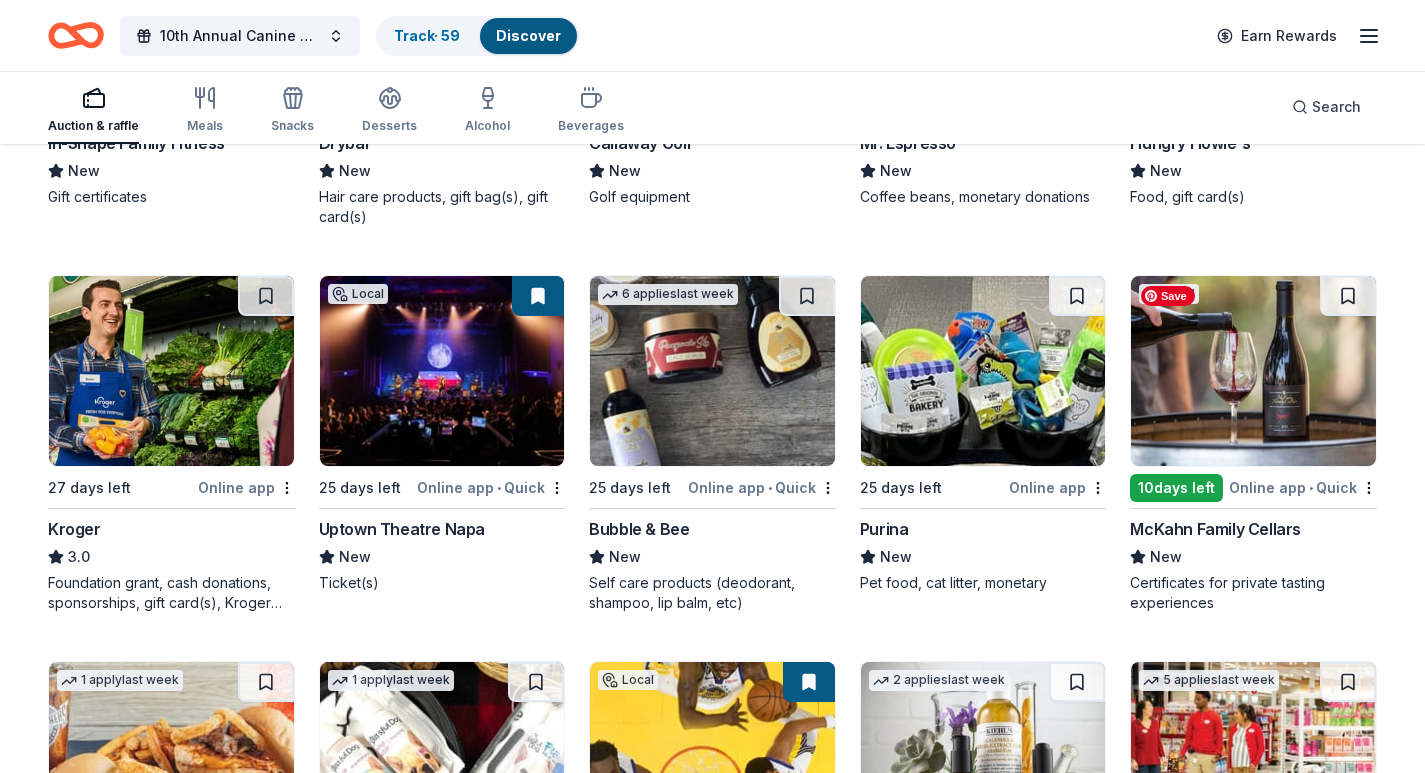 click at bounding box center [1253, 371] 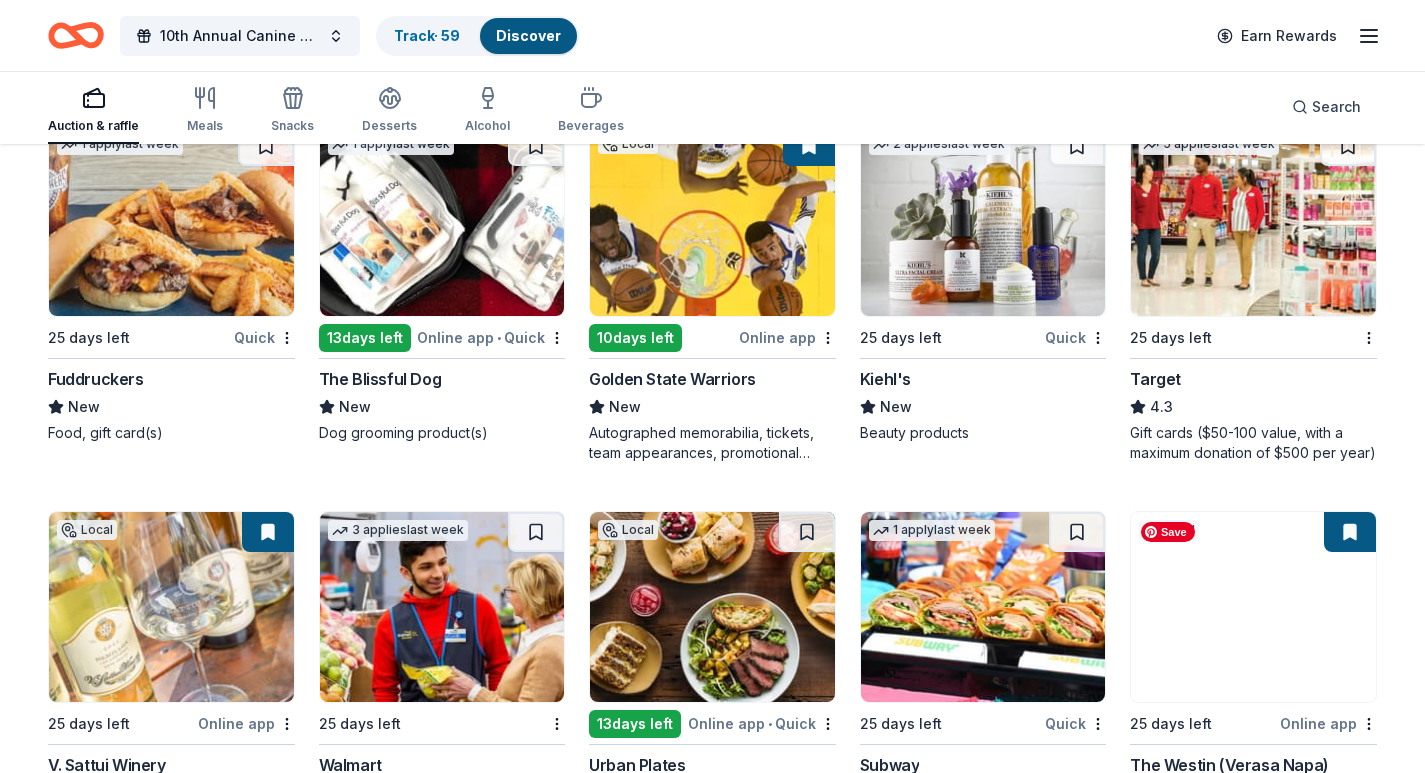 scroll, scrollTop: 11247, scrollLeft: 0, axis: vertical 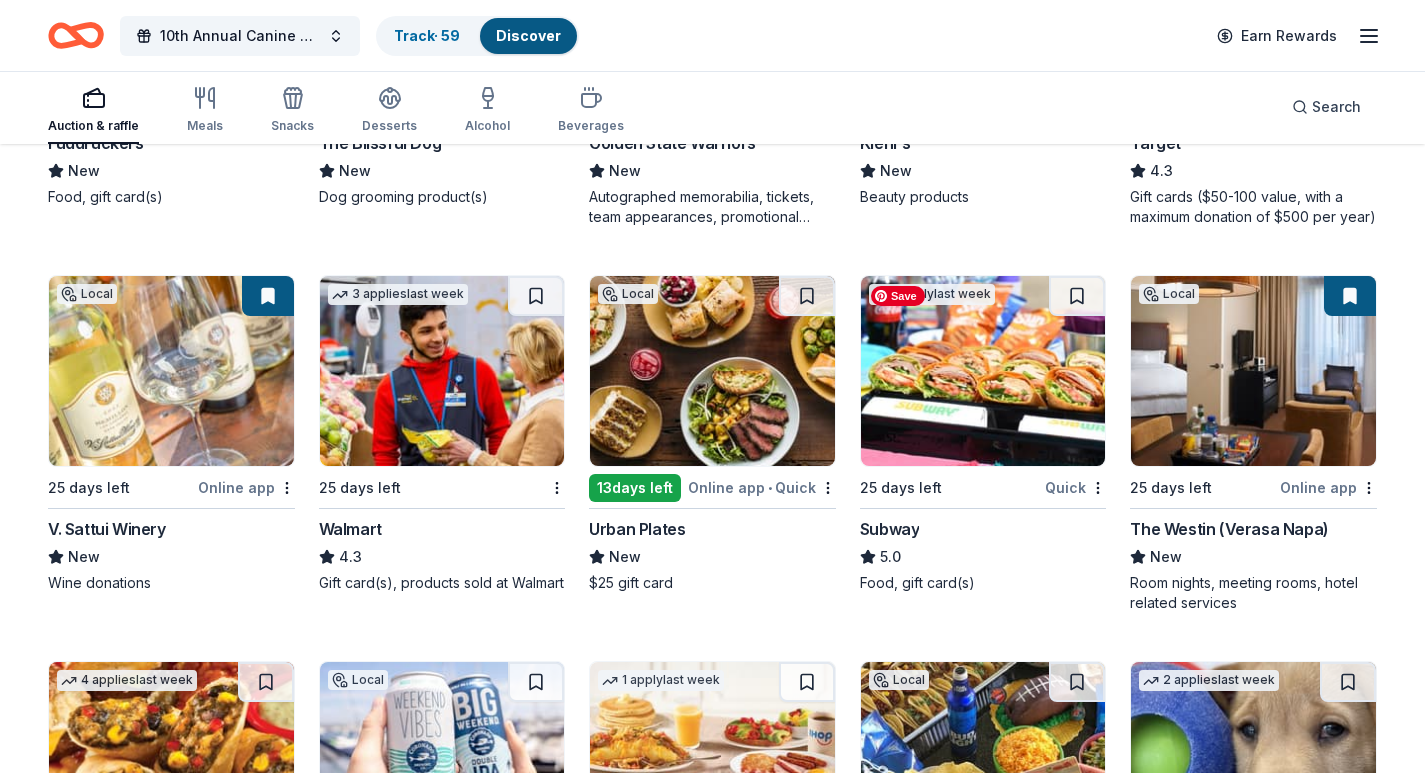 click at bounding box center [983, 371] 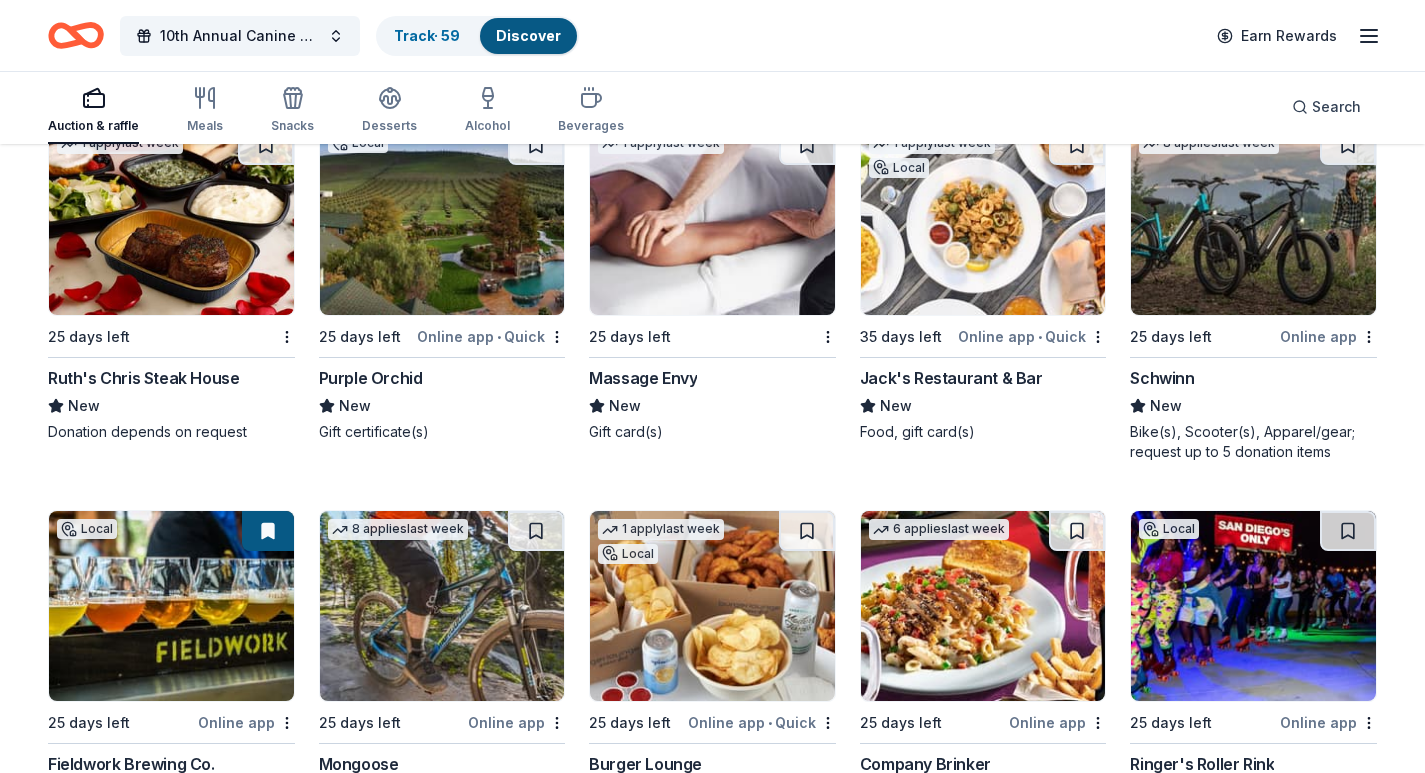 scroll, scrollTop: 14251, scrollLeft: 0, axis: vertical 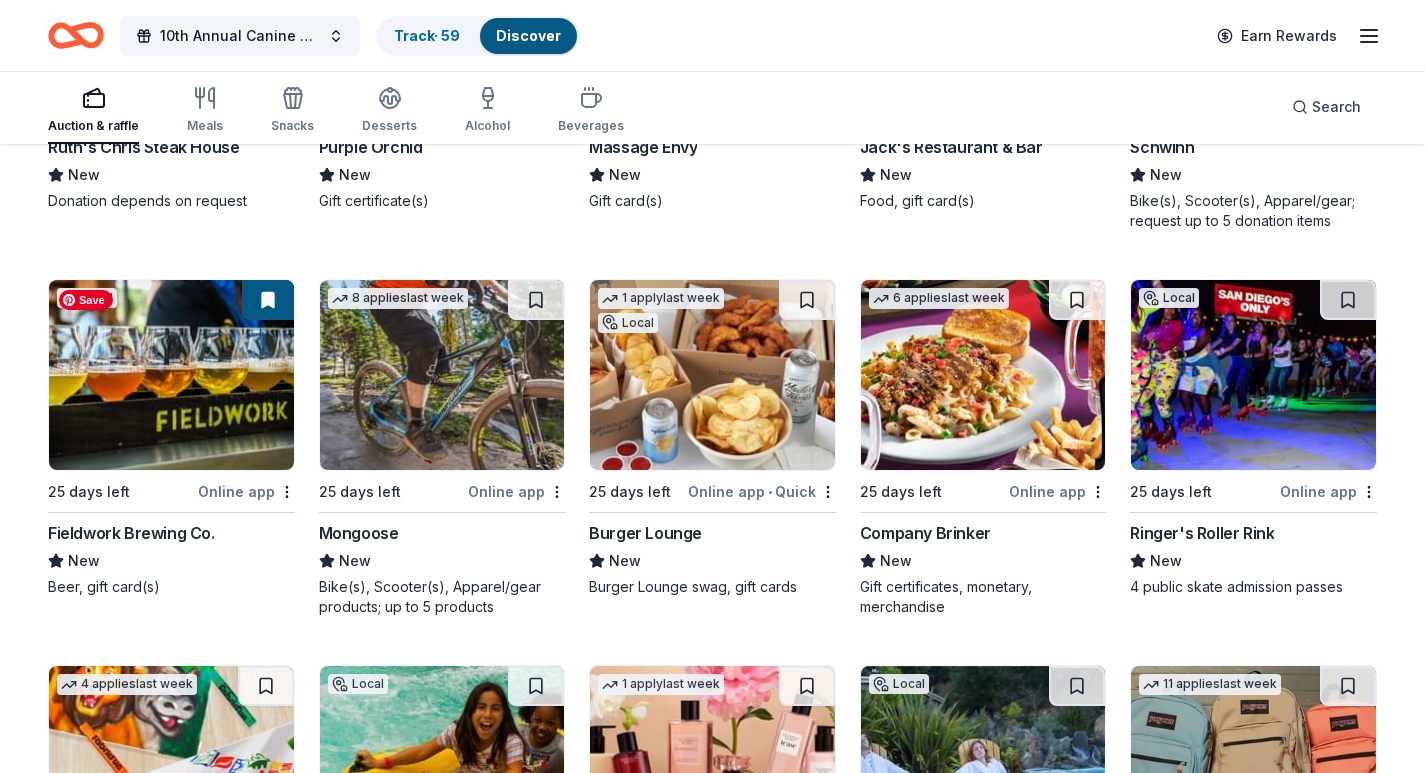 click at bounding box center (171, 375) 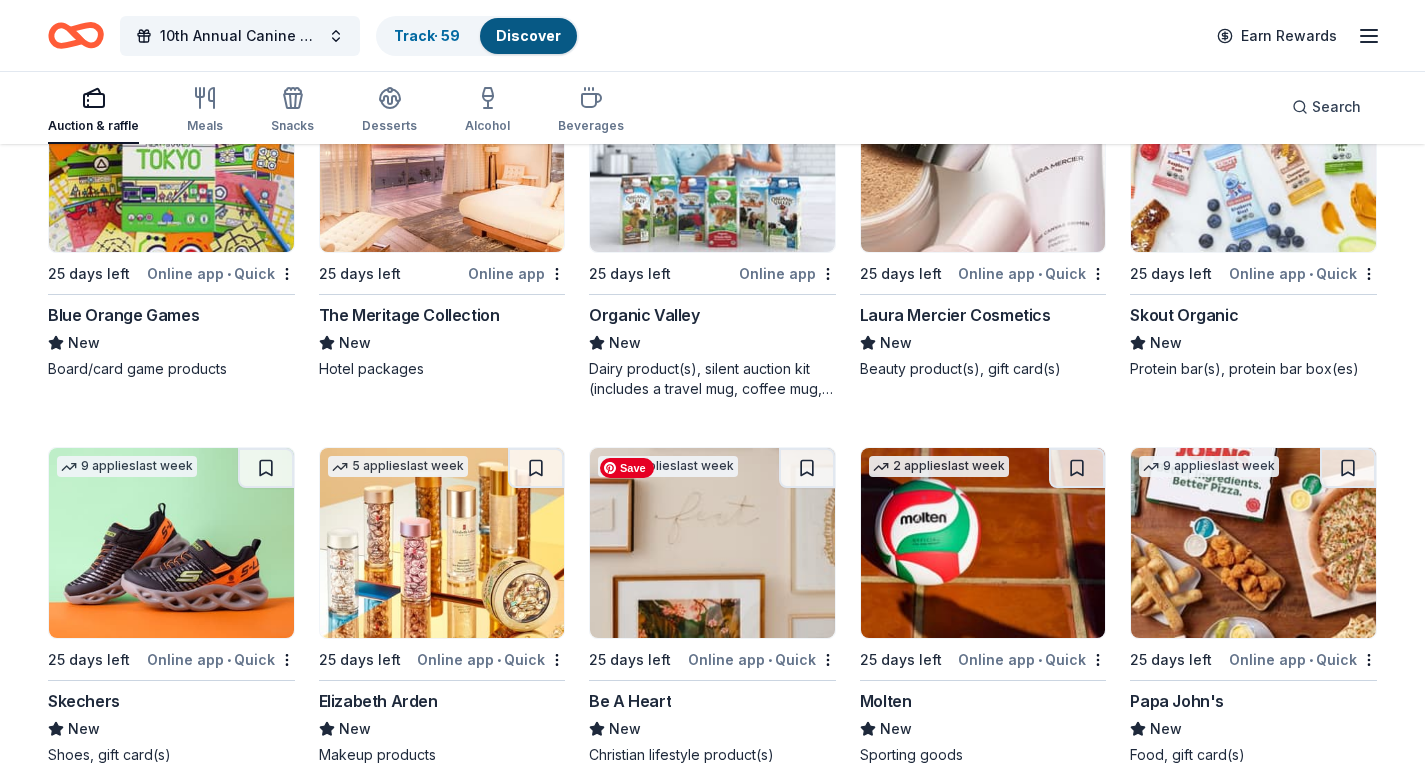 scroll, scrollTop: 20319, scrollLeft: 0, axis: vertical 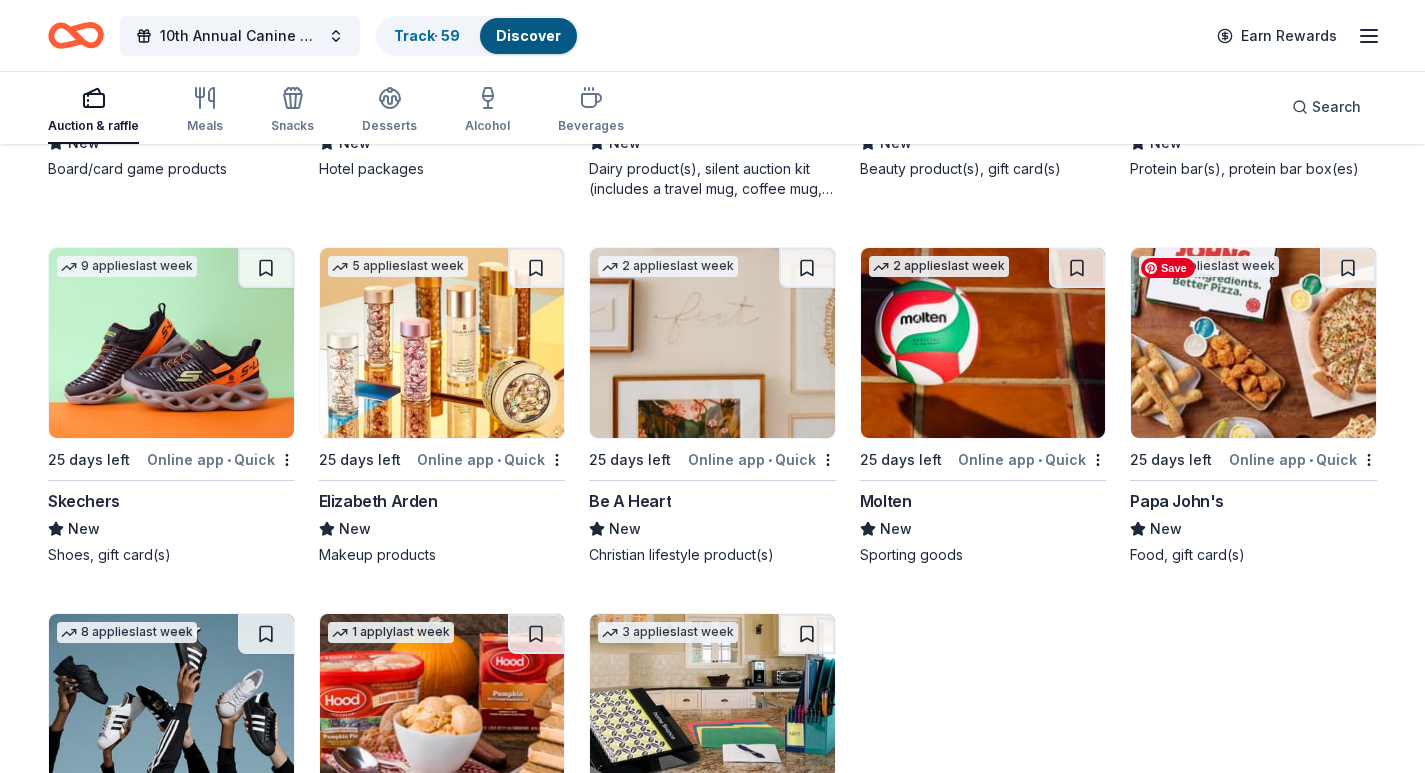 click at bounding box center [1253, 343] 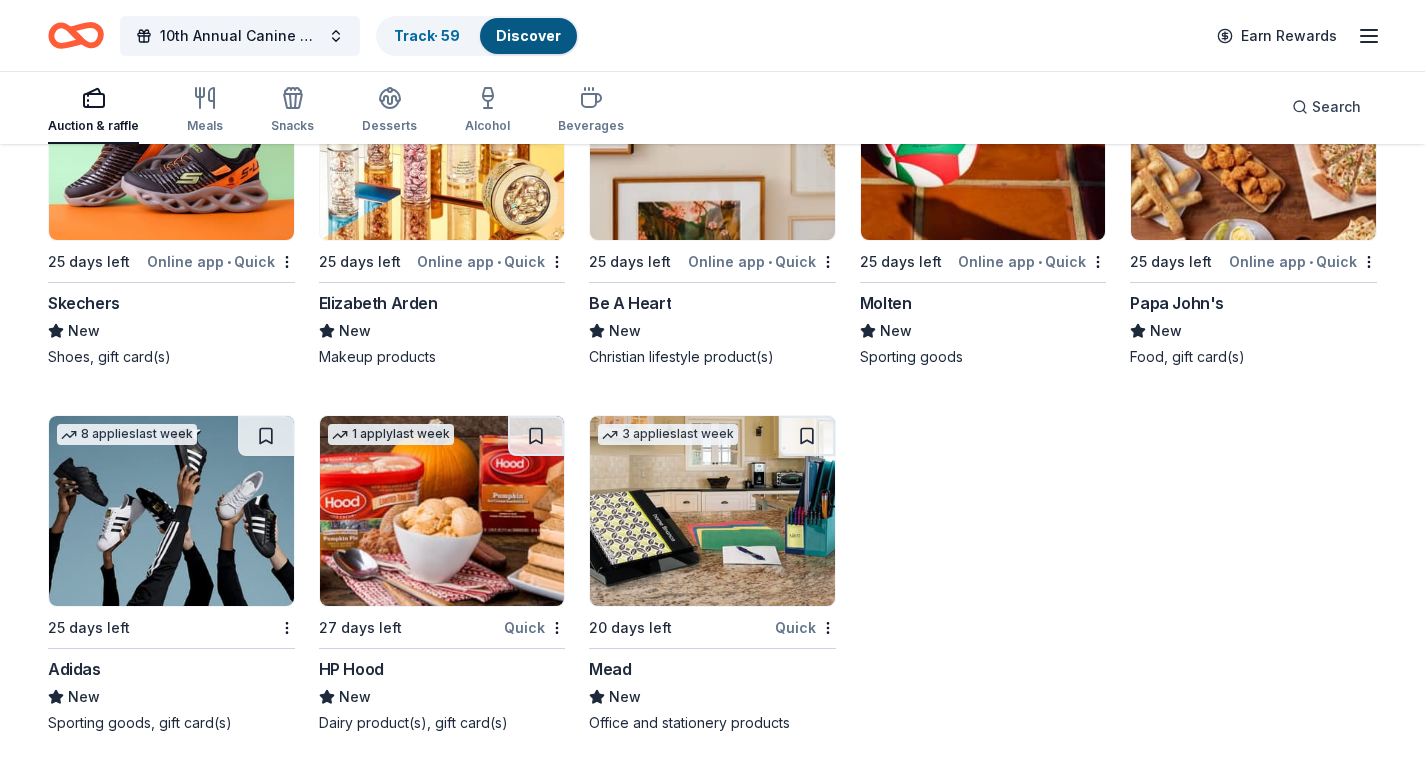 scroll, scrollTop: 20317, scrollLeft: 0, axis: vertical 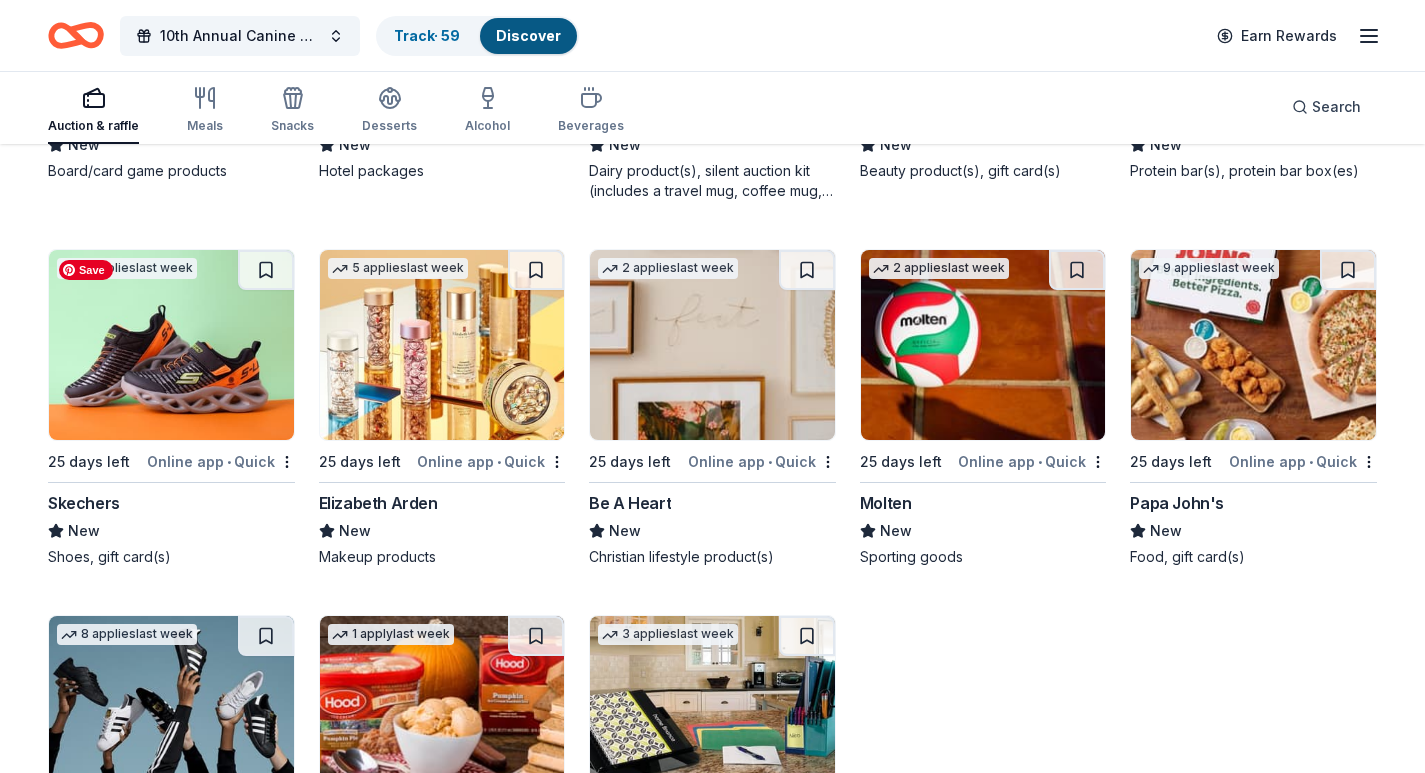 click at bounding box center [171, 345] 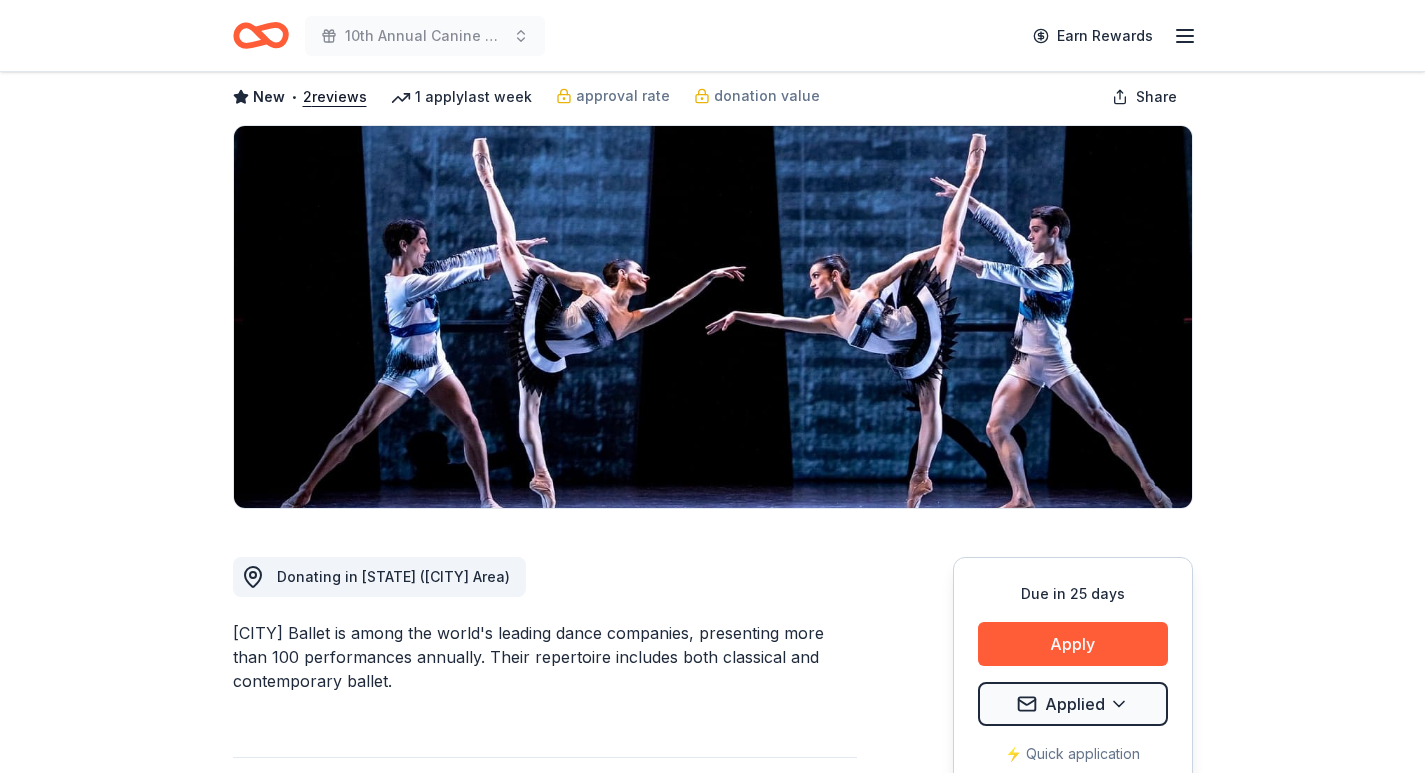 scroll, scrollTop: 200, scrollLeft: 0, axis: vertical 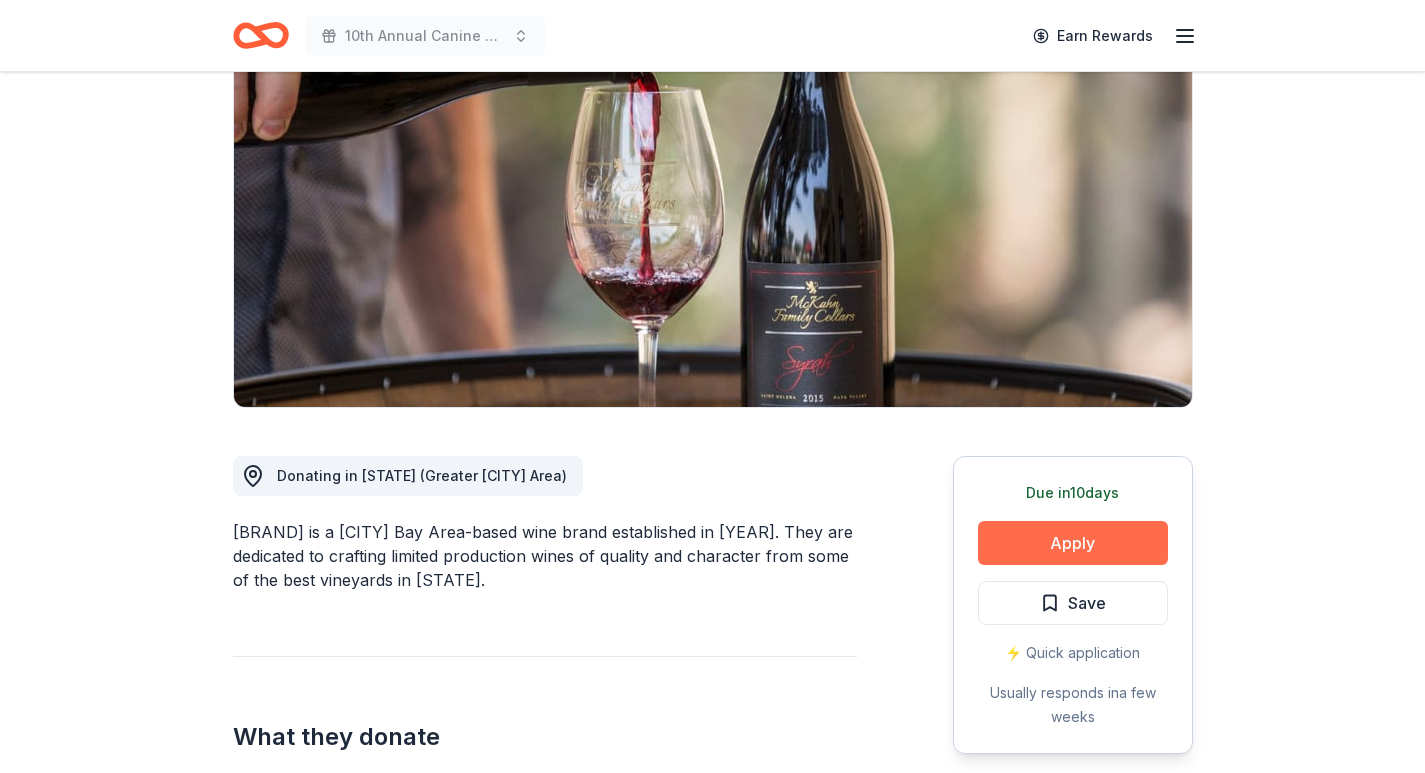 click on "Apply" at bounding box center [1073, 543] 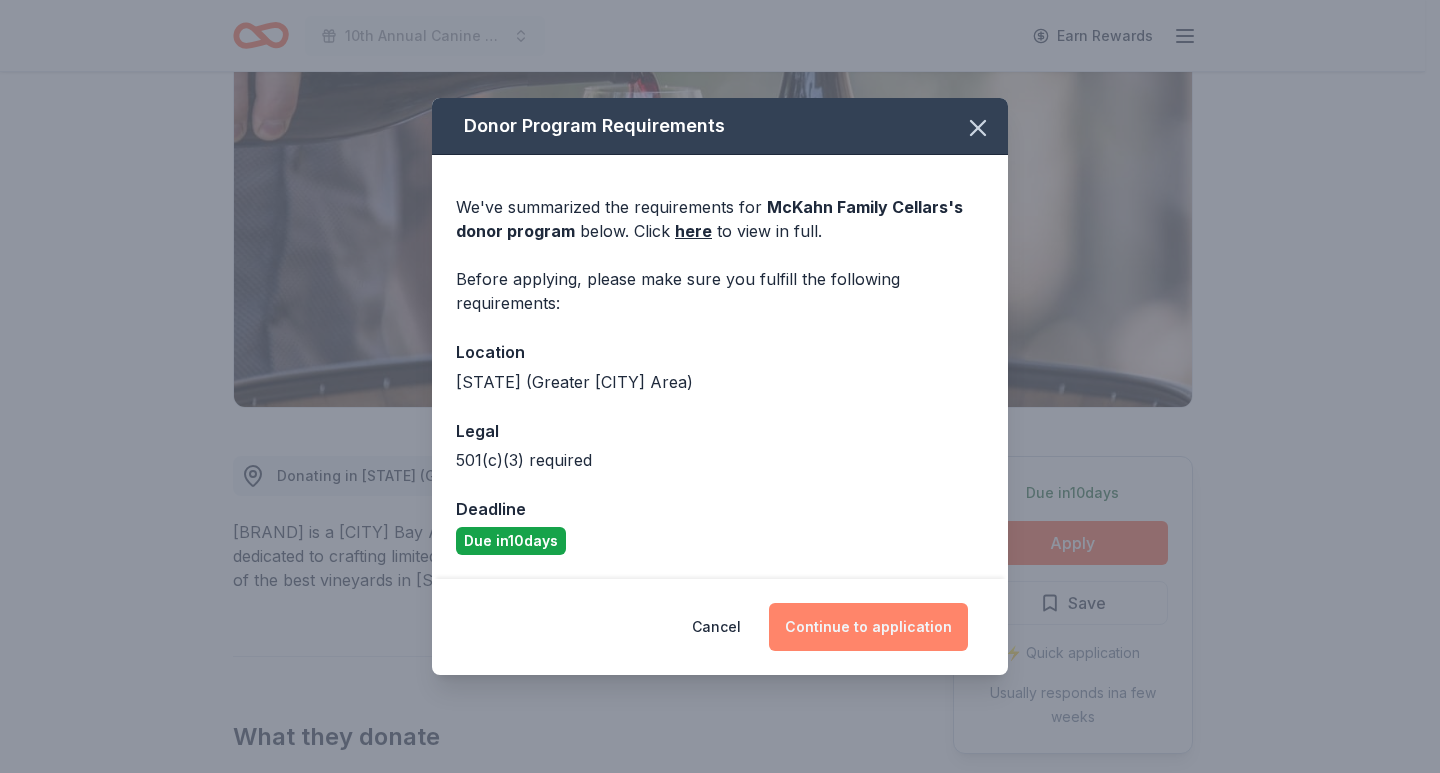 click on "Continue to application" at bounding box center [868, 627] 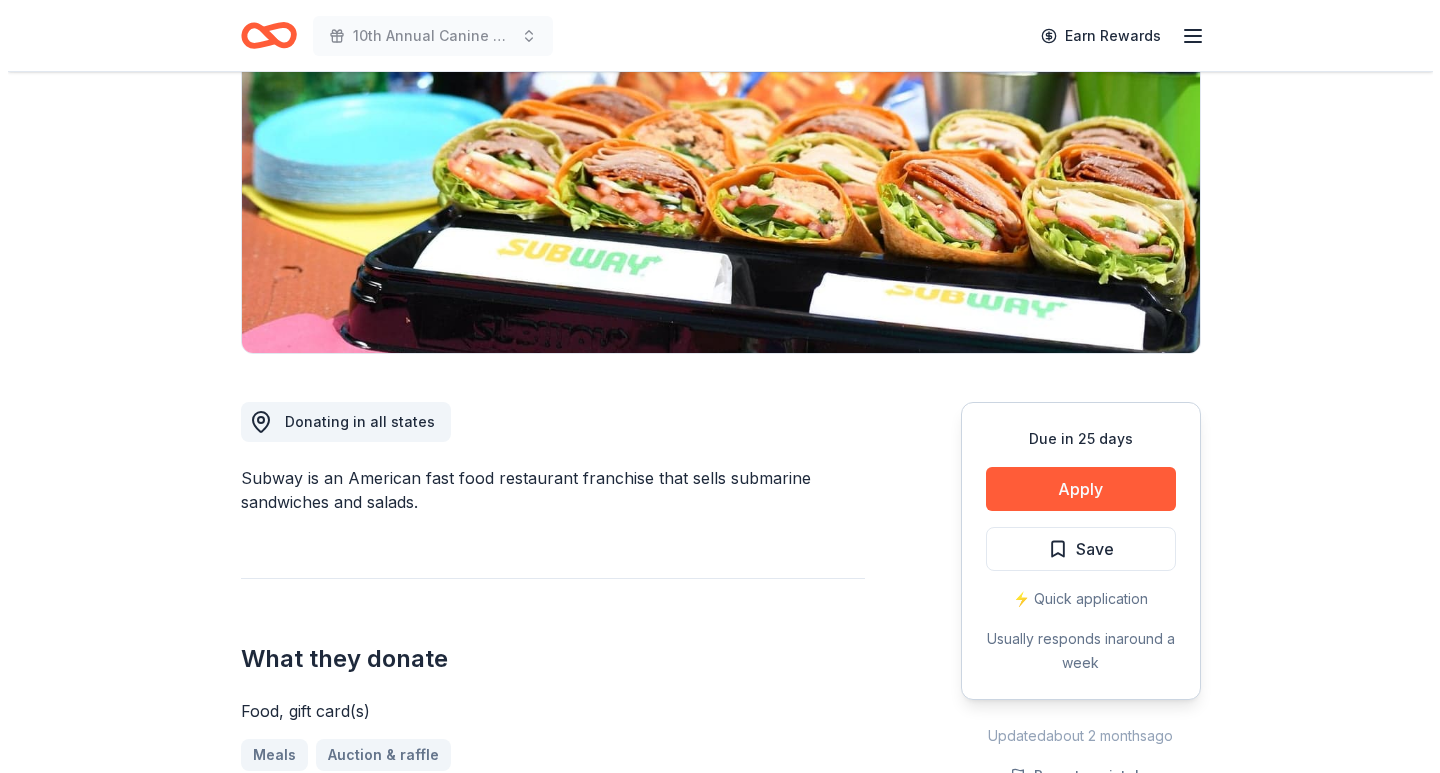 scroll, scrollTop: 400, scrollLeft: 0, axis: vertical 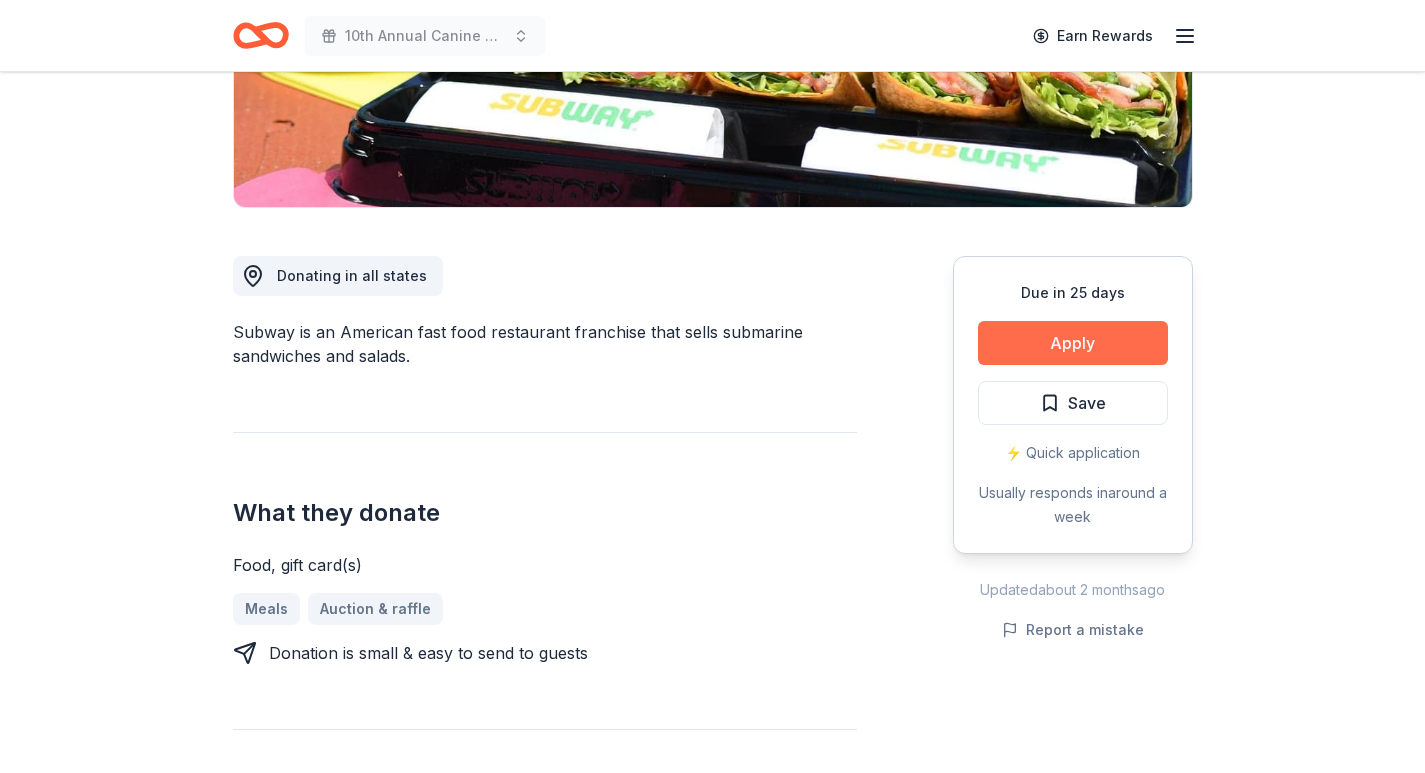 click on "Apply" at bounding box center (1073, 343) 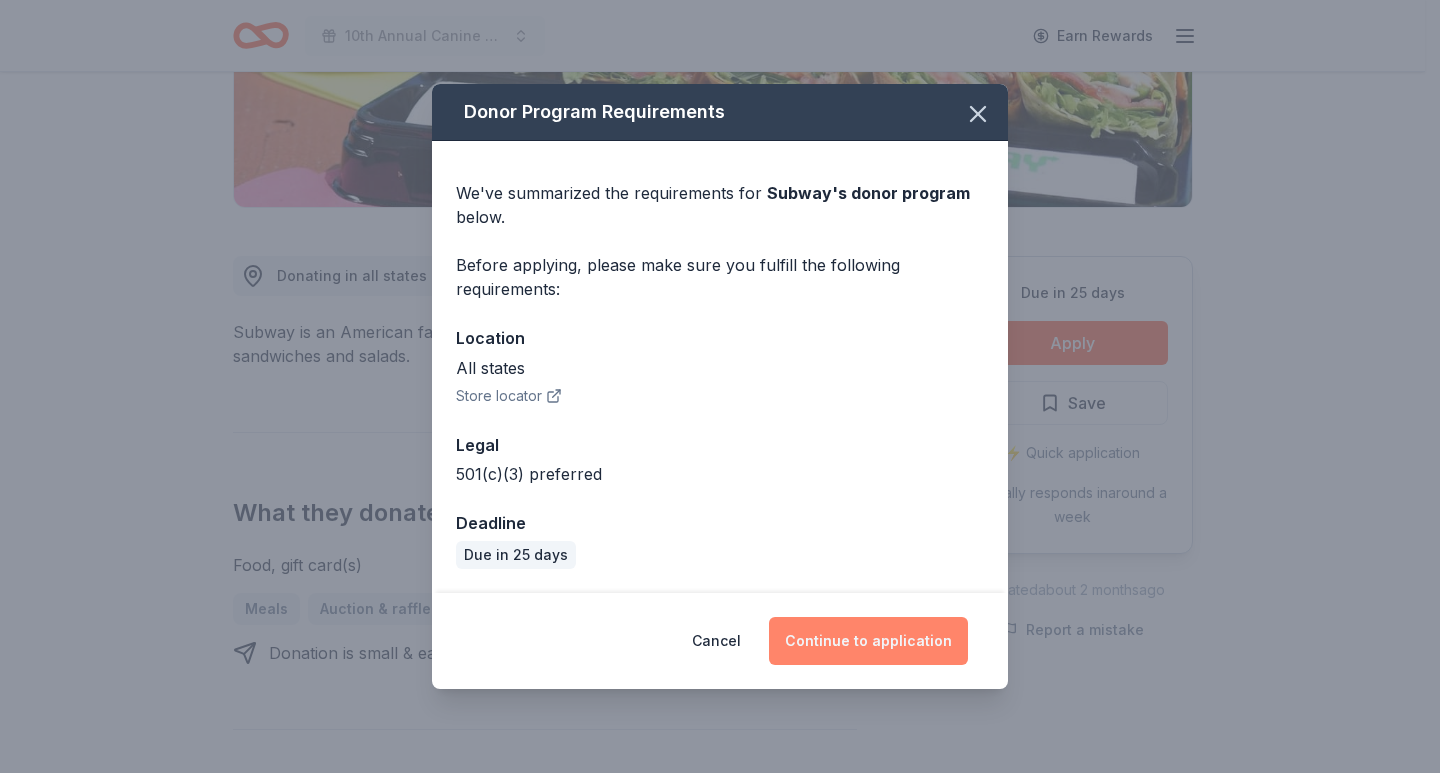 click on "Continue to application" at bounding box center (868, 641) 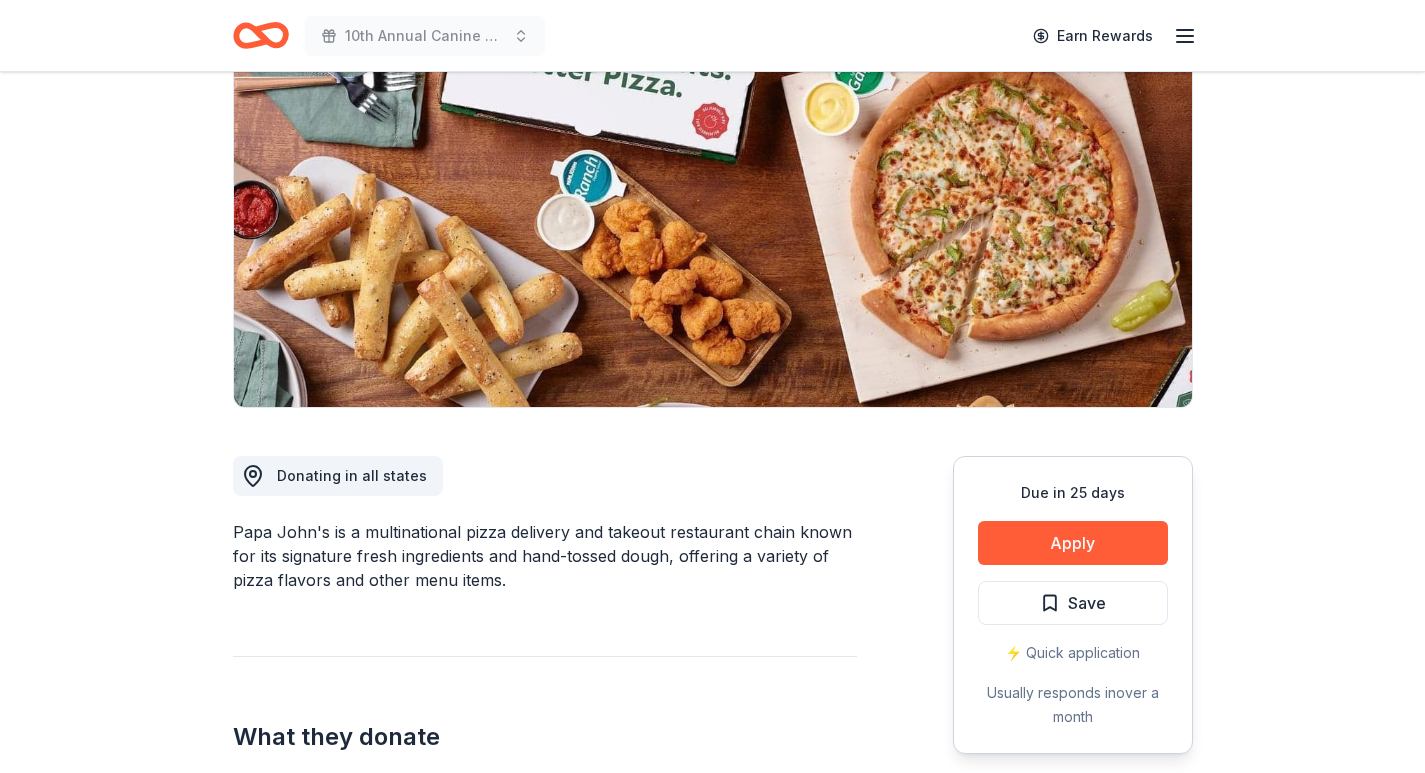 scroll, scrollTop: 200, scrollLeft: 0, axis: vertical 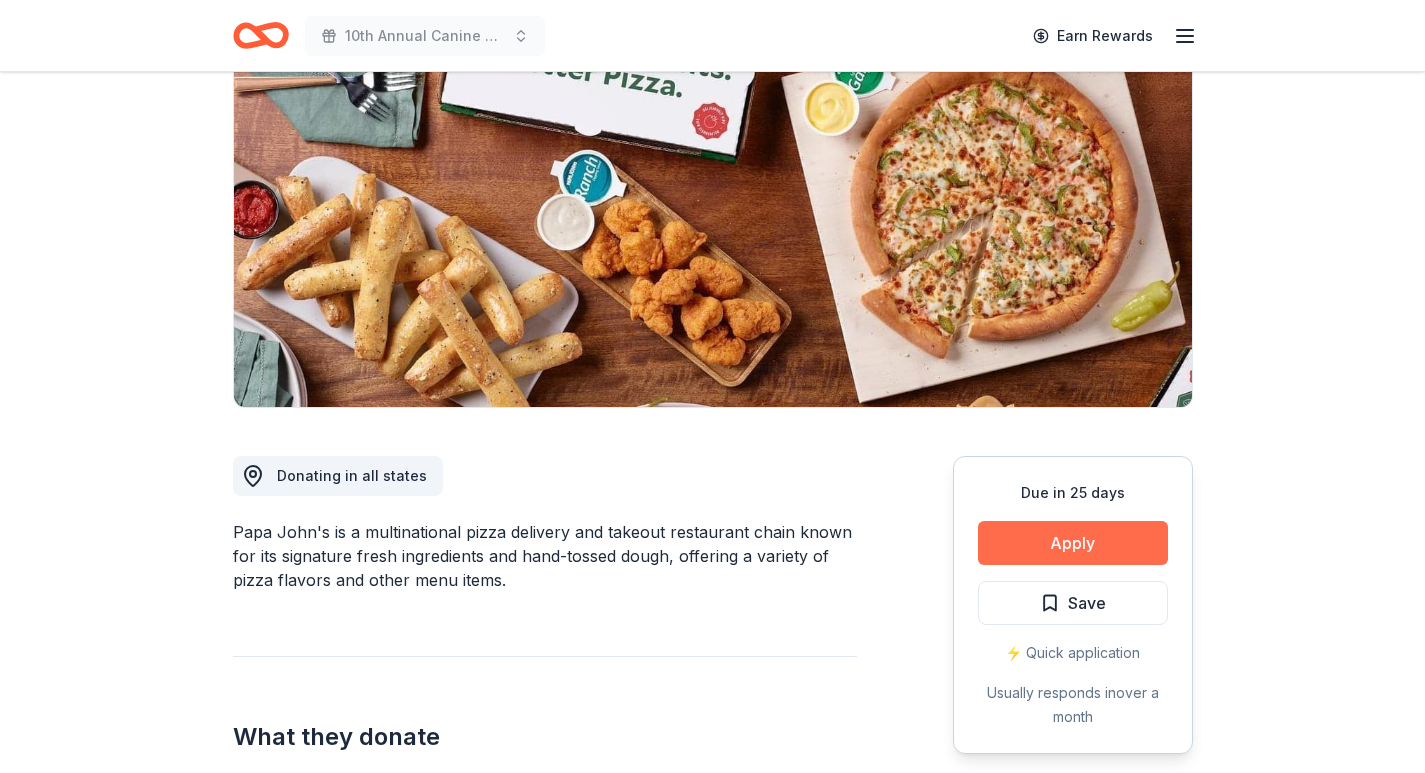 click on "Apply" at bounding box center (1073, 543) 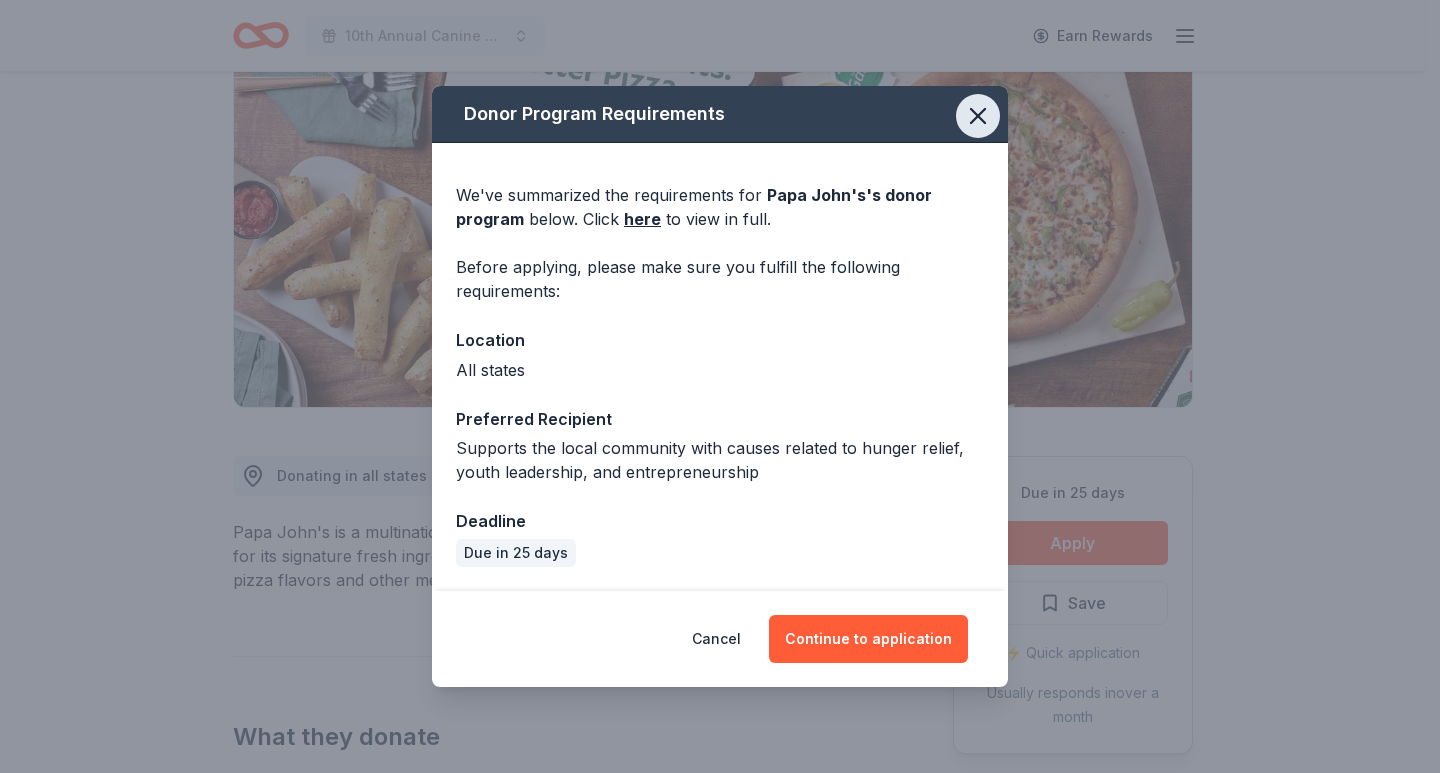 click 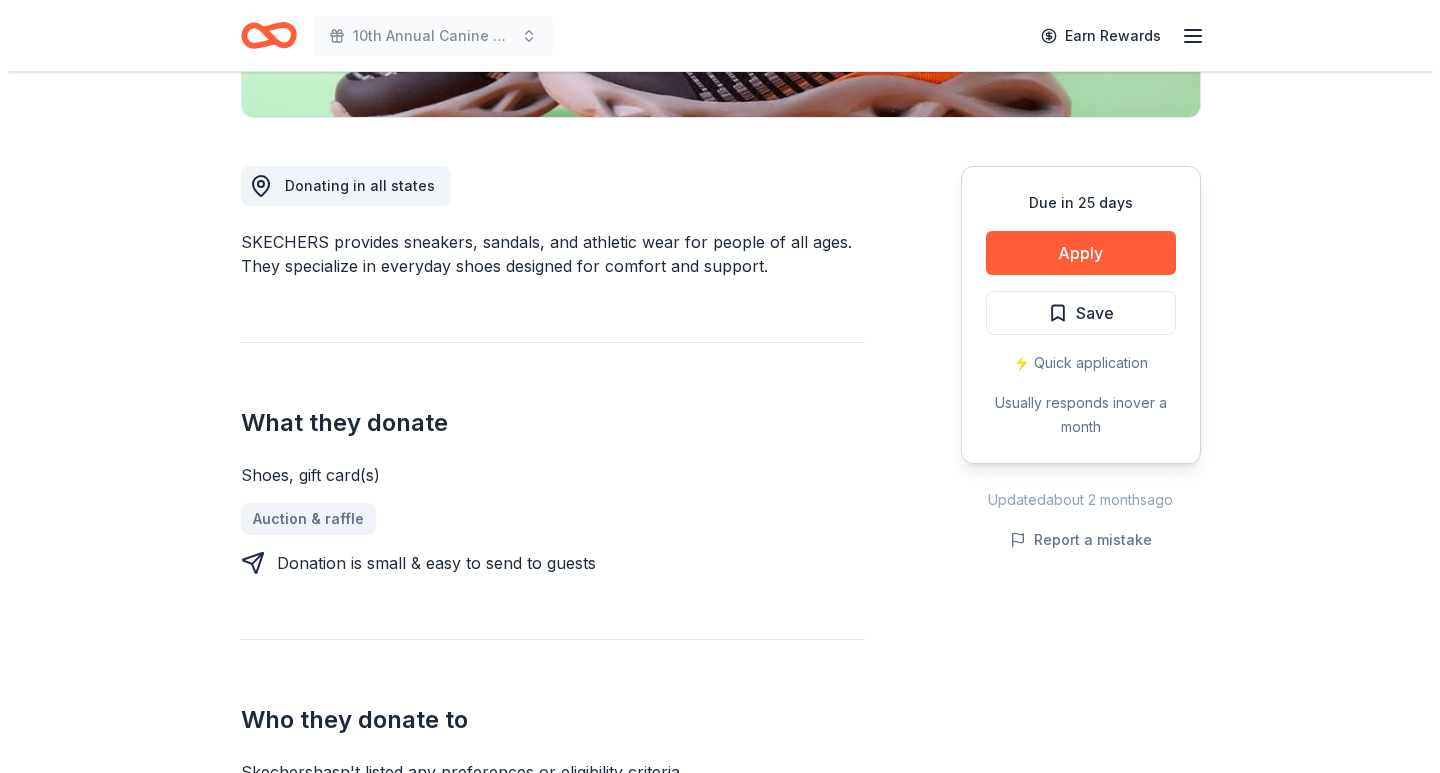 scroll, scrollTop: 800, scrollLeft: 0, axis: vertical 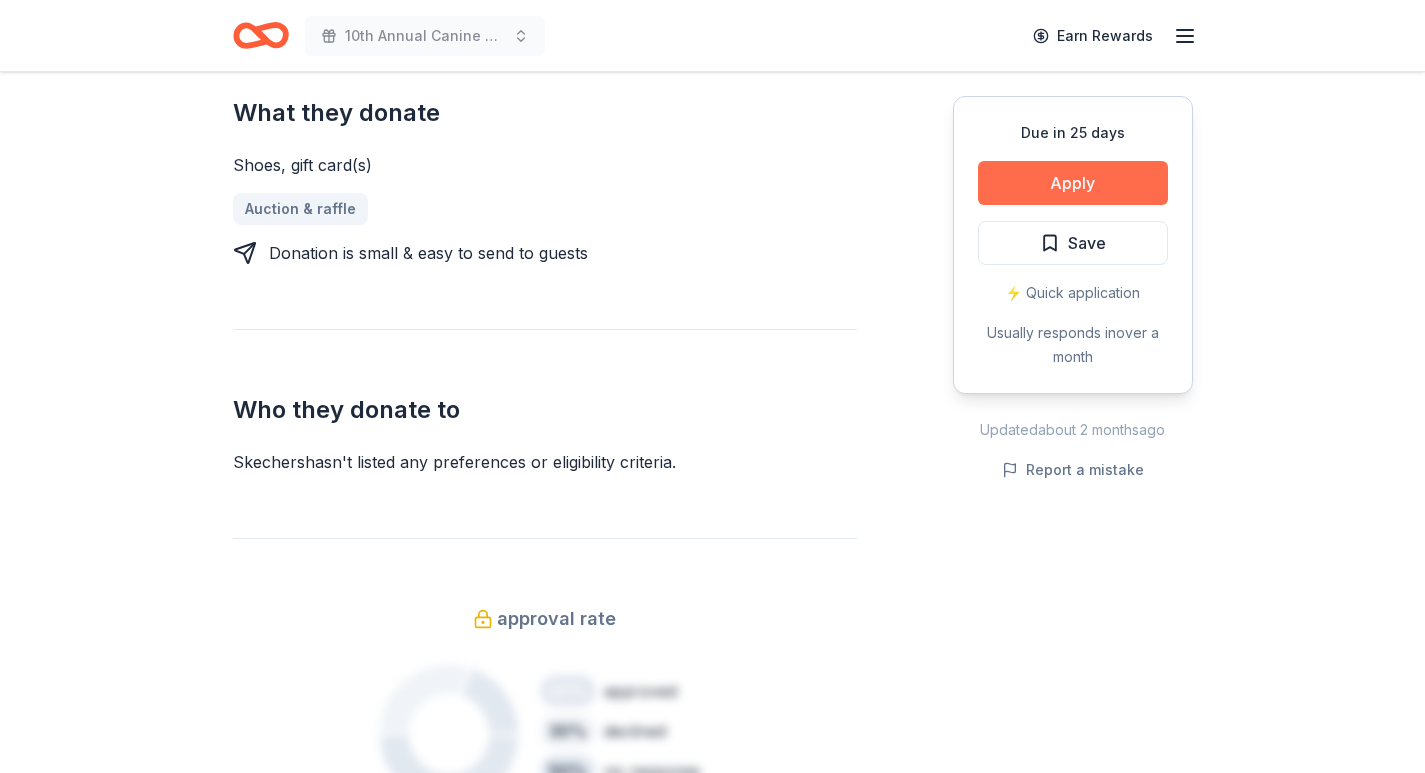 click on "Apply" at bounding box center [1073, 183] 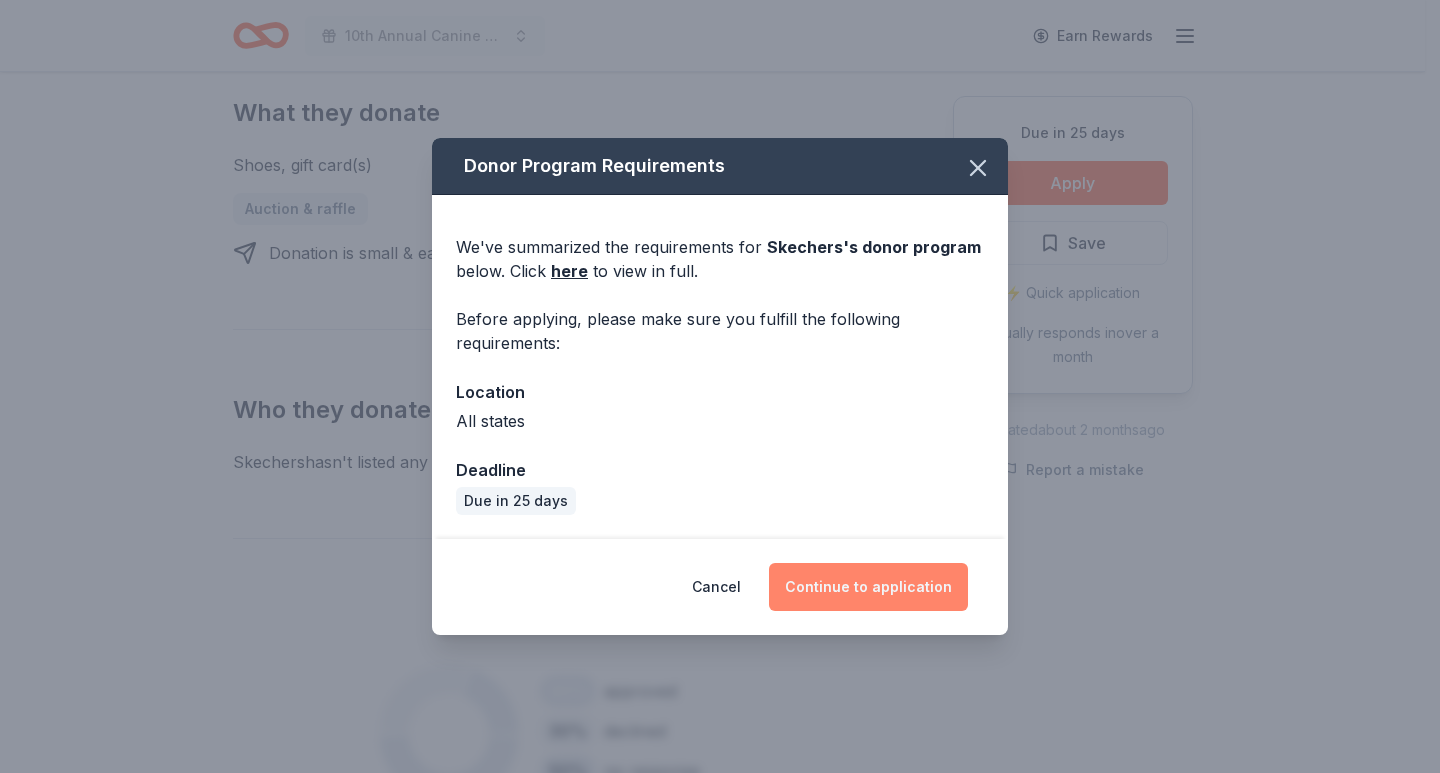 click on "Continue to application" at bounding box center [868, 587] 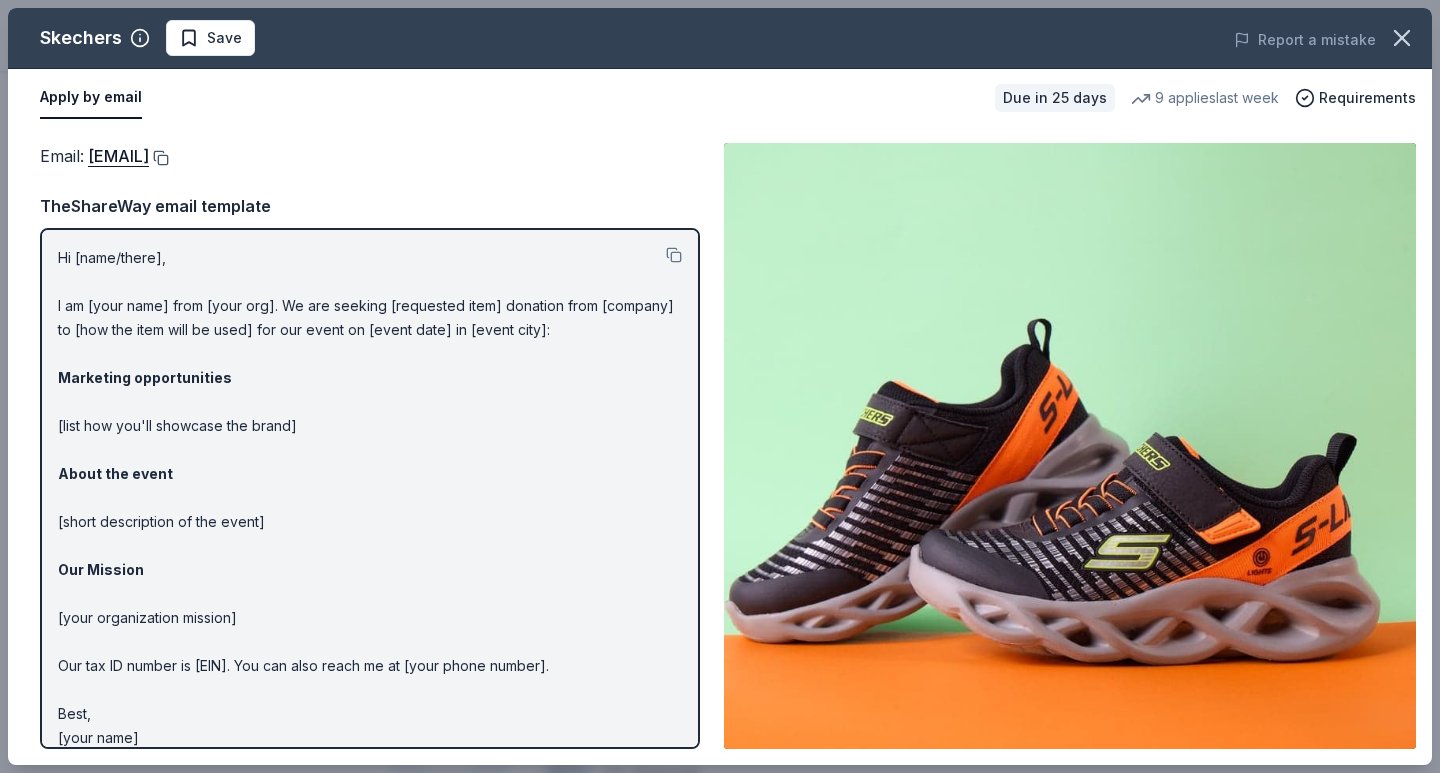 click at bounding box center (159, 158) 